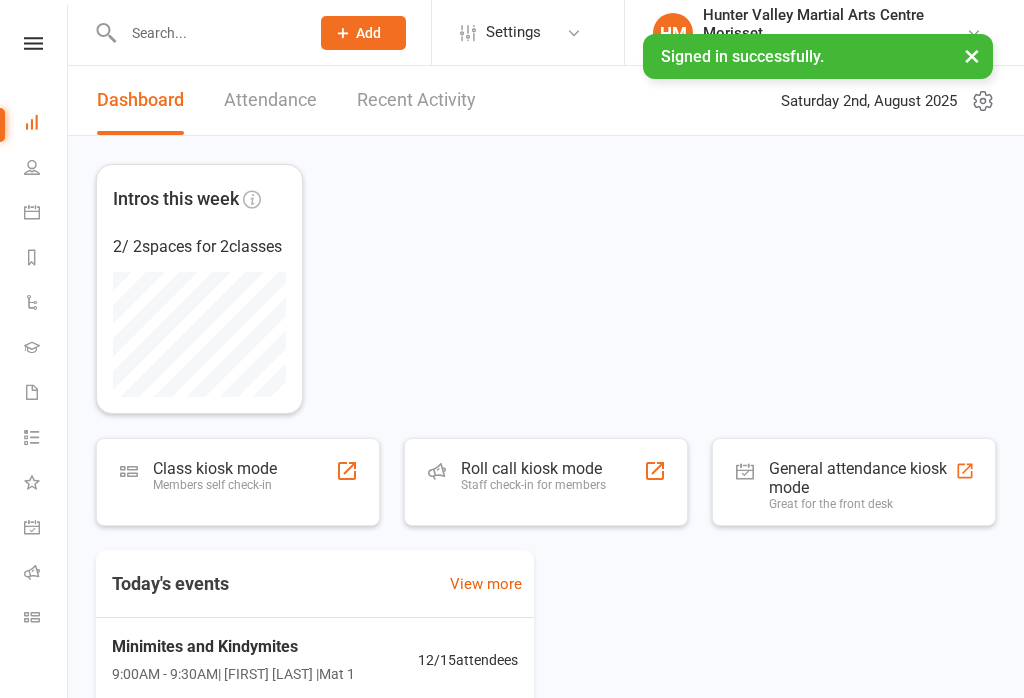 click at bounding box center (33, 43) 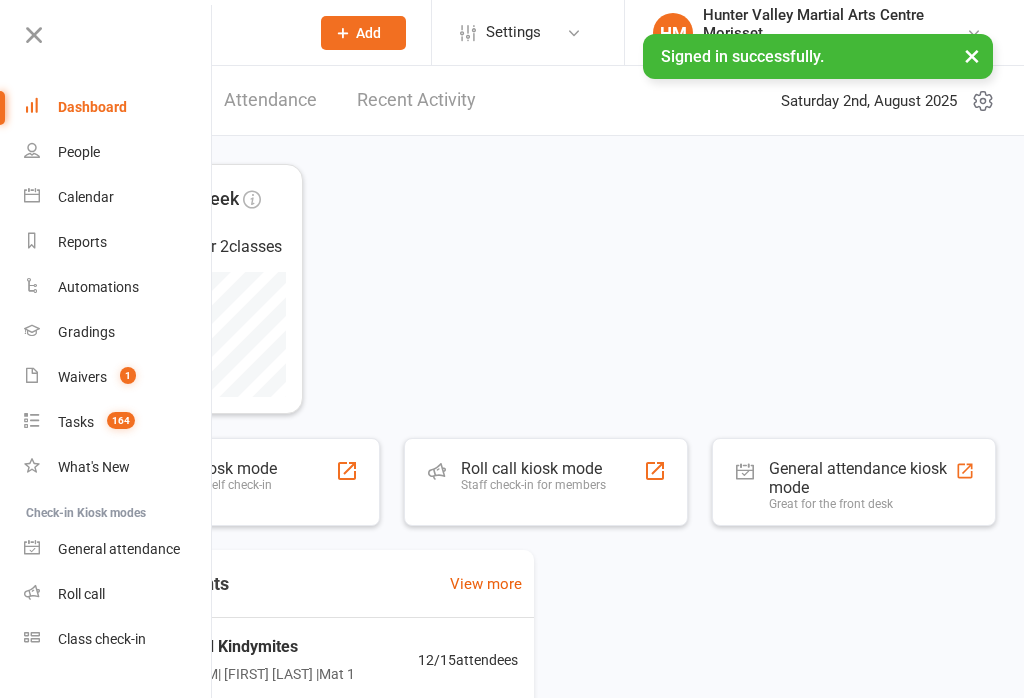 click on "Class check-in" at bounding box center [102, 639] 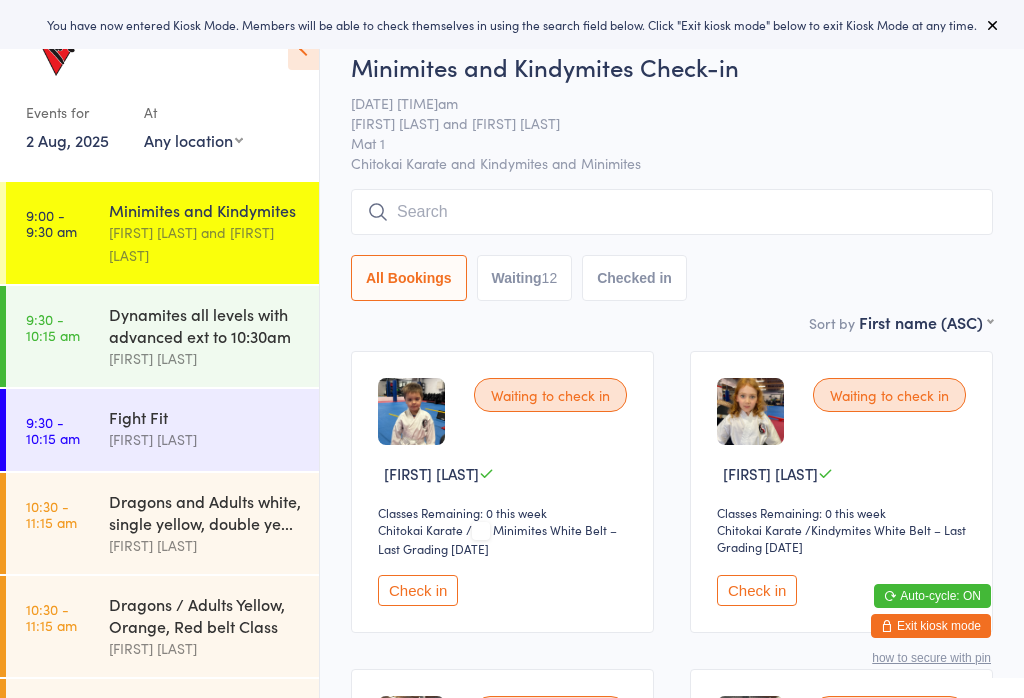 scroll, scrollTop: 0, scrollLeft: 0, axis: both 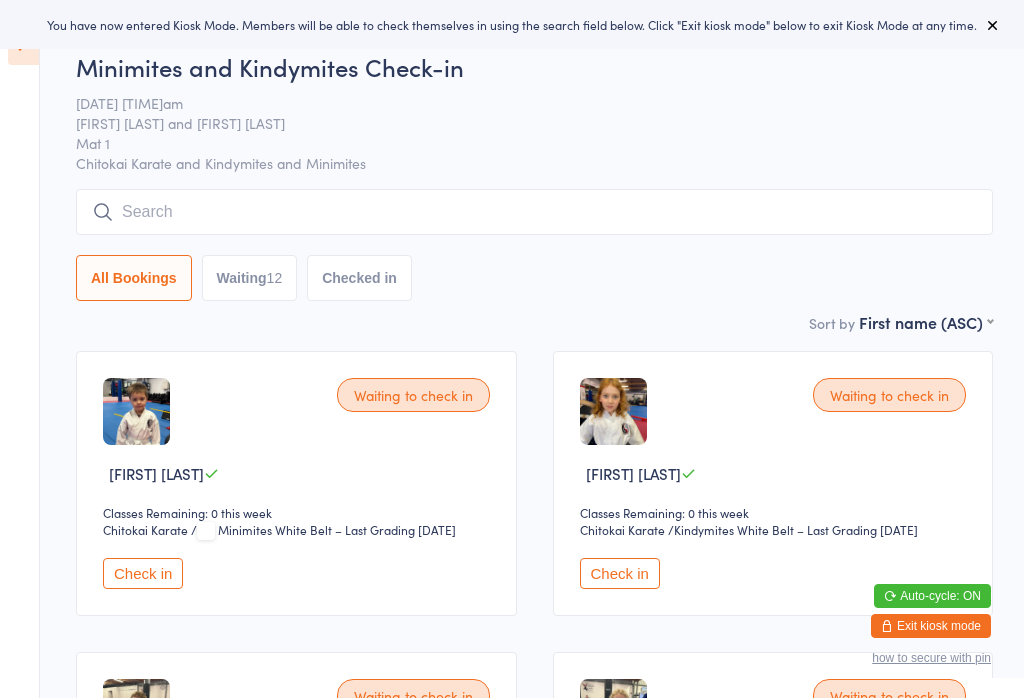 click at bounding box center [993, 25] 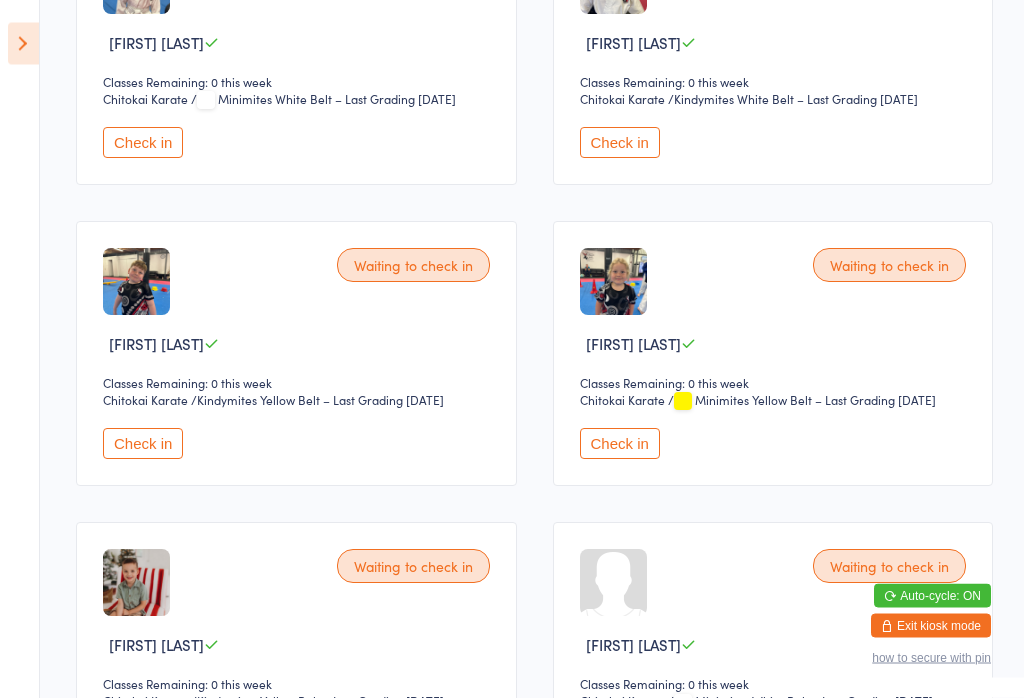 scroll, scrollTop: 362, scrollLeft: 0, axis: vertical 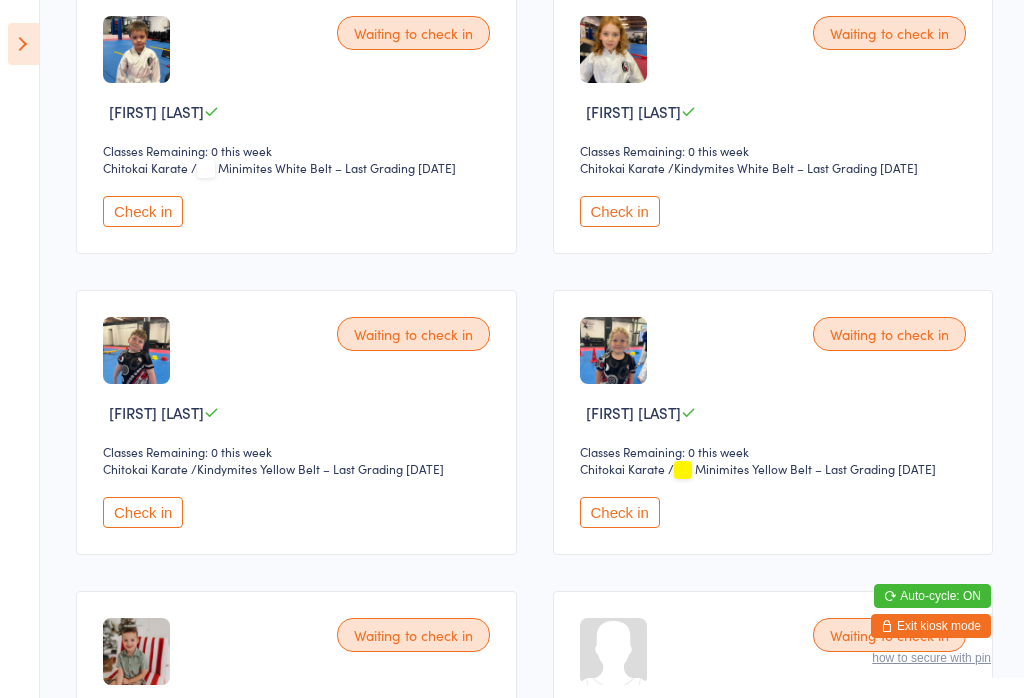 click at bounding box center [23, 44] 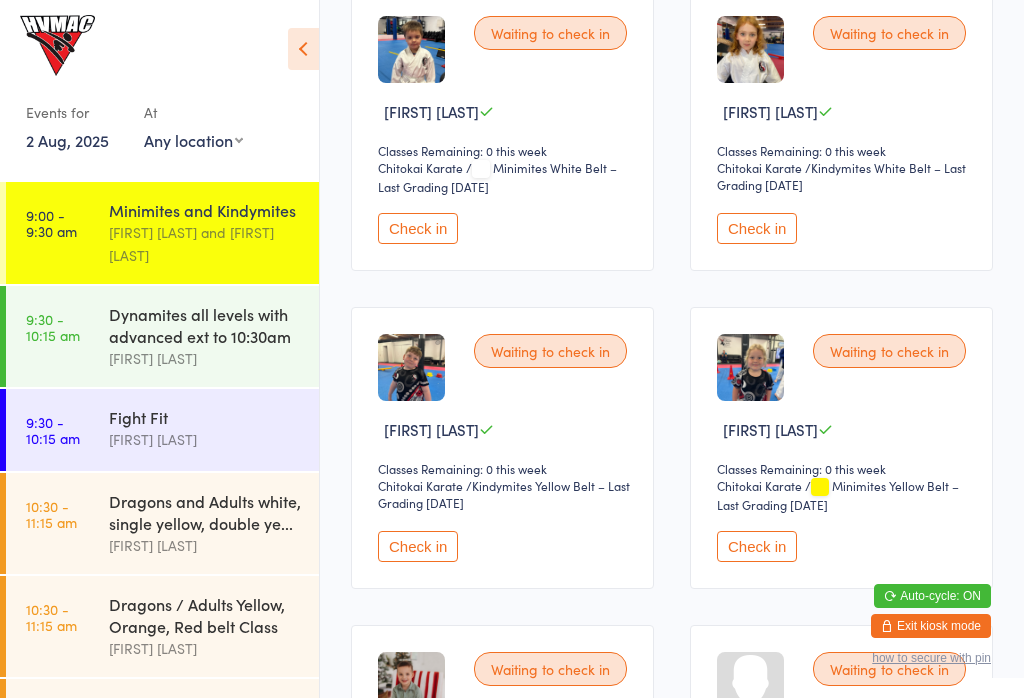 click on "Dynamites all levels with advanced ext to 10:30am" at bounding box center (205, 325) 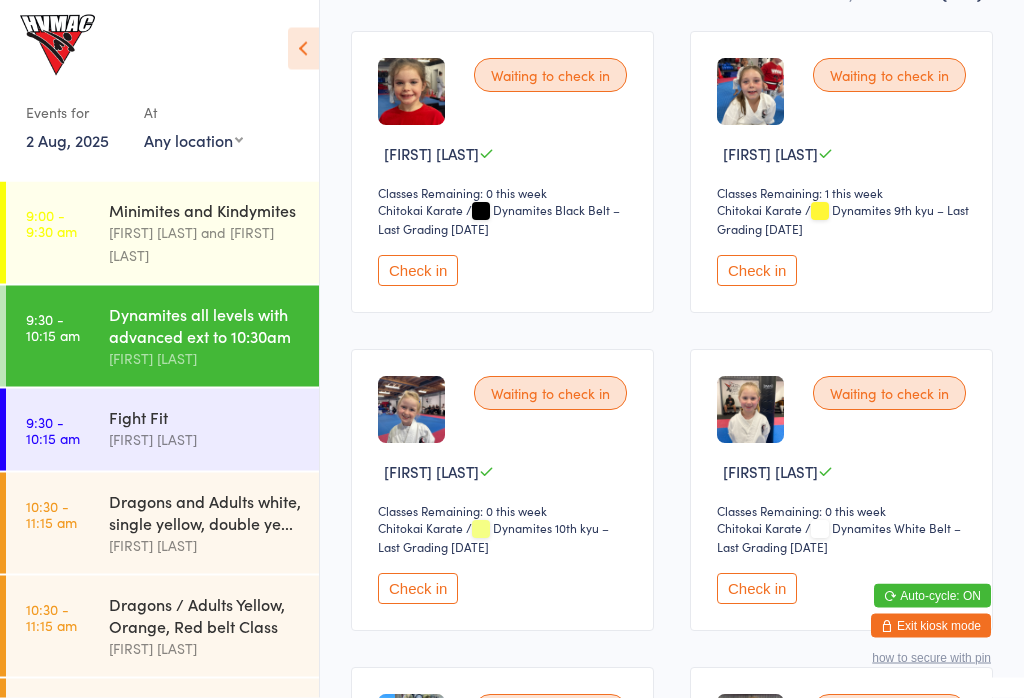 scroll, scrollTop: 0, scrollLeft: 0, axis: both 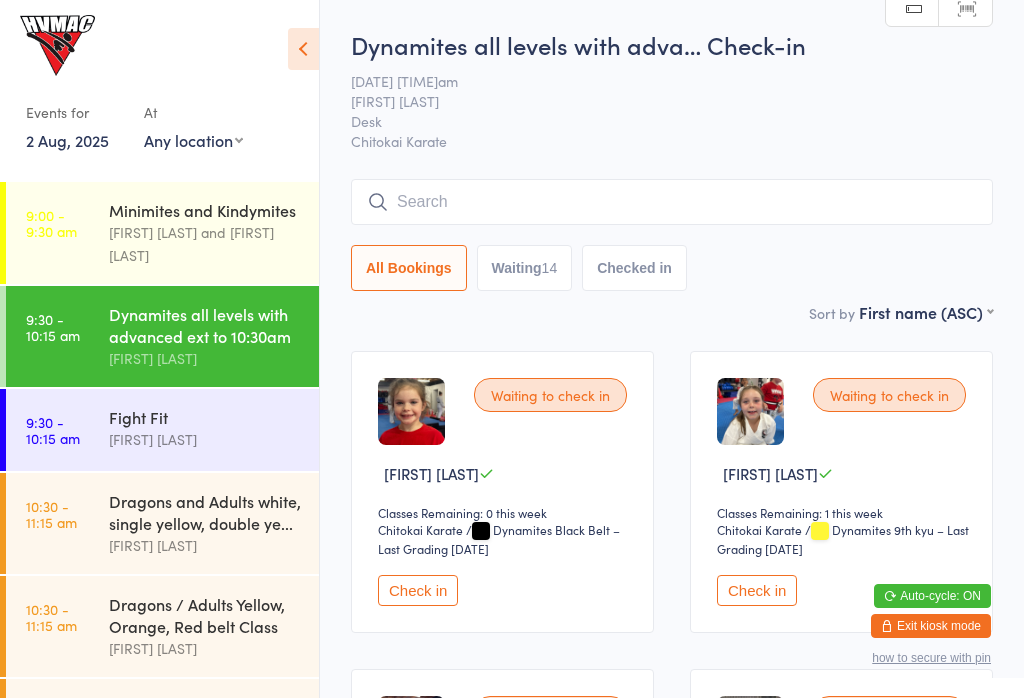 click on "[FIRST] [LAST]" at bounding box center (205, 439) 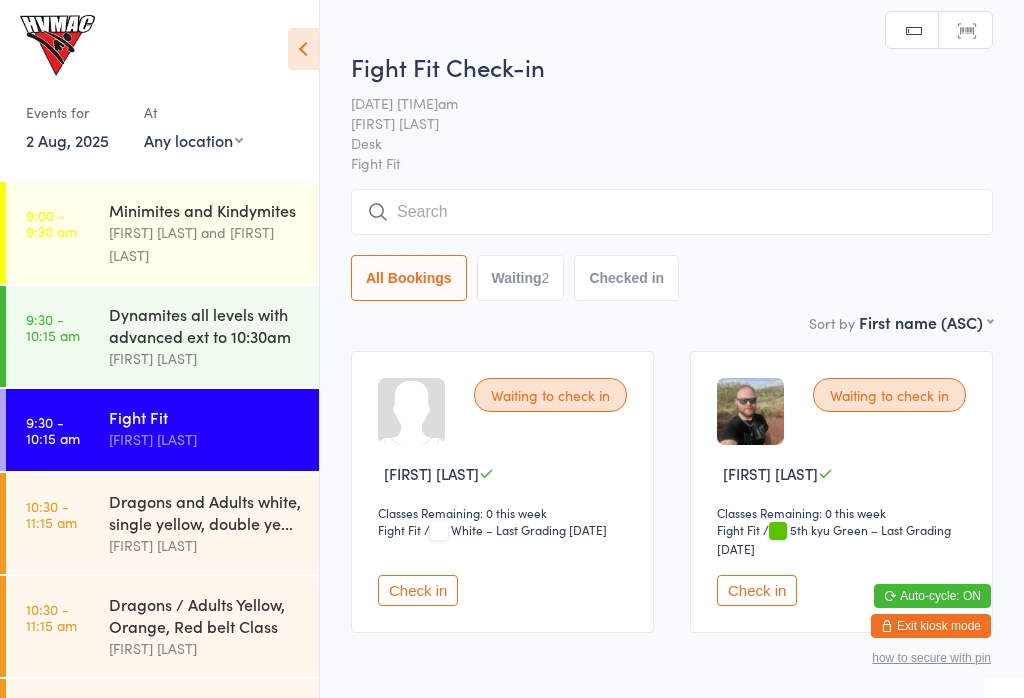 click on "[FIRST] [LAST]" at bounding box center [205, 545] 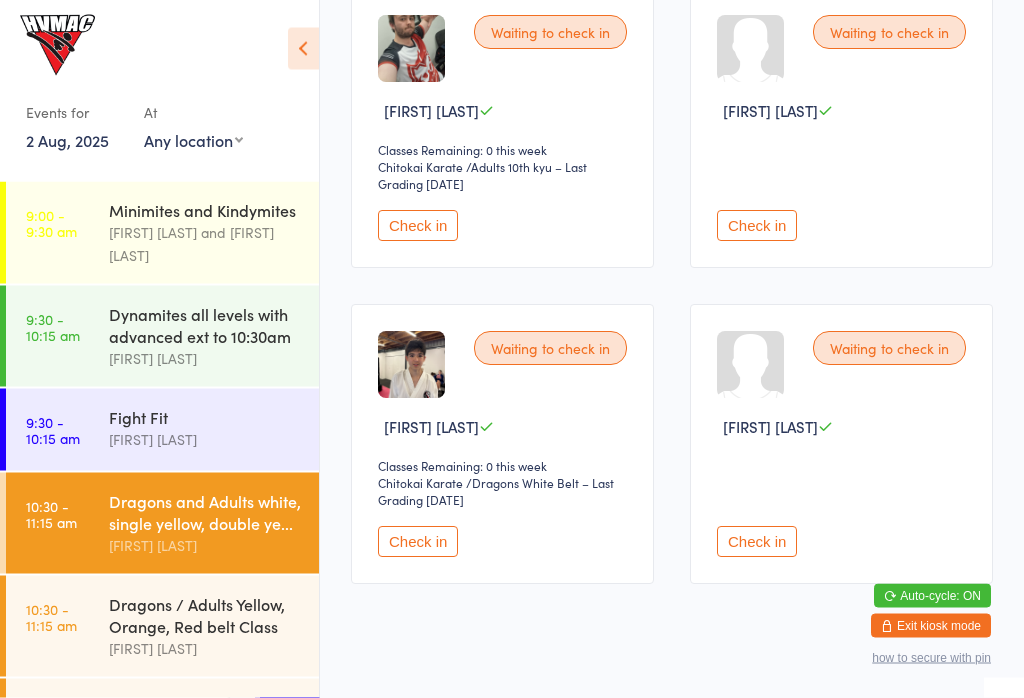 scroll, scrollTop: 363, scrollLeft: 0, axis: vertical 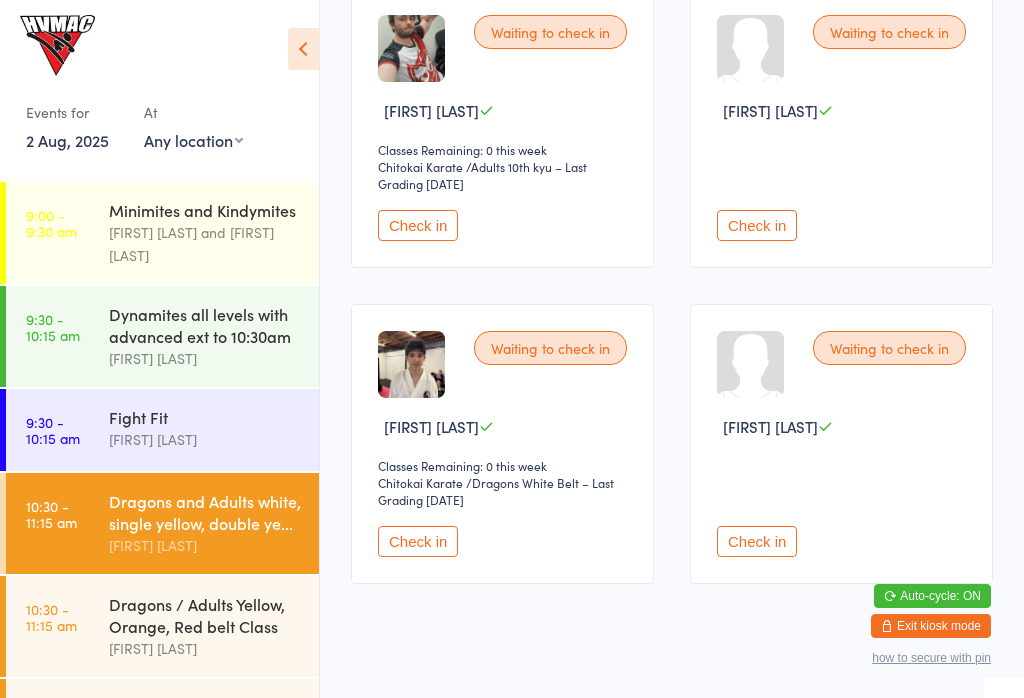 click on "Dragons / Adults Yellow, Orange, Red belt Class [PERSON]" at bounding box center [214, 626] 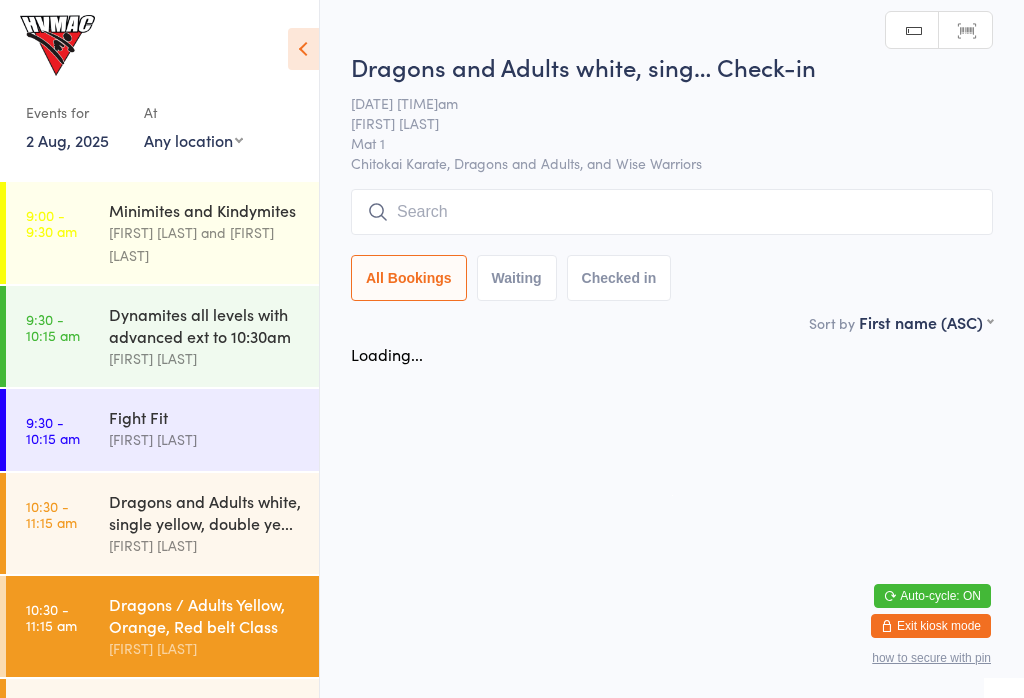 scroll, scrollTop: 0, scrollLeft: 0, axis: both 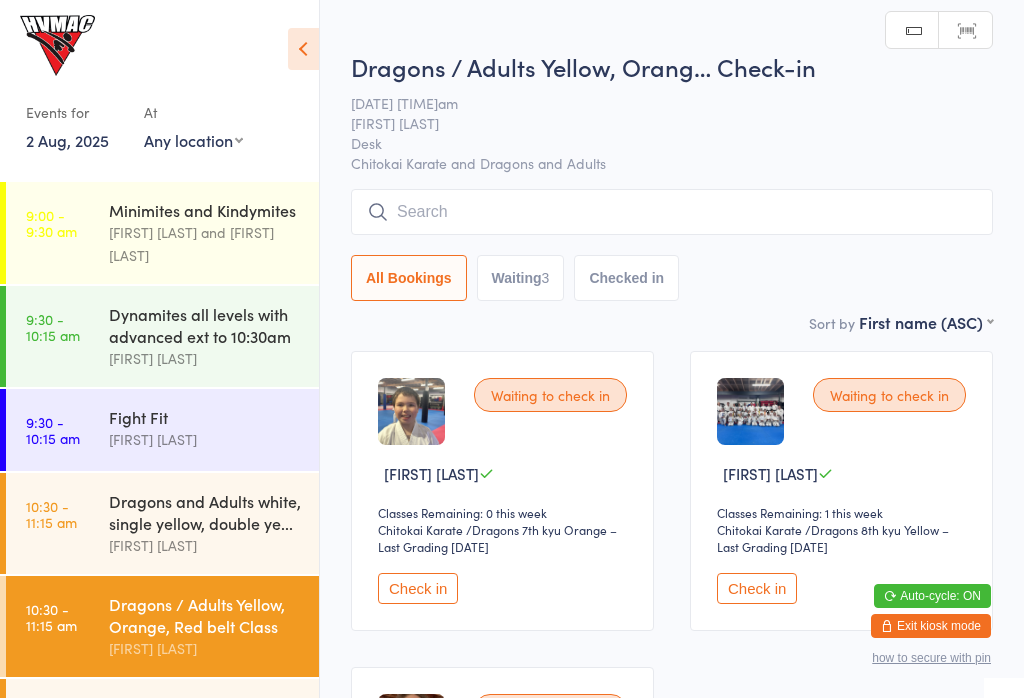 click on "Dragons and Adults white, single yellow, double ye..." at bounding box center [205, 512] 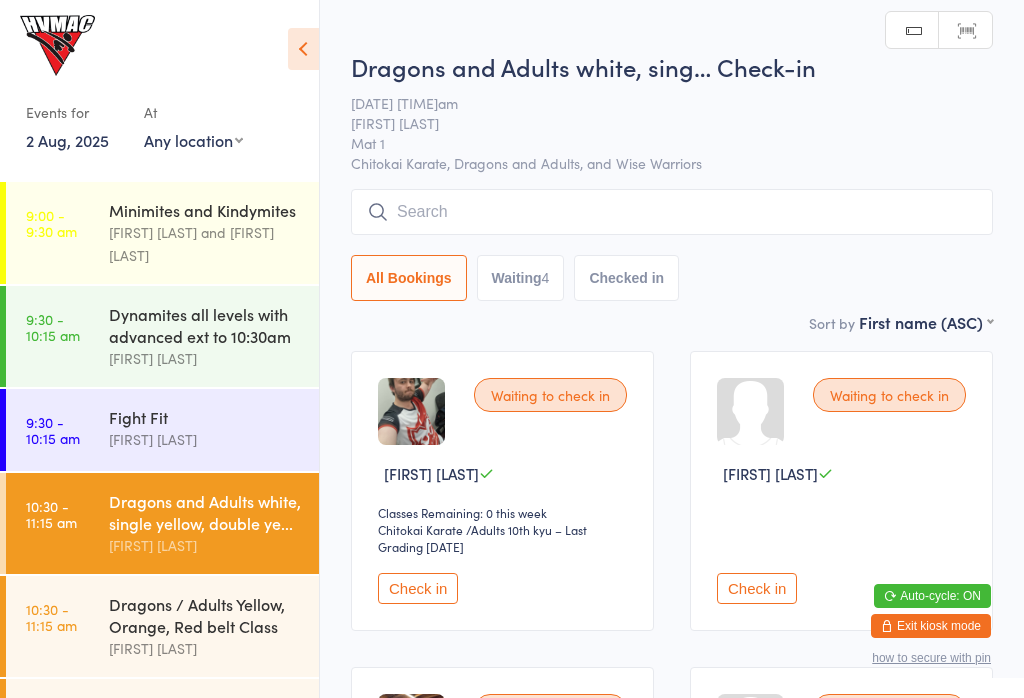 click on "Dragons / Adults Yellow, Orange, Red belt Class" at bounding box center (205, 615) 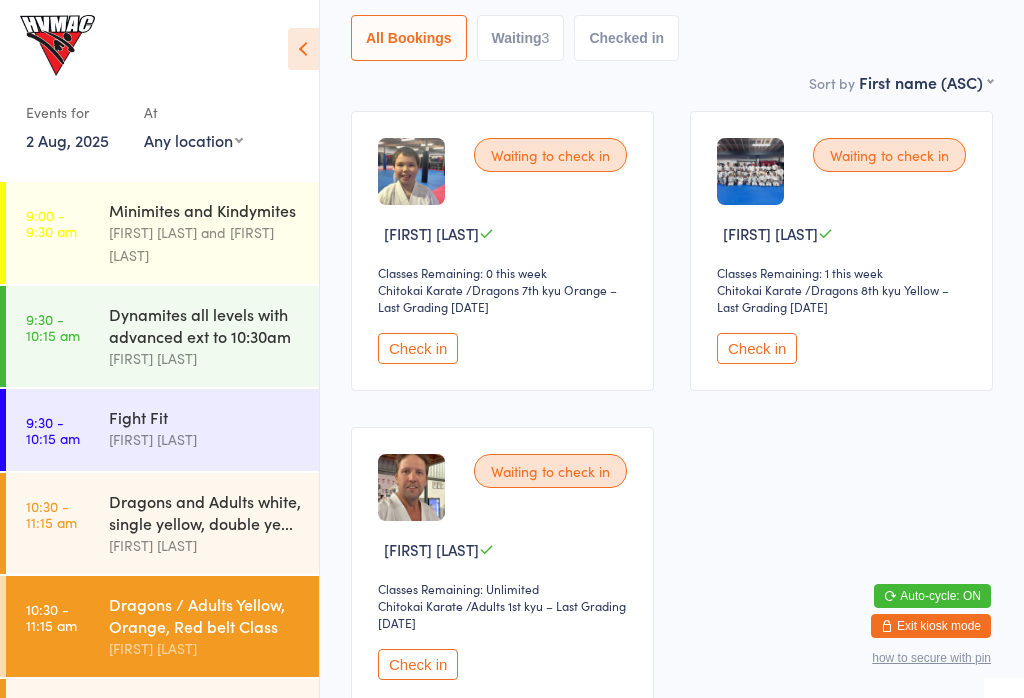 scroll, scrollTop: 285, scrollLeft: 0, axis: vertical 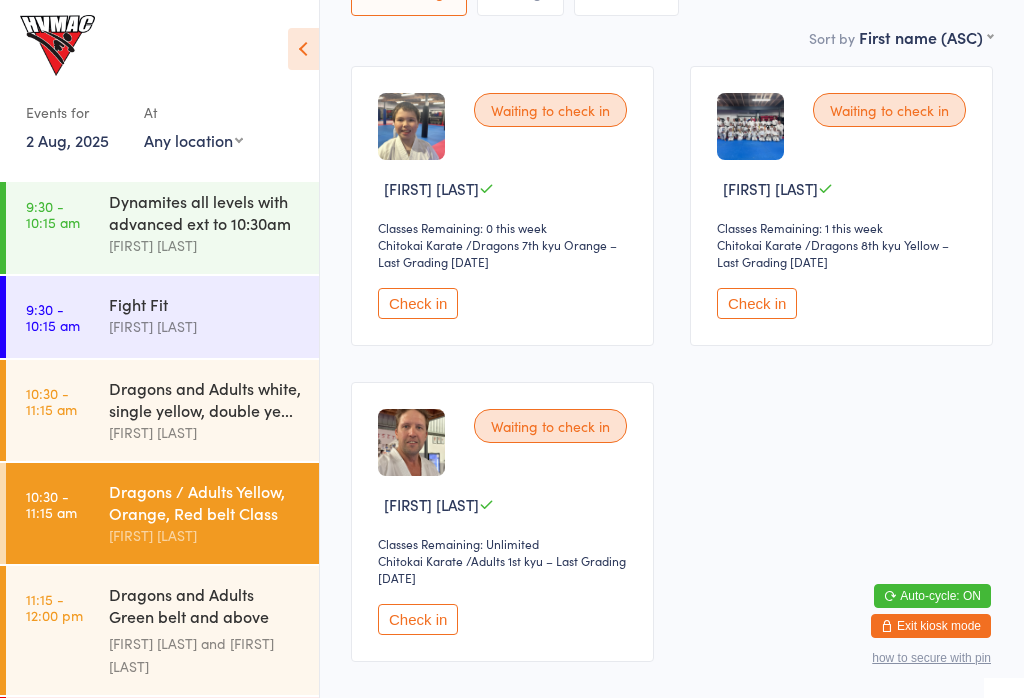 click on "[FIRST] [LAST] and [FIRST] [LAST]" at bounding box center (205, 655) 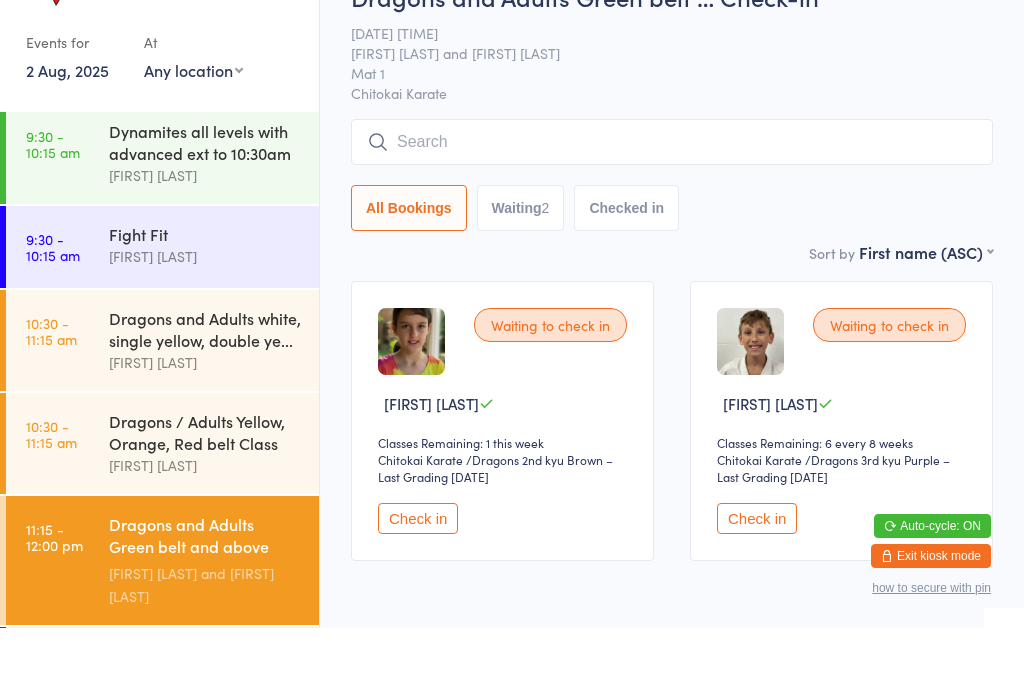 scroll, scrollTop: 64, scrollLeft: 0, axis: vertical 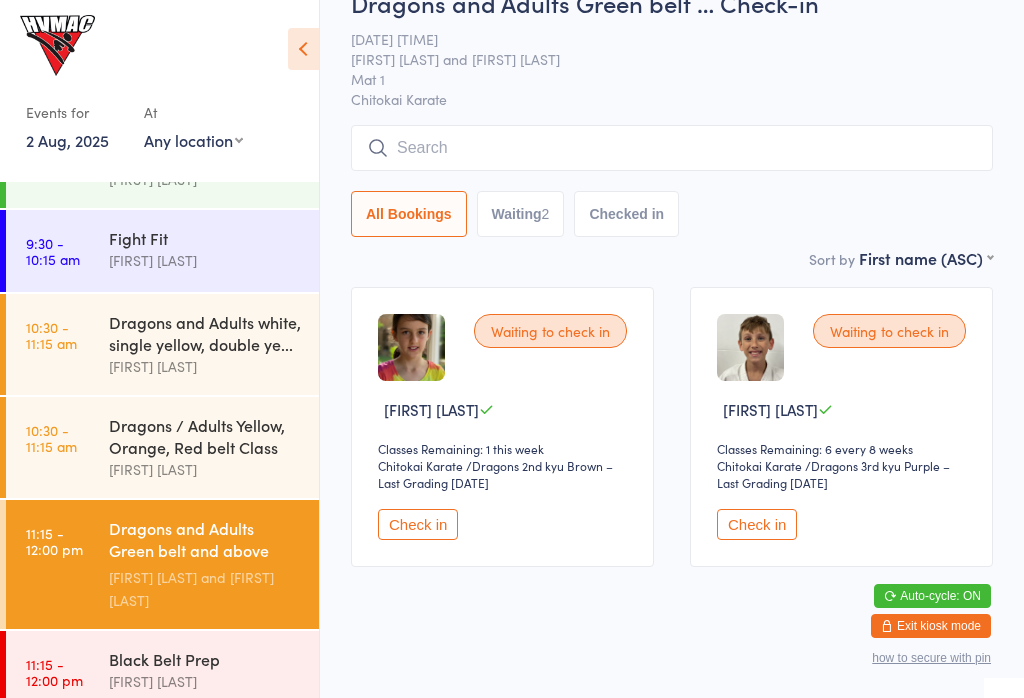 click on "Black Belt Prep" at bounding box center [205, 659] 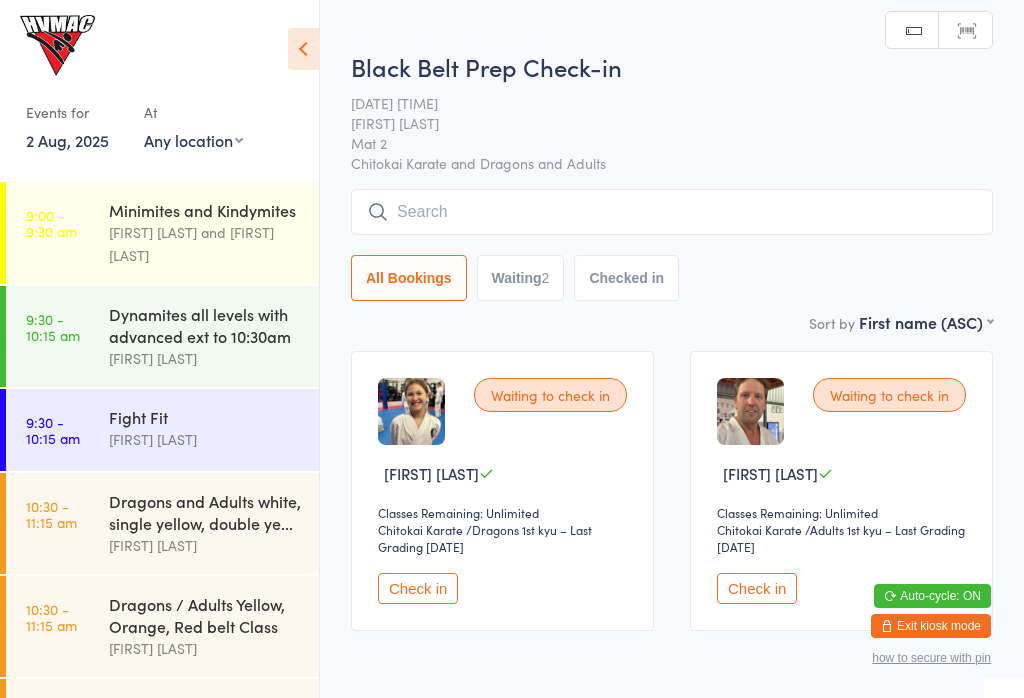 scroll, scrollTop: 0, scrollLeft: 0, axis: both 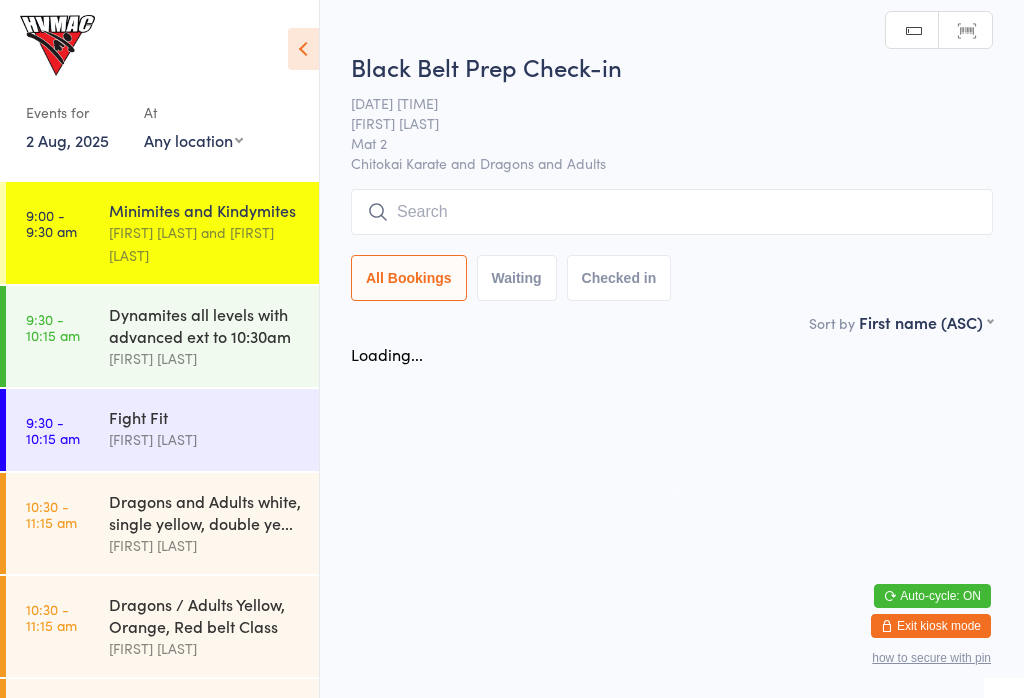 click at bounding box center [303, 49] 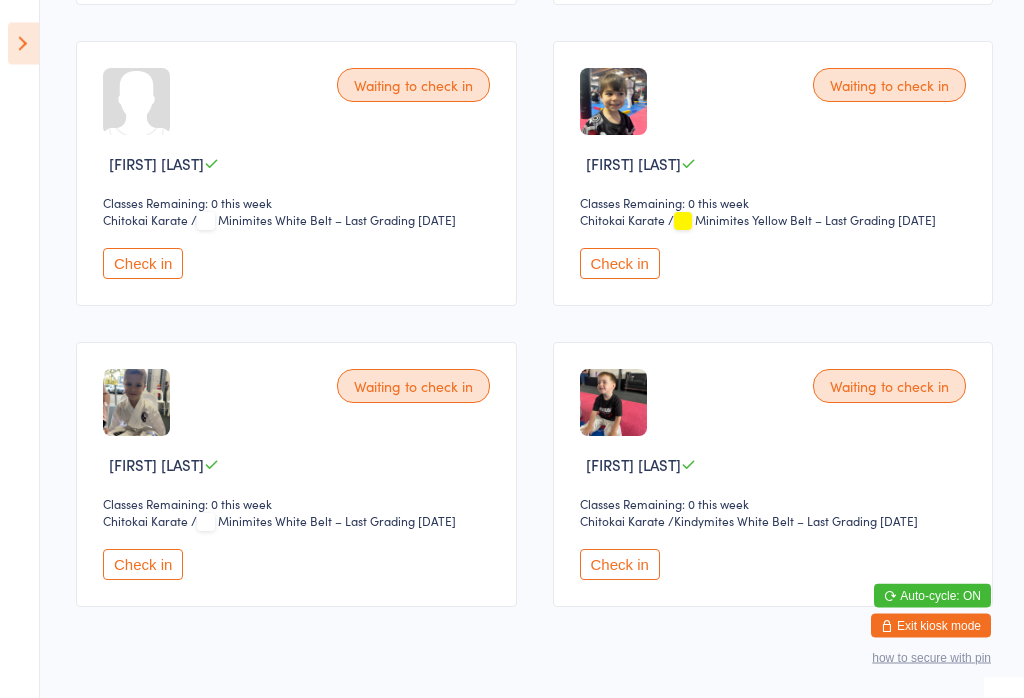 scroll, scrollTop: 1569, scrollLeft: 0, axis: vertical 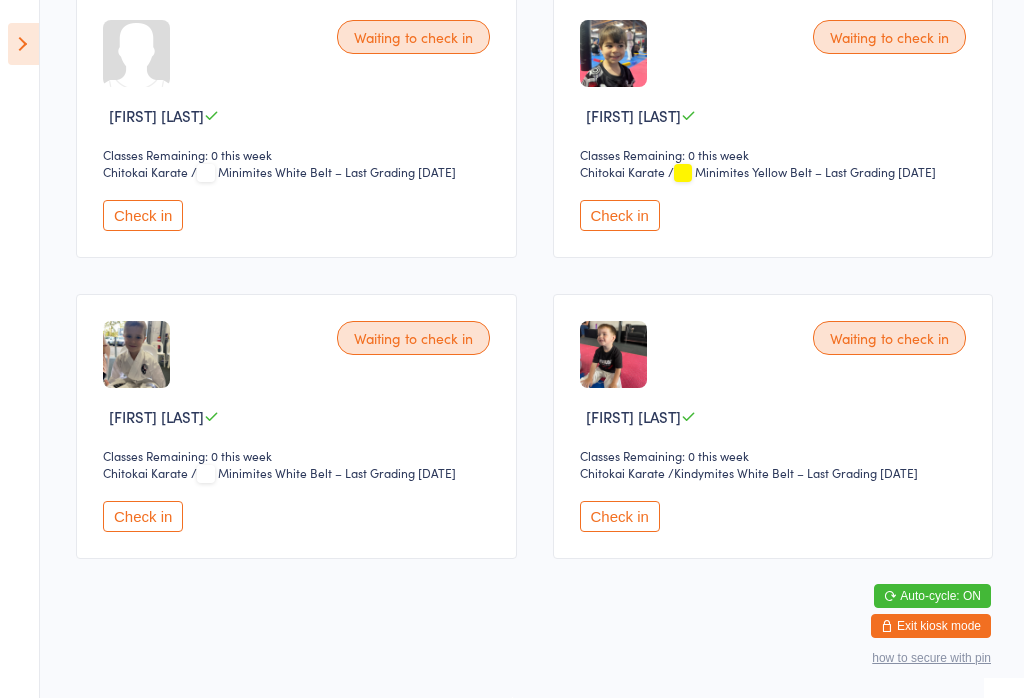 click at bounding box center [23, 44] 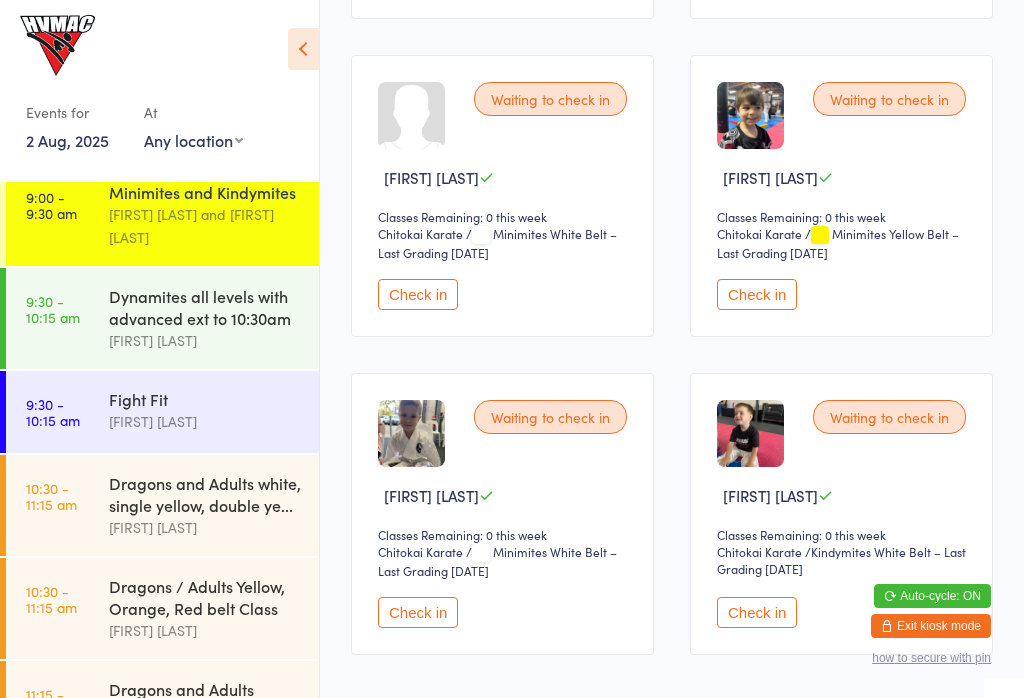 scroll, scrollTop: 18, scrollLeft: 0, axis: vertical 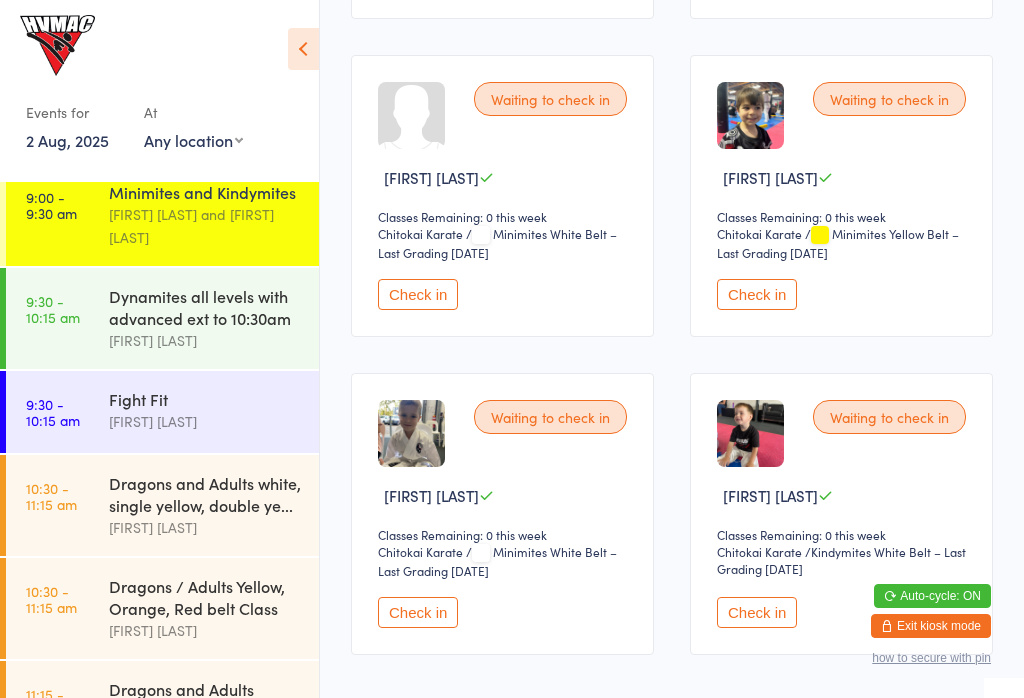 click on "9:30 - 10:15 am" at bounding box center [53, 309] 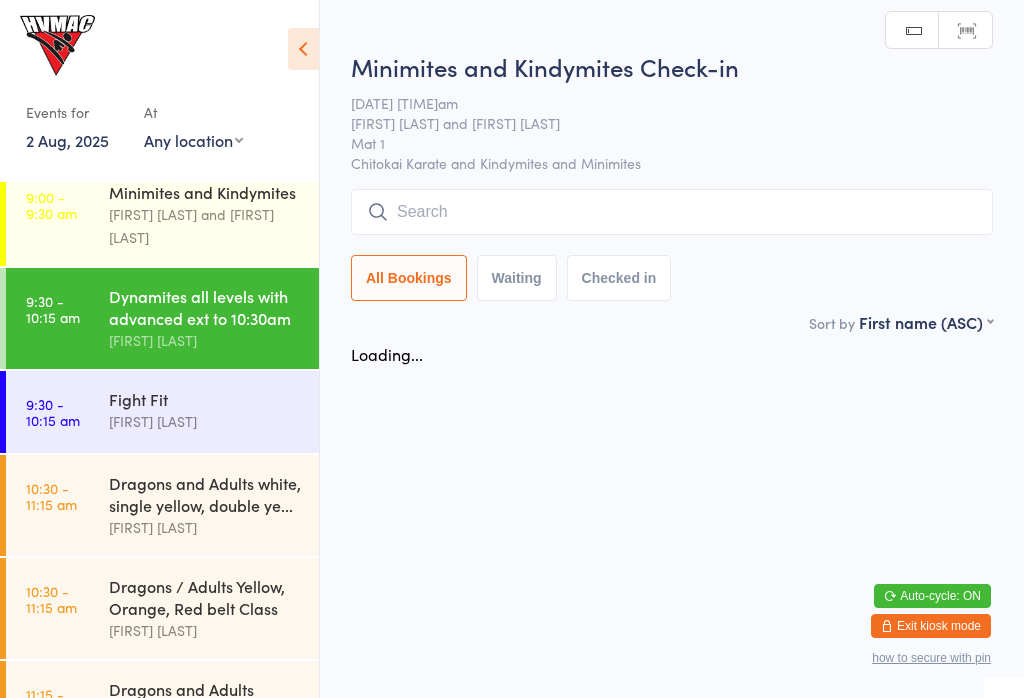 scroll, scrollTop: 0, scrollLeft: 0, axis: both 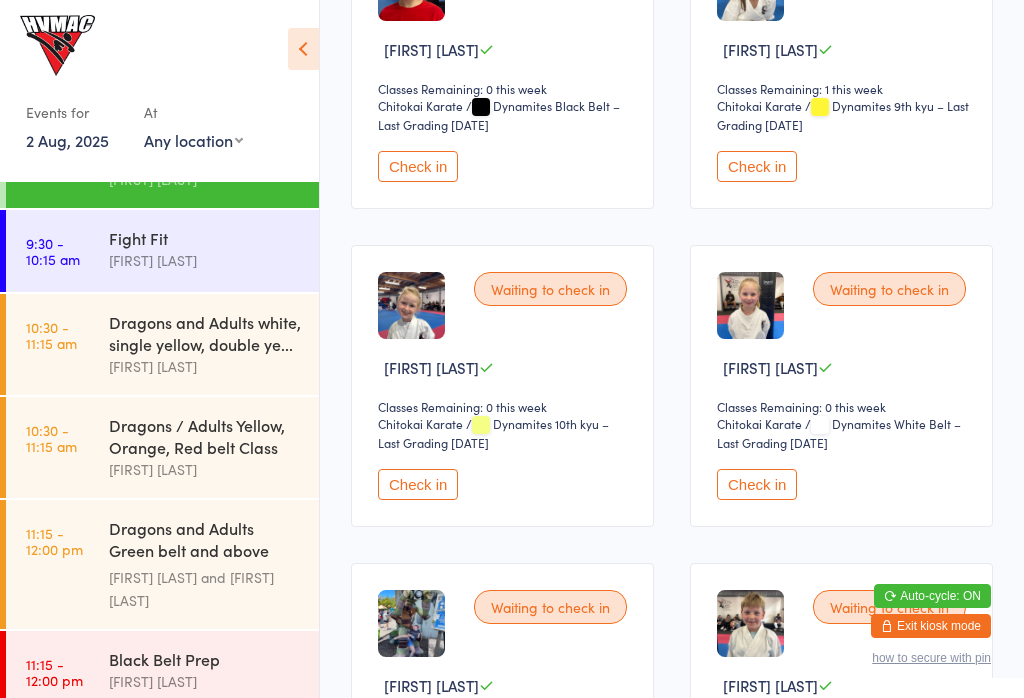 click on "[TIME] - [TIME] am Dragons / Adults Yellow, Orange, Red belt Class [PERSON]" at bounding box center (162, 447) 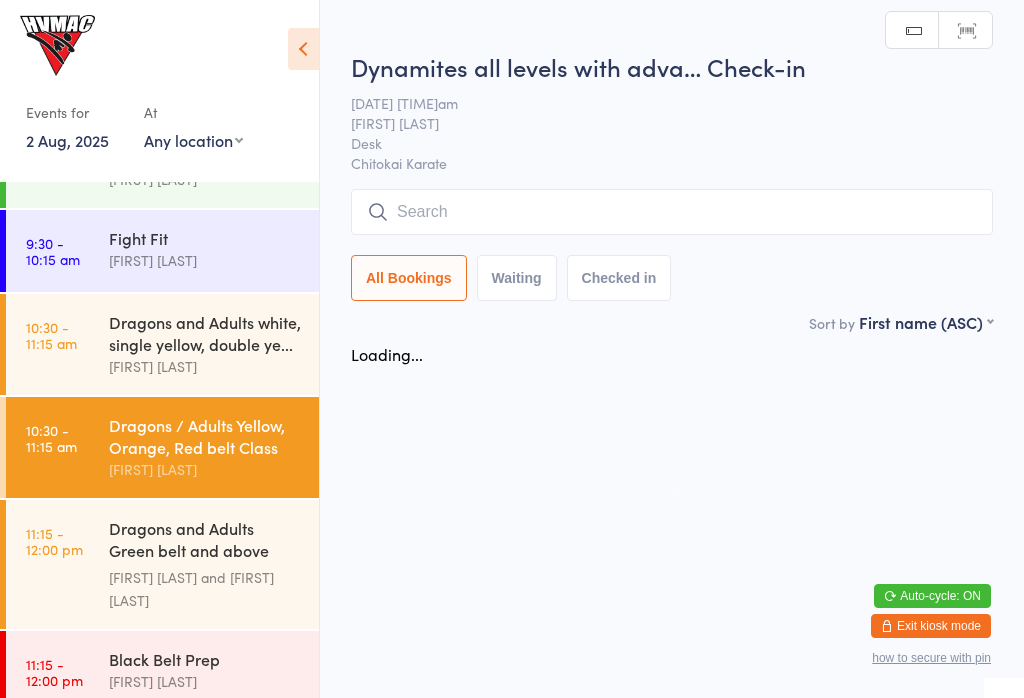 scroll, scrollTop: 0, scrollLeft: 0, axis: both 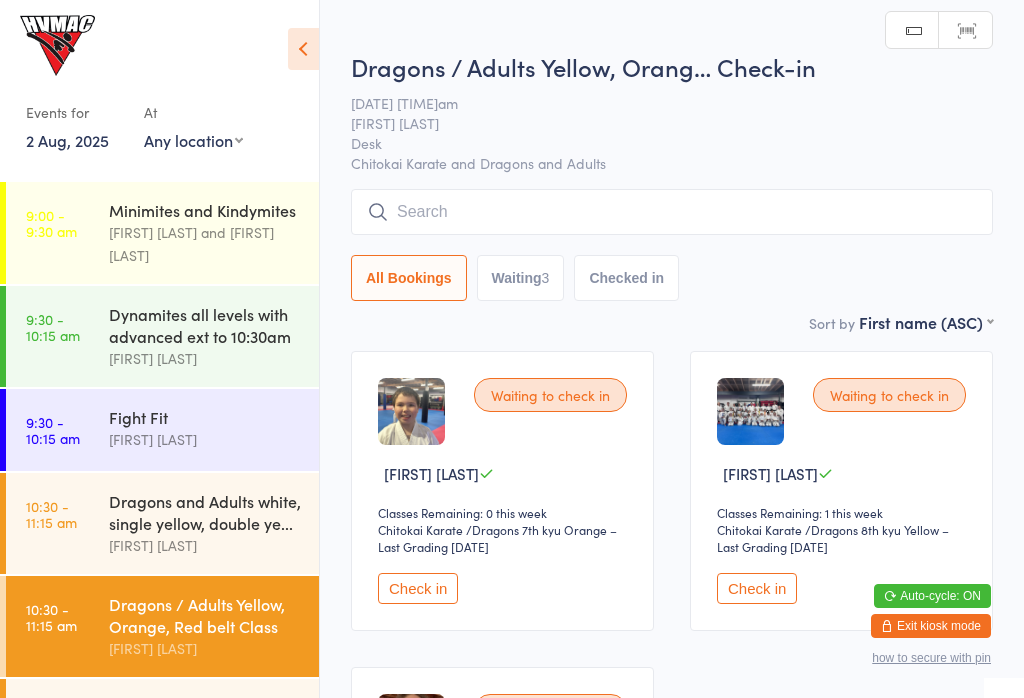 click on "[TIME] - [TIME] am Minimites and Kindymites [PERSON] and [PERSON]" at bounding box center [162, 233] 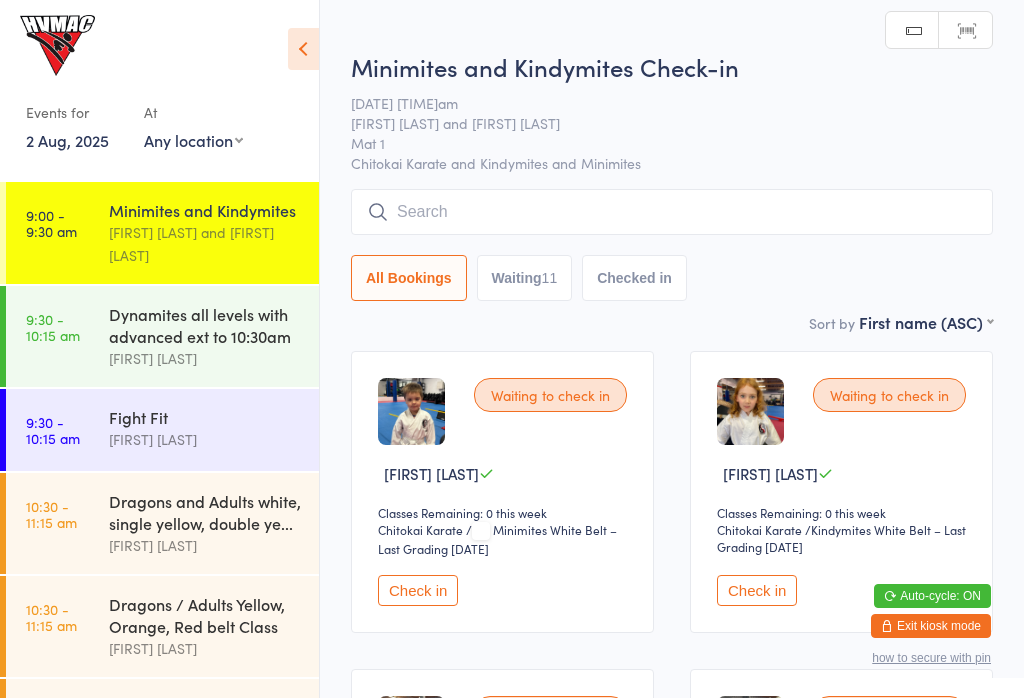 click at bounding box center (150, 51) 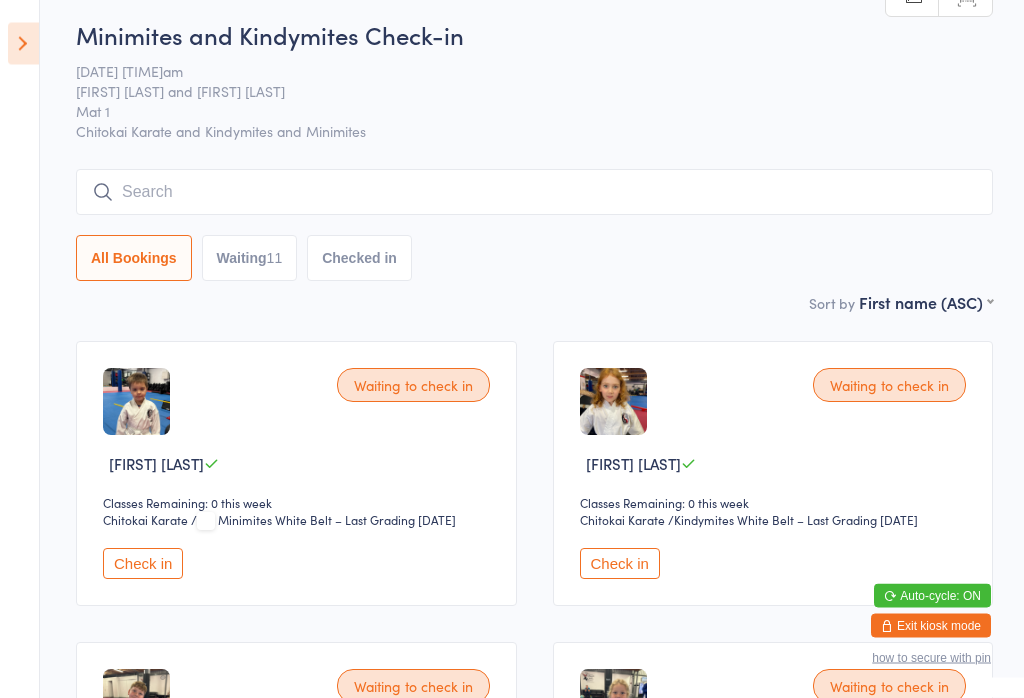 scroll, scrollTop: 10, scrollLeft: 0, axis: vertical 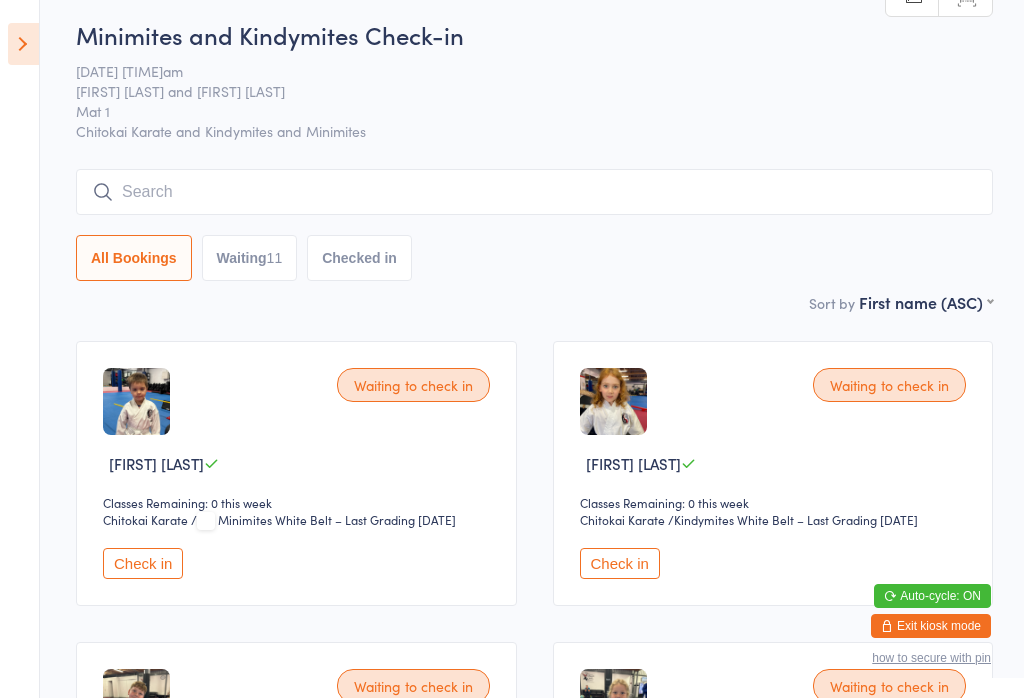 click at bounding box center [23, 44] 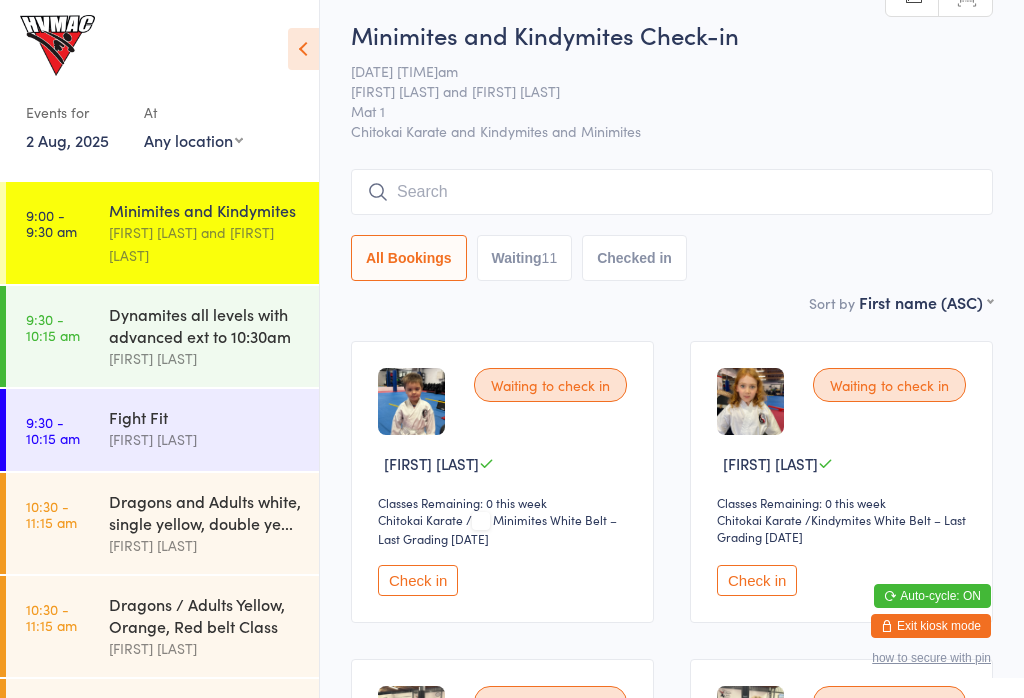 scroll, scrollTop: 0, scrollLeft: 0, axis: both 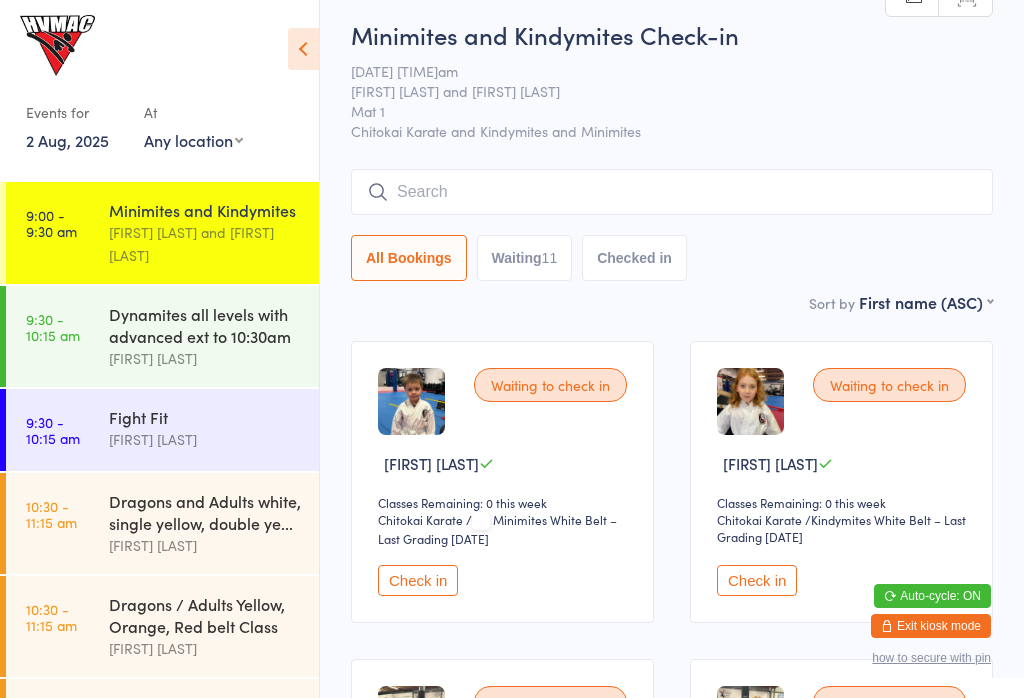 click on "[FIRST] [LAST] and [FIRST] [LAST]" at bounding box center [205, 244] 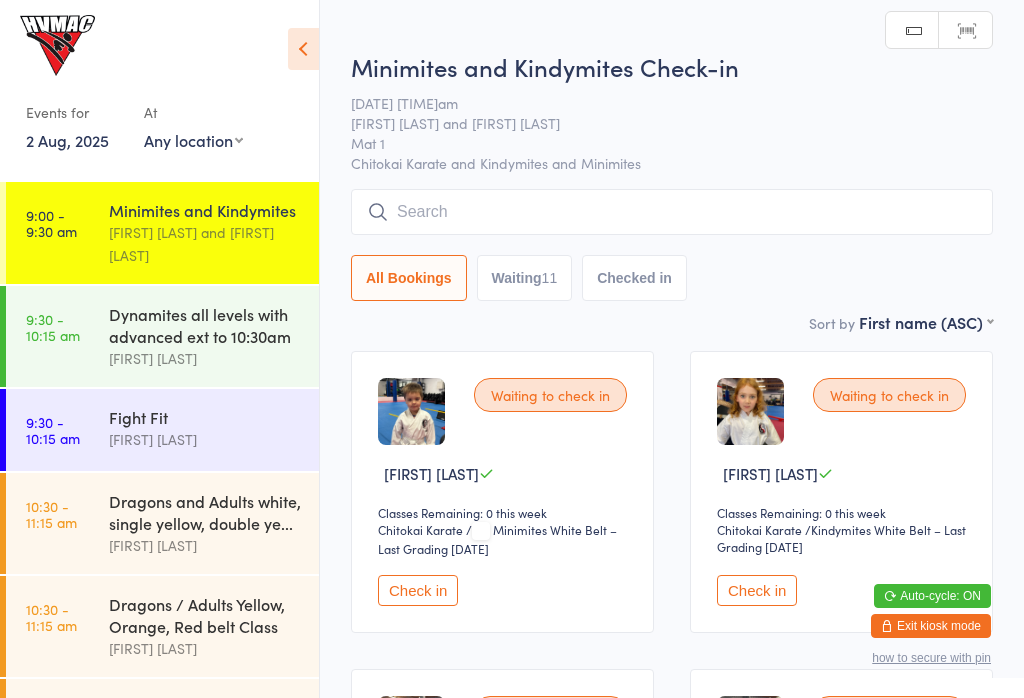 click at bounding box center (303, 49) 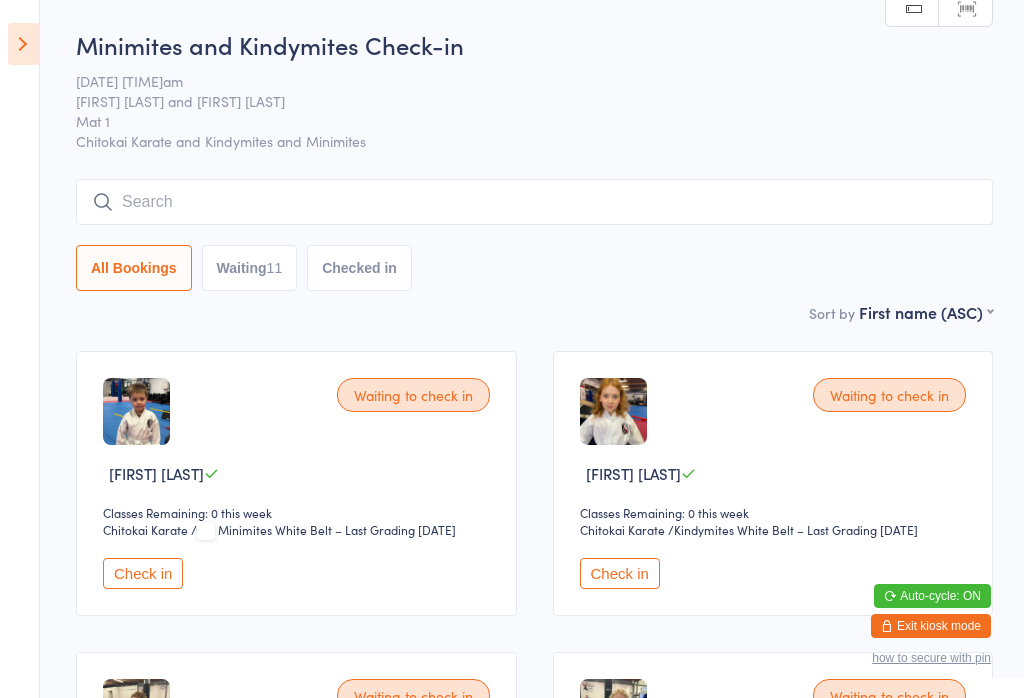 click at bounding box center (136, 411) 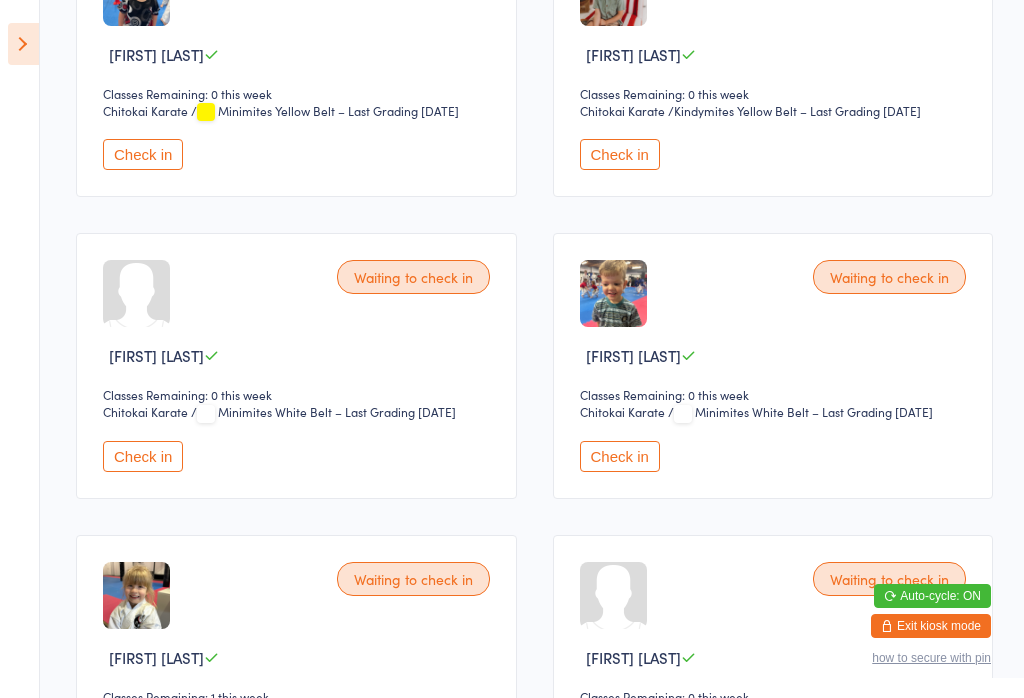 scroll, scrollTop: 725, scrollLeft: 0, axis: vertical 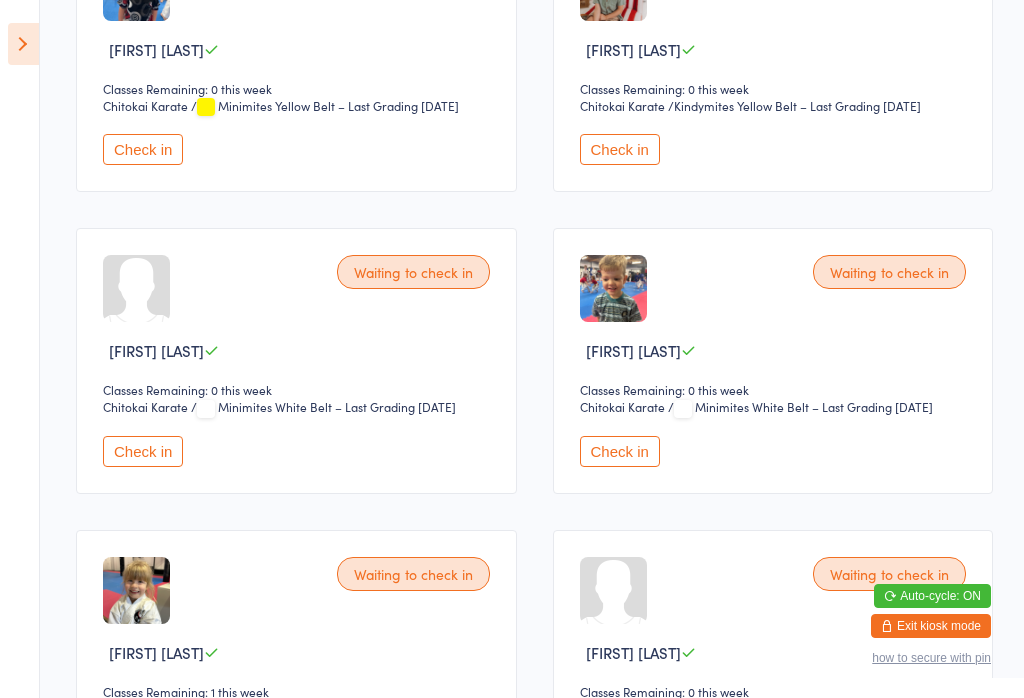 click on "Waiting to check in" at bounding box center (889, 272) 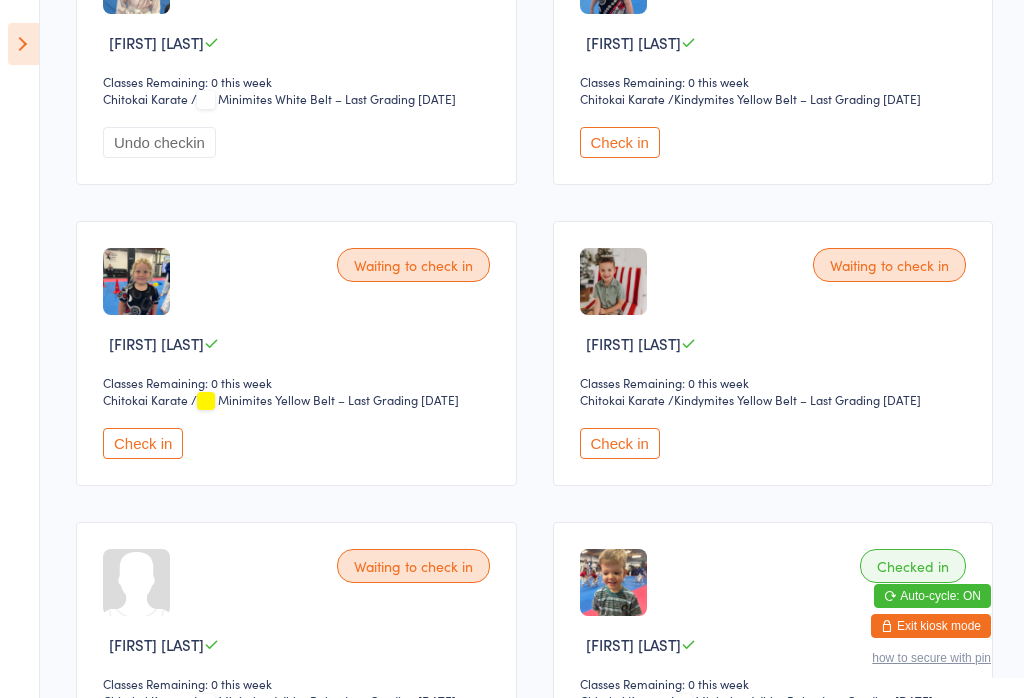 scroll, scrollTop: 430, scrollLeft: 0, axis: vertical 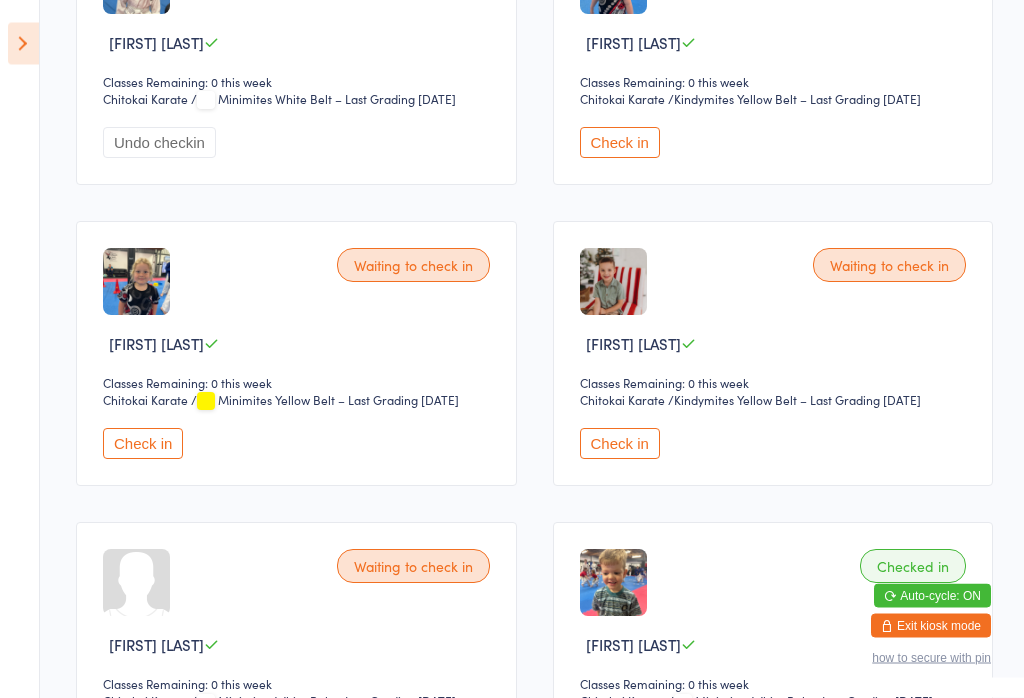 click on "Check in" at bounding box center [143, 444] 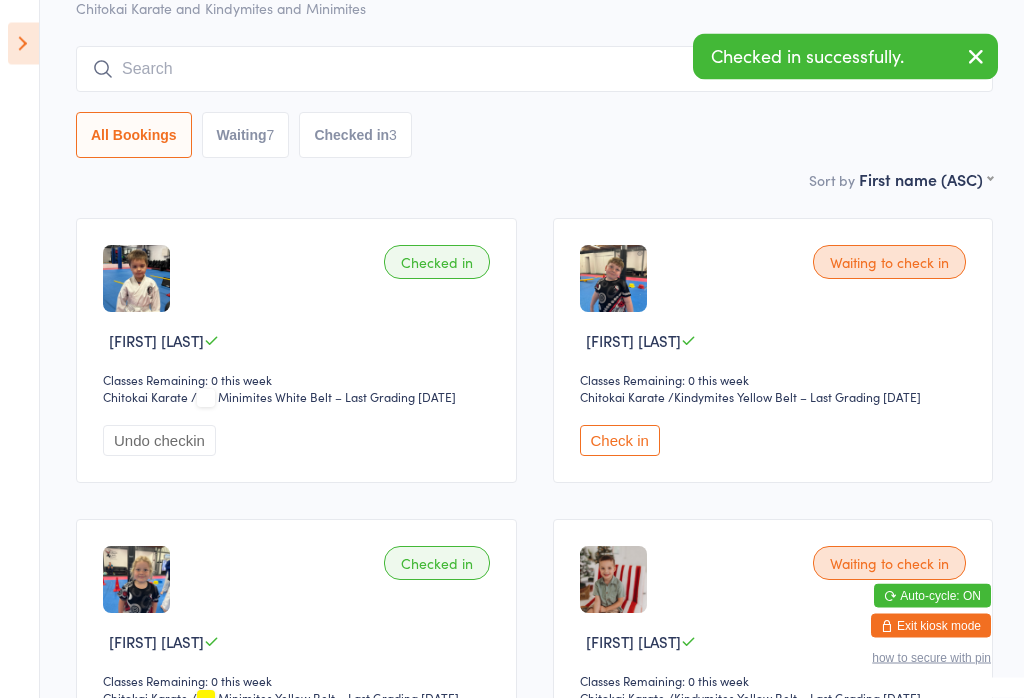 scroll, scrollTop: 133, scrollLeft: 0, axis: vertical 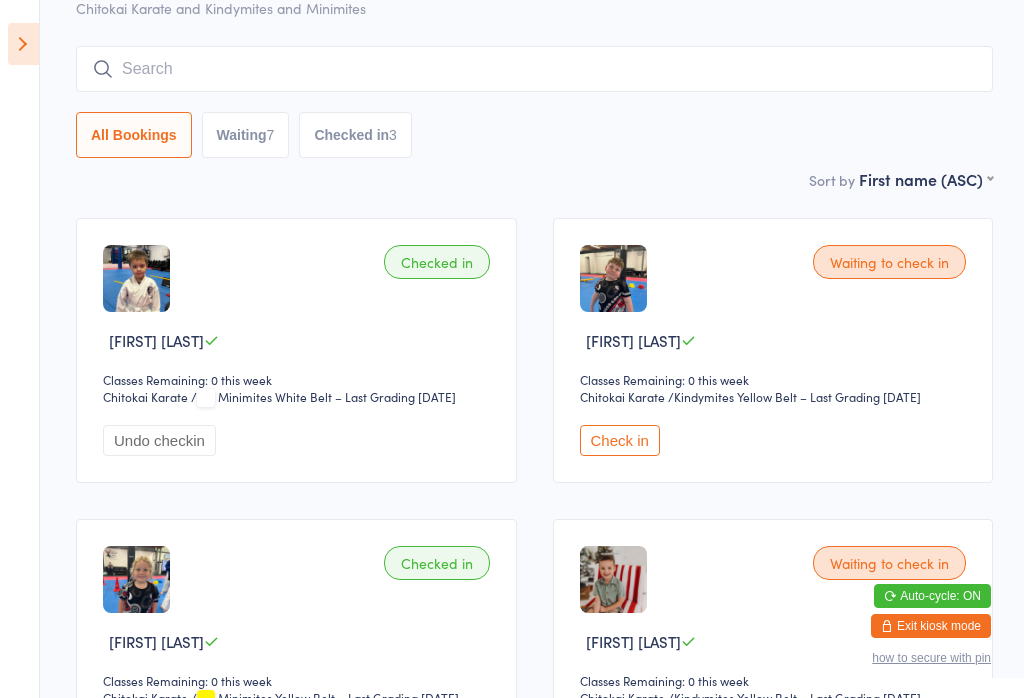 click on "Check in" at bounding box center [620, 440] 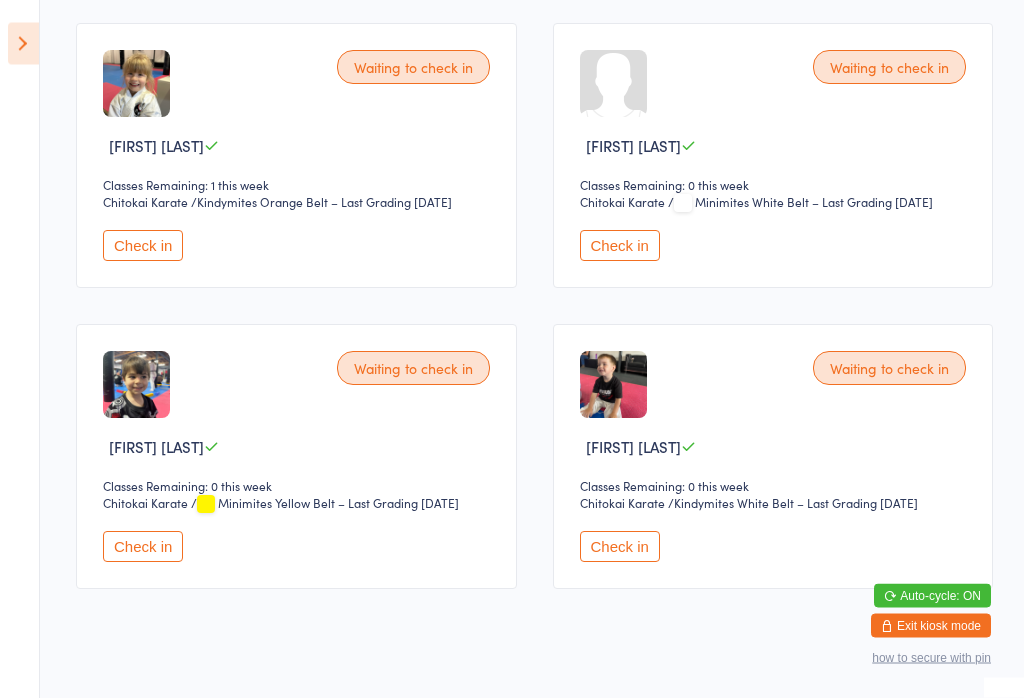 scroll, scrollTop: 1265, scrollLeft: 0, axis: vertical 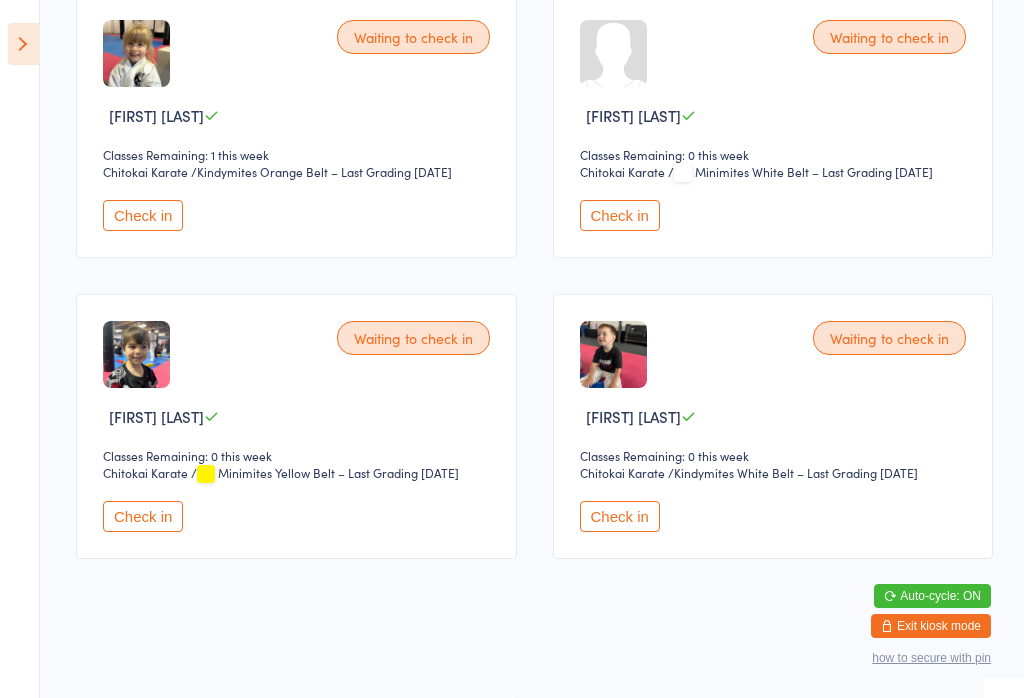 click on "Chitokai Karate" at bounding box center (160, 172) 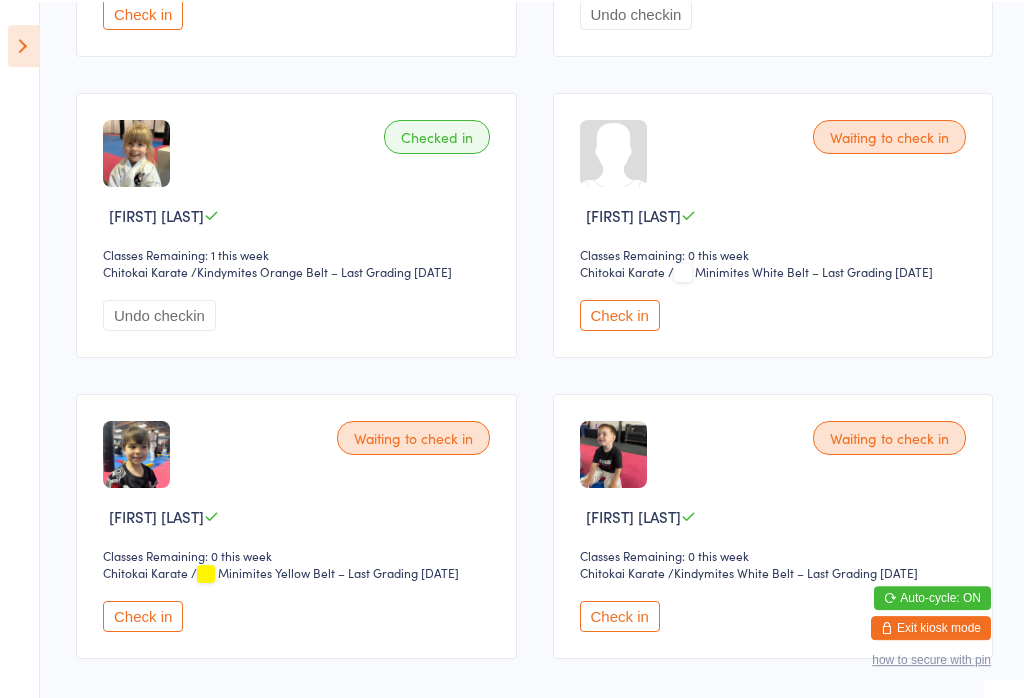 scroll, scrollTop: 788, scrollLeft: 0, axis: vertical 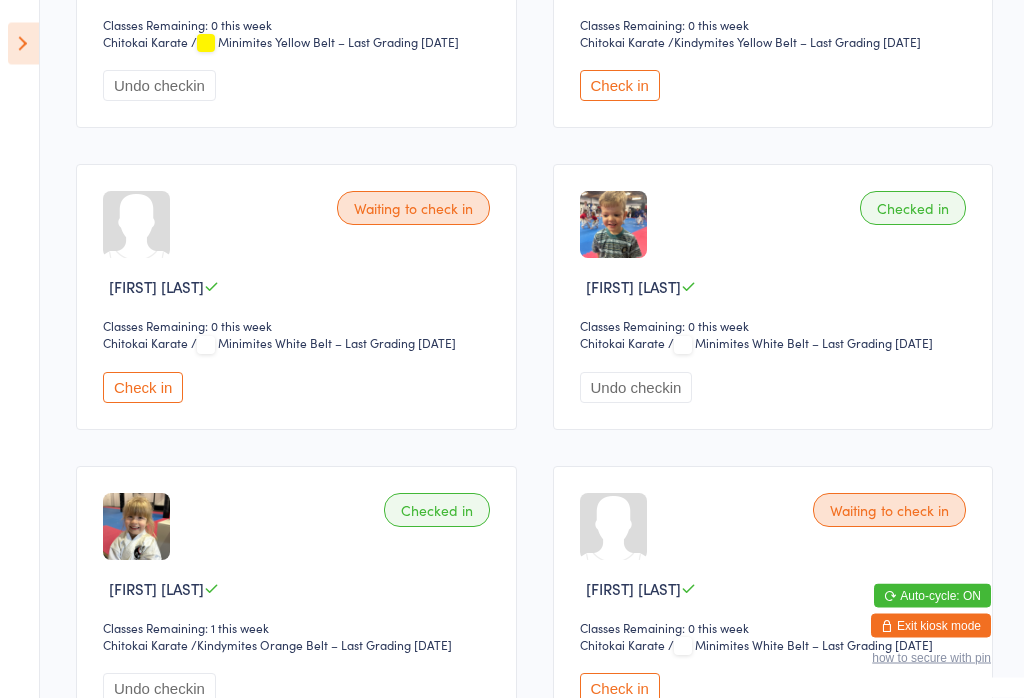 click on "Chitokai Karate" at bounding box center [160, 344] 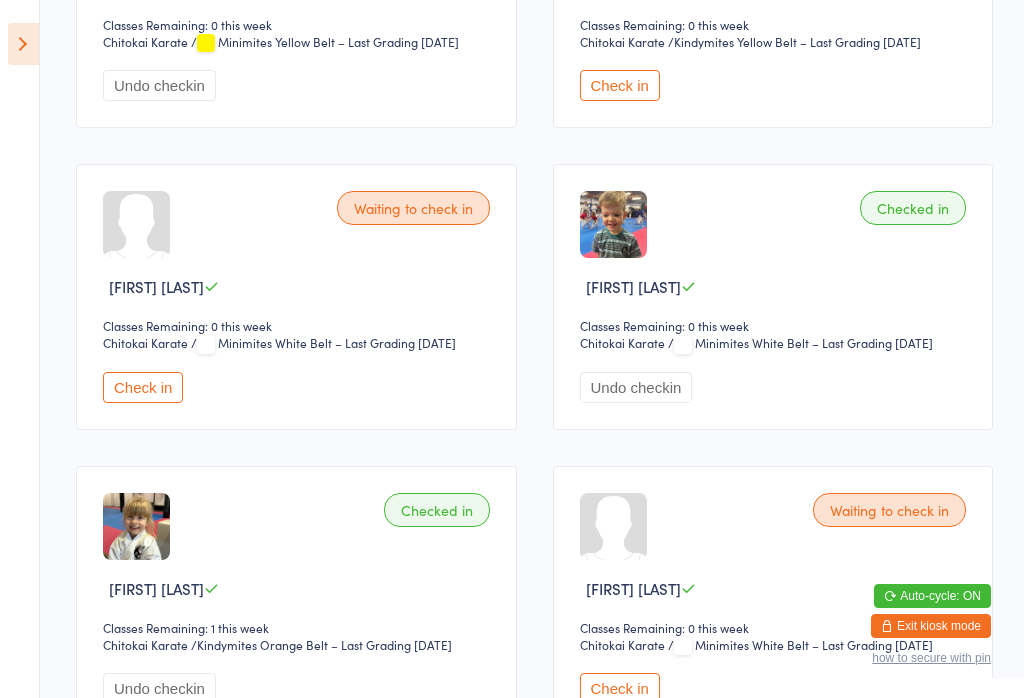 click on "Check in" at bounding box center [143, 387] 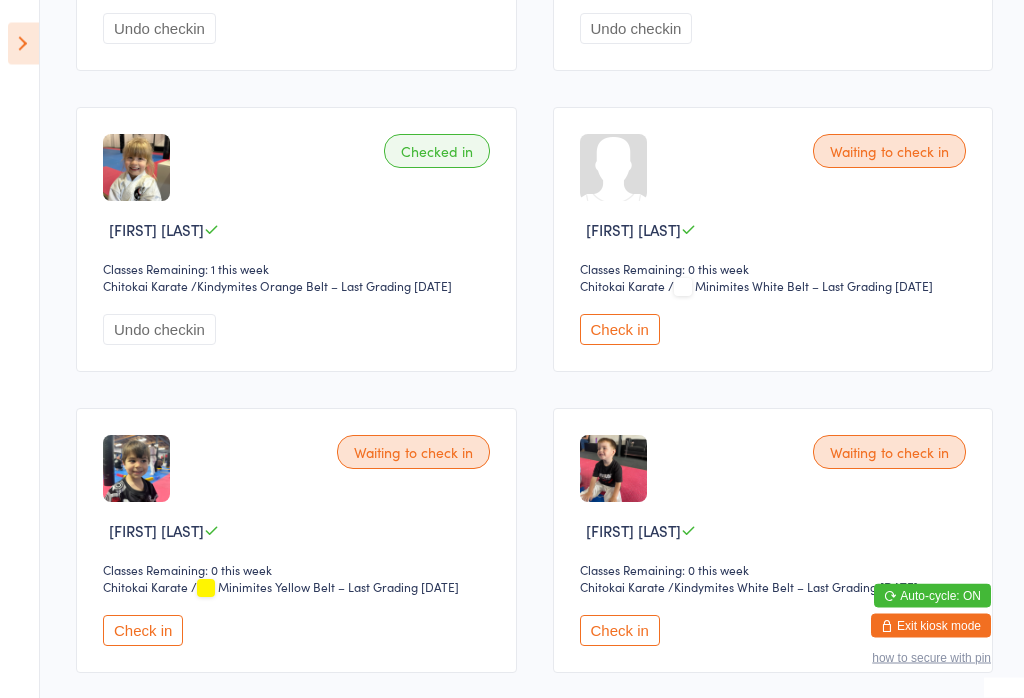 scroll, scrollTop: 1265, scrollLeft: 0, axis: vertical 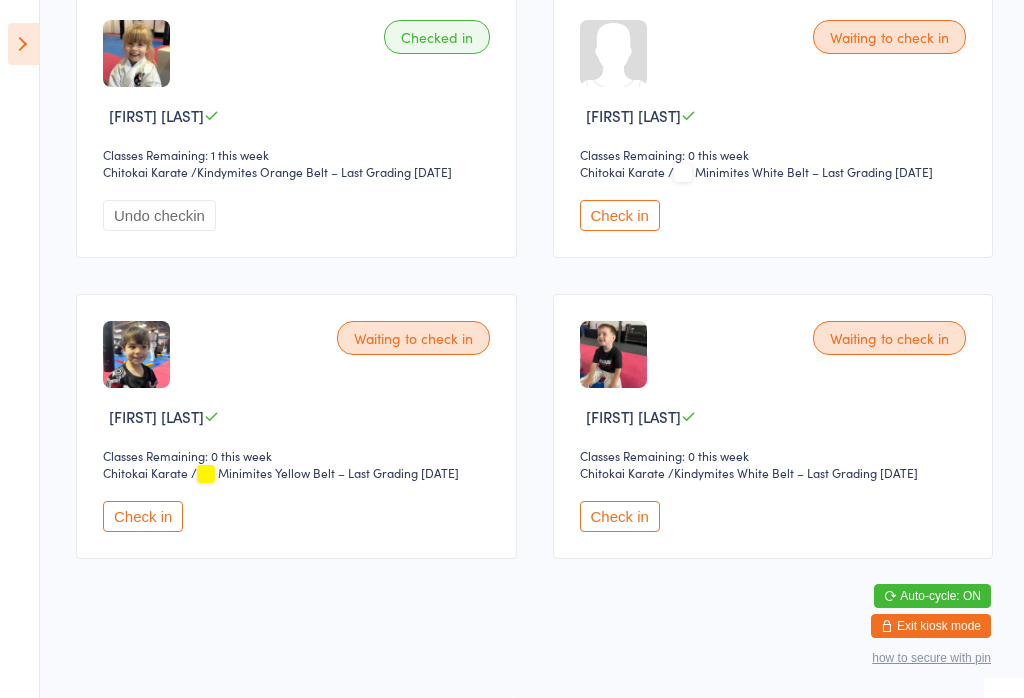 click on "Check in" at bounding box center (620, 516) 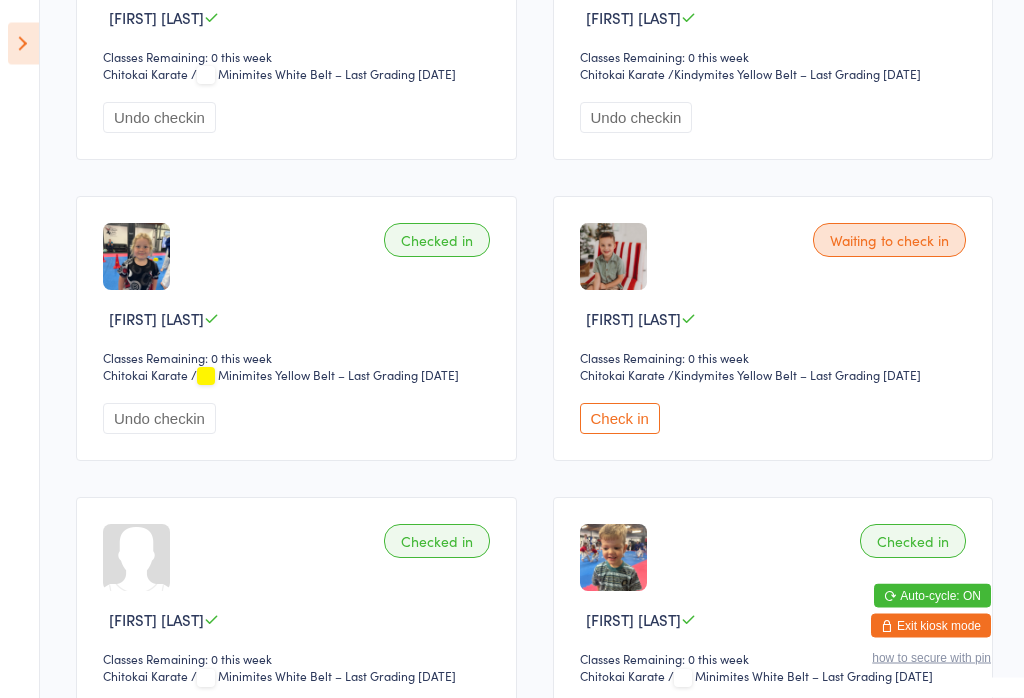 scroll, scrollTop: 456, scrollLeft: 0, axis: vertical 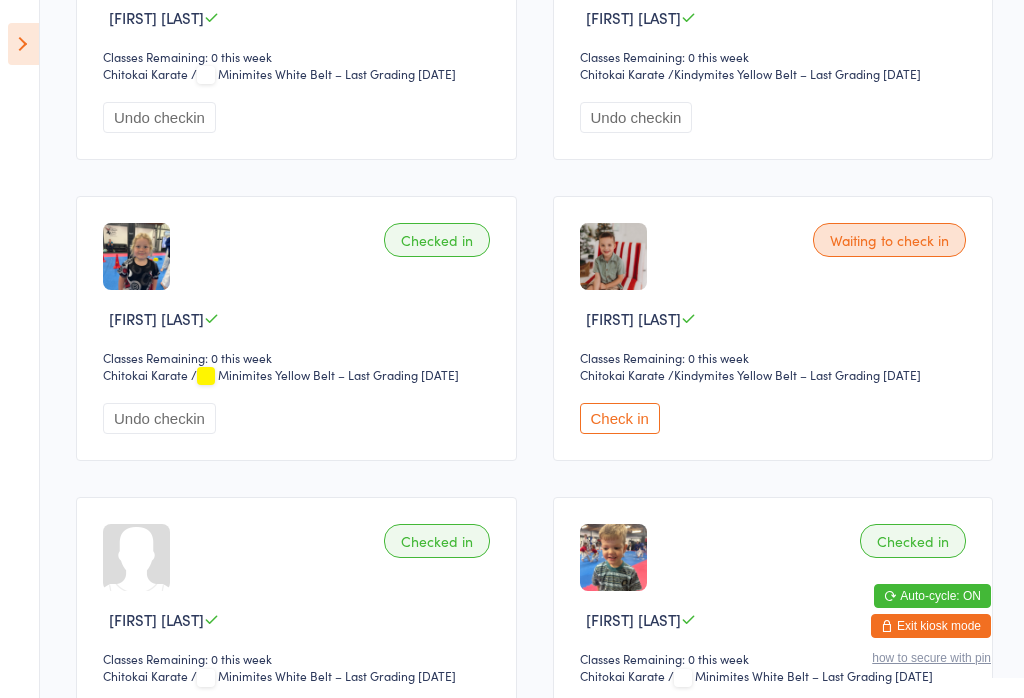 click on "Check in" at bounding box center [620, 418] 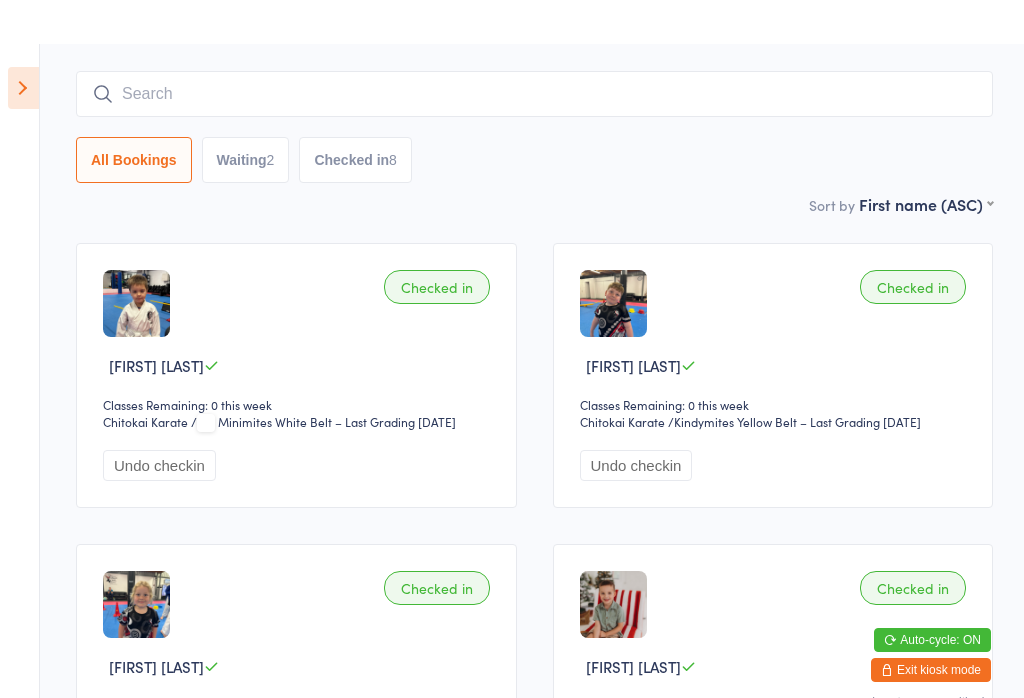 scroll, scrollTop: 0, scrollLeft: 0, axis: both 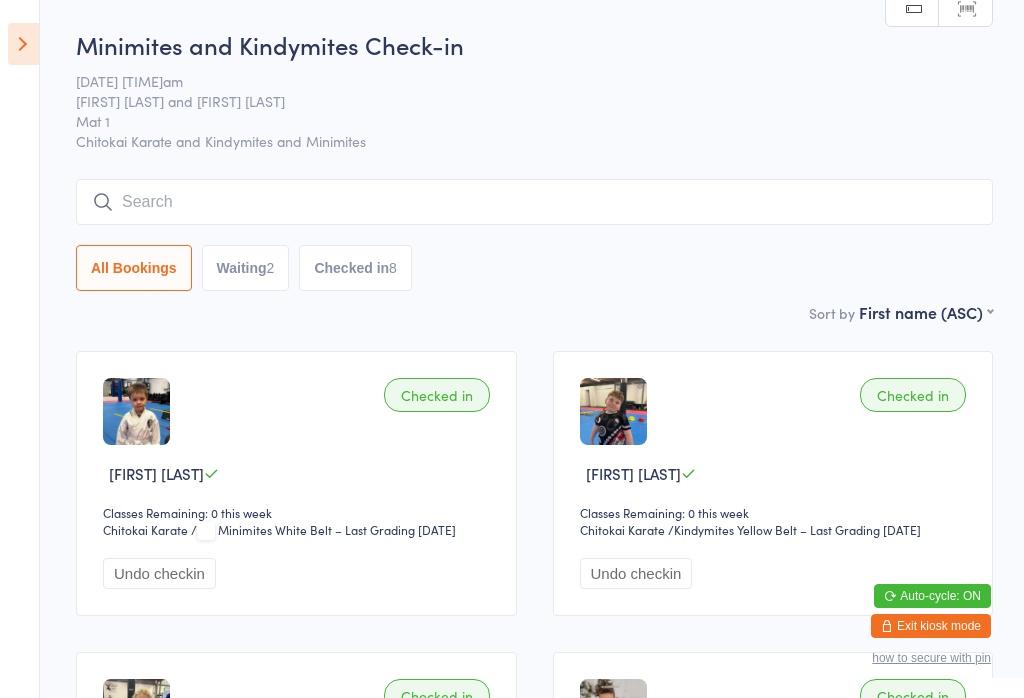 click on "Waiting 2" at bounding box center [246, 268] 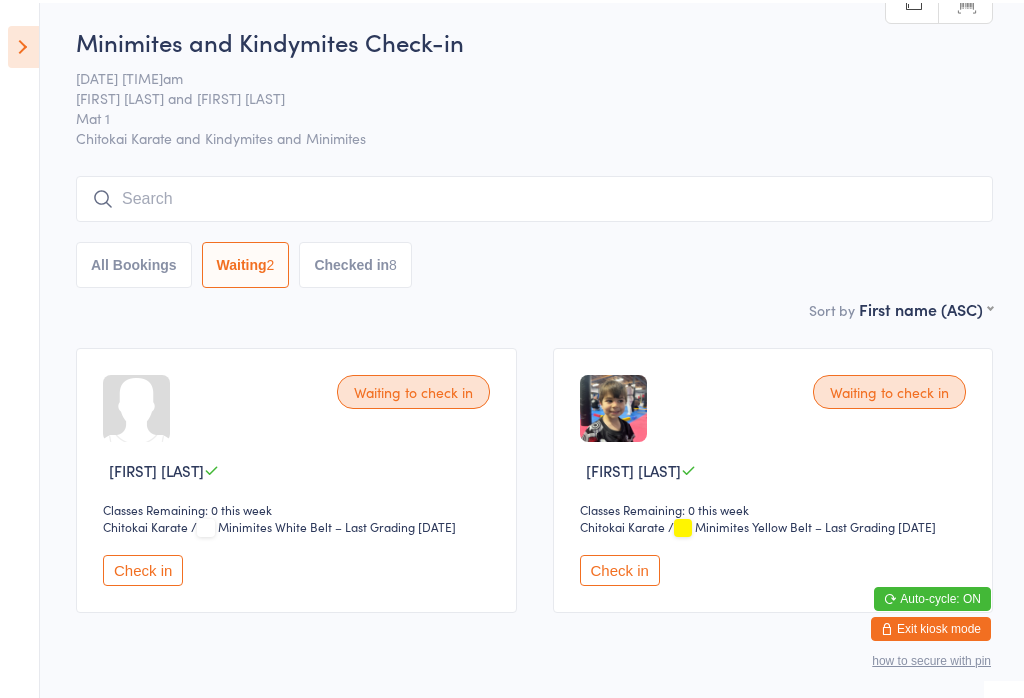 scroll, scrollTop: 0, scrollLeft: 0, axis: both 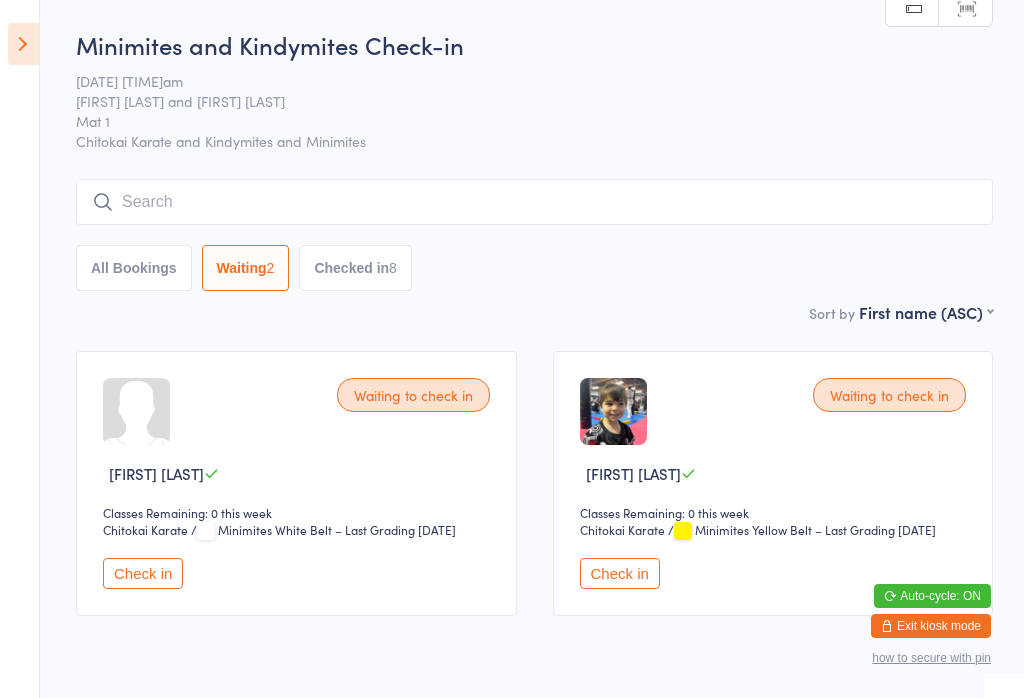 click at bounding box center (23, 44) 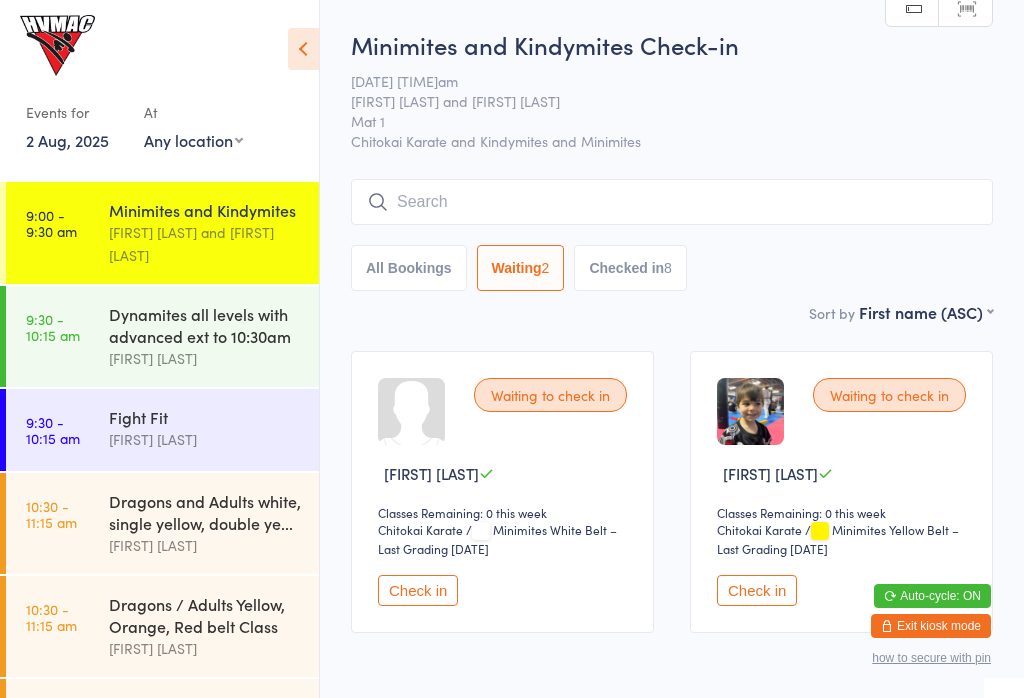 click on "Fight Fit" at bounding box center (205, 417) 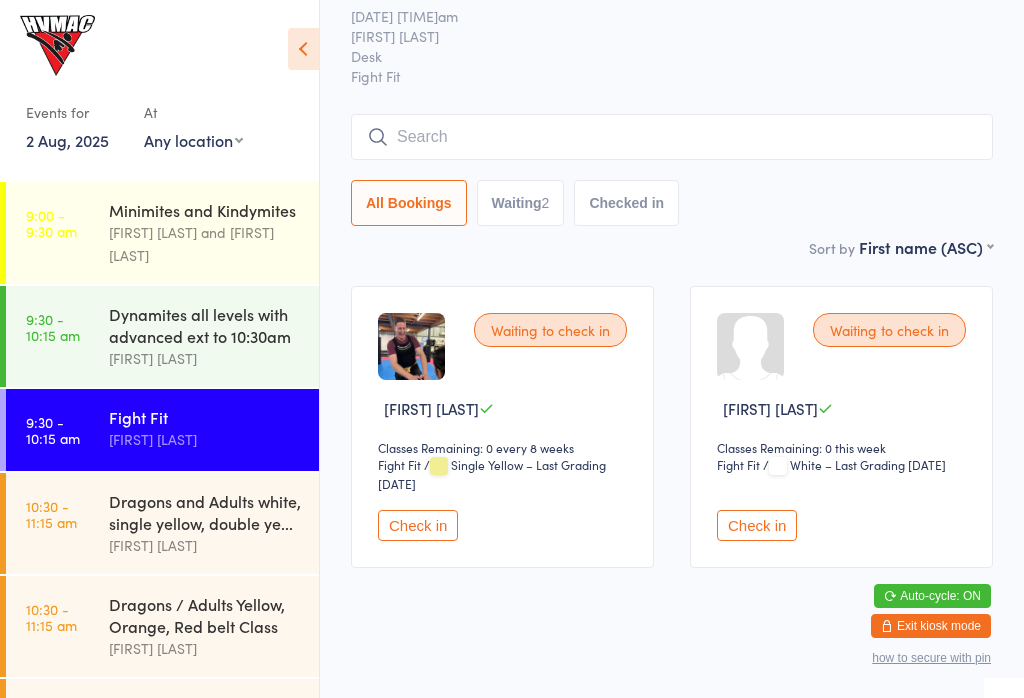 scroll, scrollTop: 0, scrollLeft: 0, axis: both 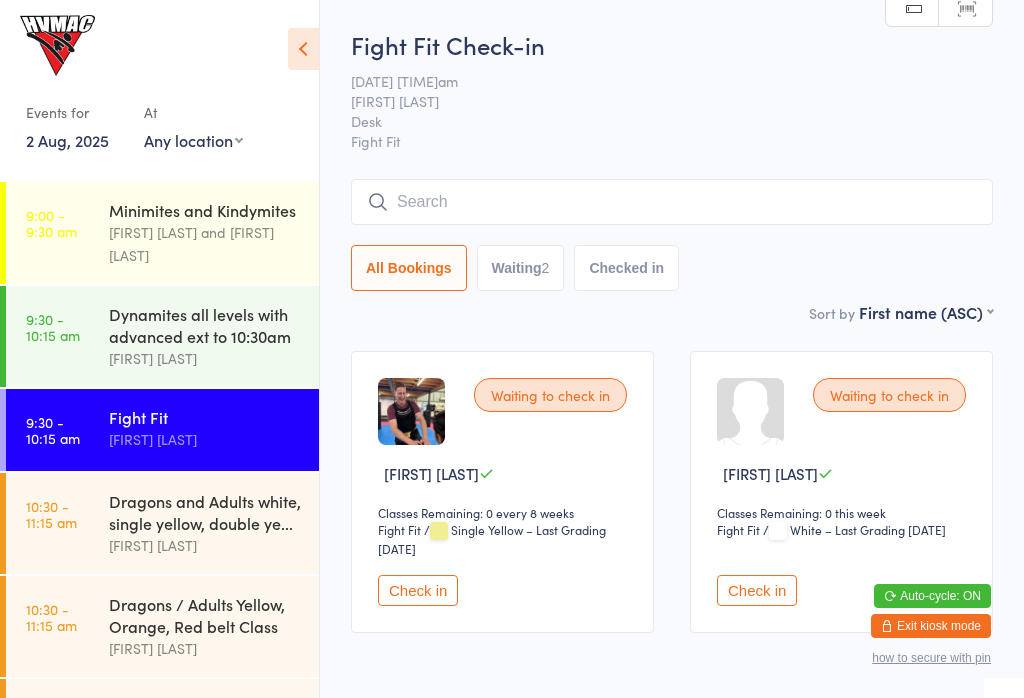 click on "Minimites and Kindymites" at bounding box center (205, 210) 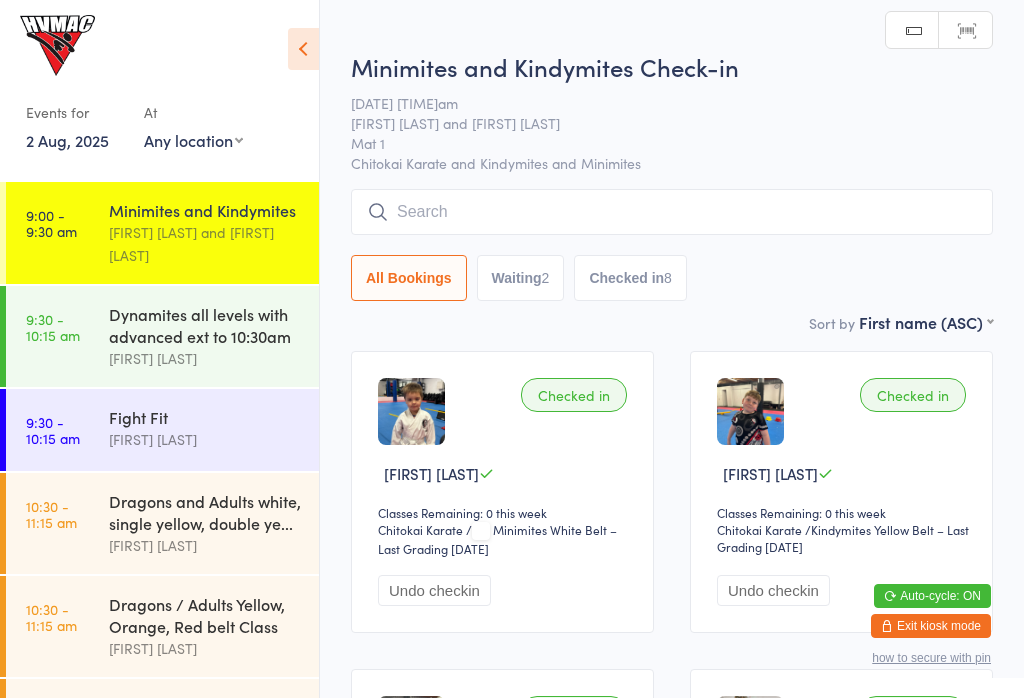 click on "Waiting 2" at bounding box center (521, 278) 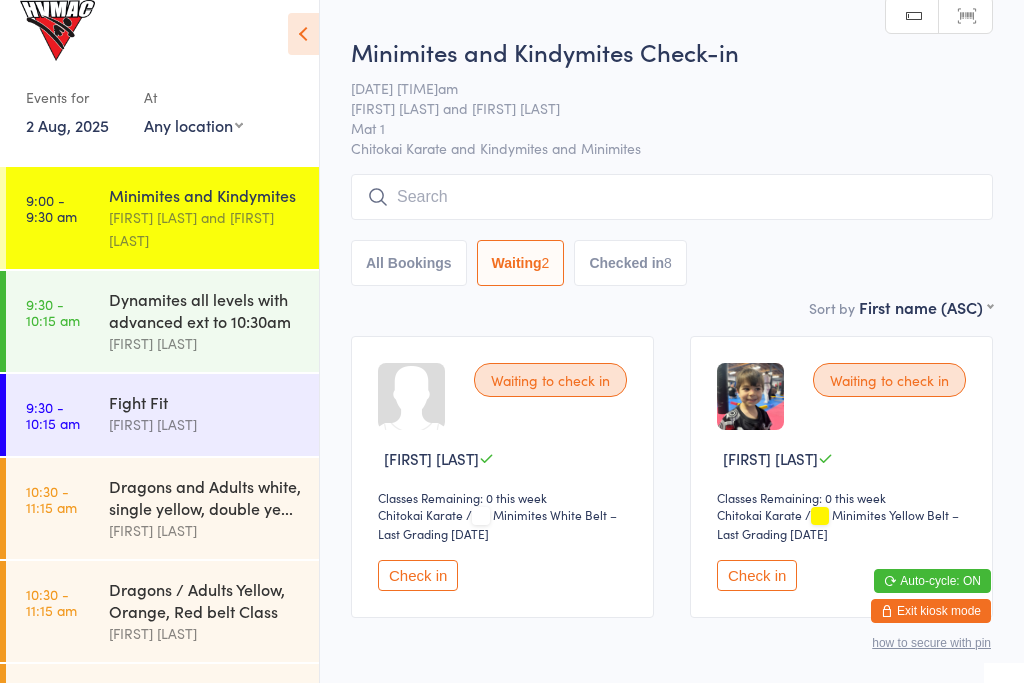 scroll, scrollTop: 47, scrollLeft: 0, axis: vertical 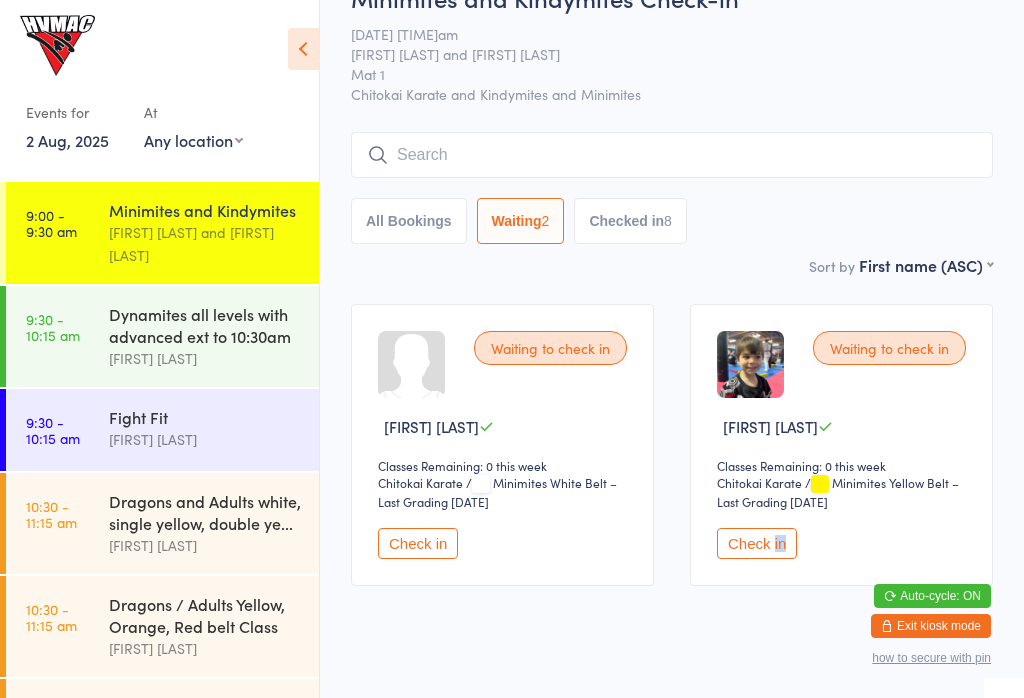 click on "You have now entered Kiosk Mode. Members will be able to check themselves in using the search field below. Click "Exit kiosk mode" below to exit Kiosk Mode at any time. Checked in successfully. Events for [DATE] [DATE]
[MONTH] [YEAR]
Sun Mon Tue Wed Thu Fri Sat
31
27
28
29
30
31
01
02
32
03
04
05
06
07
08
09
33
10
11
12
13
14
15
16
34
17
18
19
20
21
22
23 35" at bounding box center (512, 302) 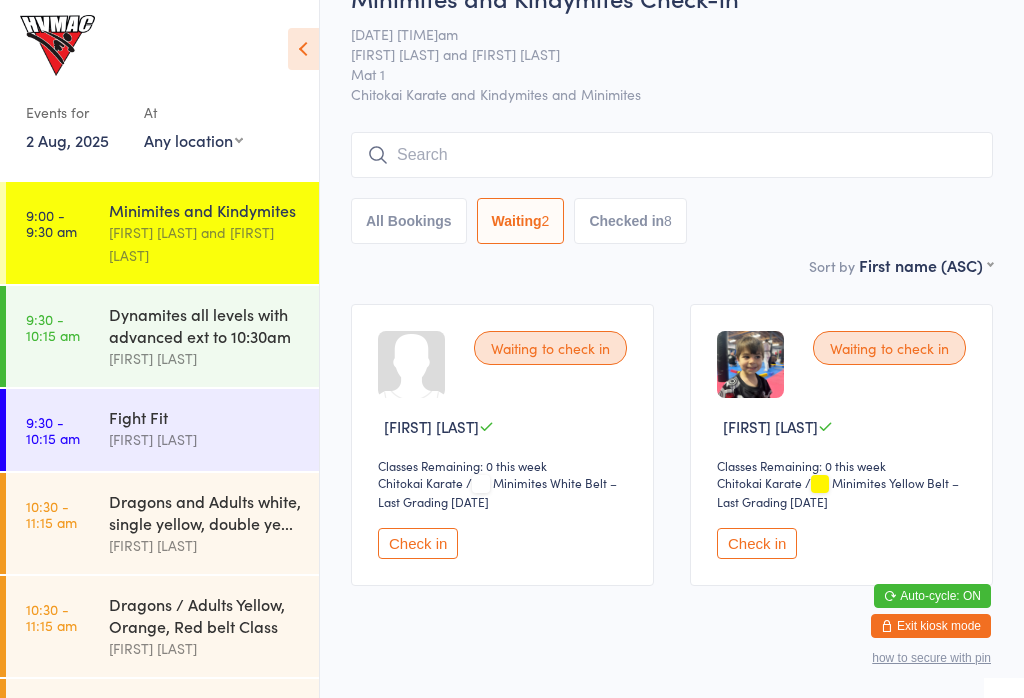 click on "Checked in  8" at bounding box center (630, 221) 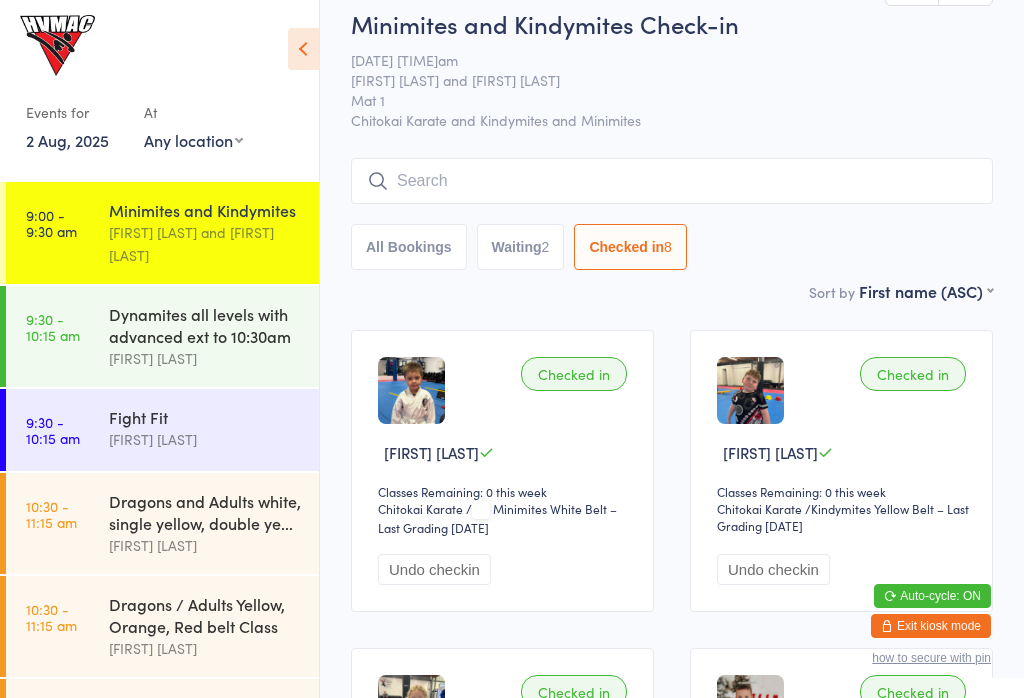 scroll, scrollTop: 0, scrollLeft: 0, axis: both 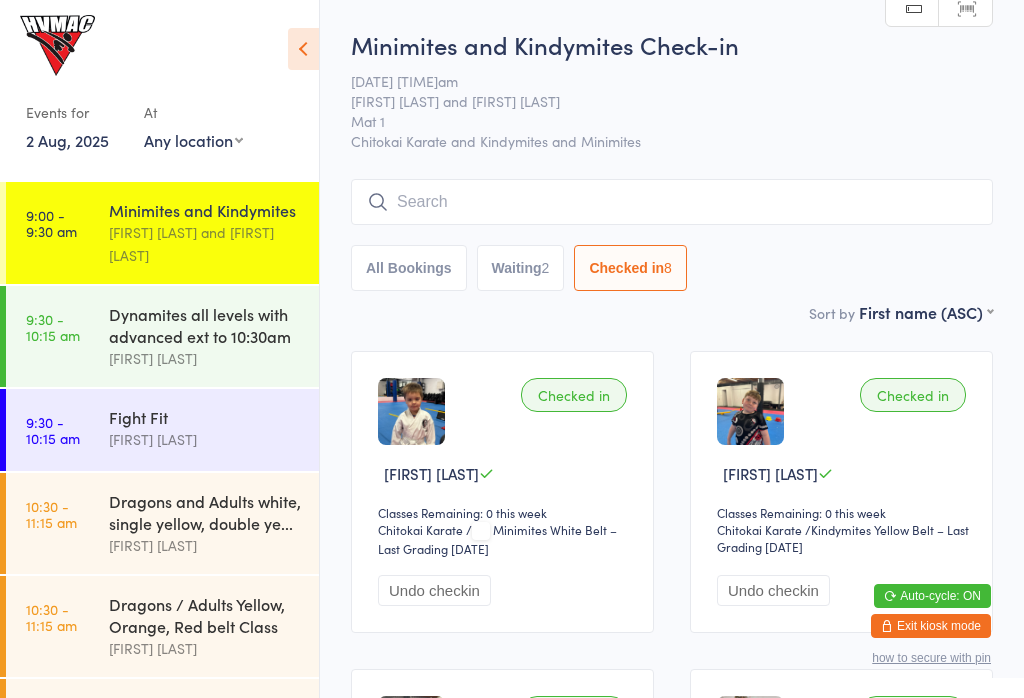 click on "Waiting 2" at bounding box center (521, 268) 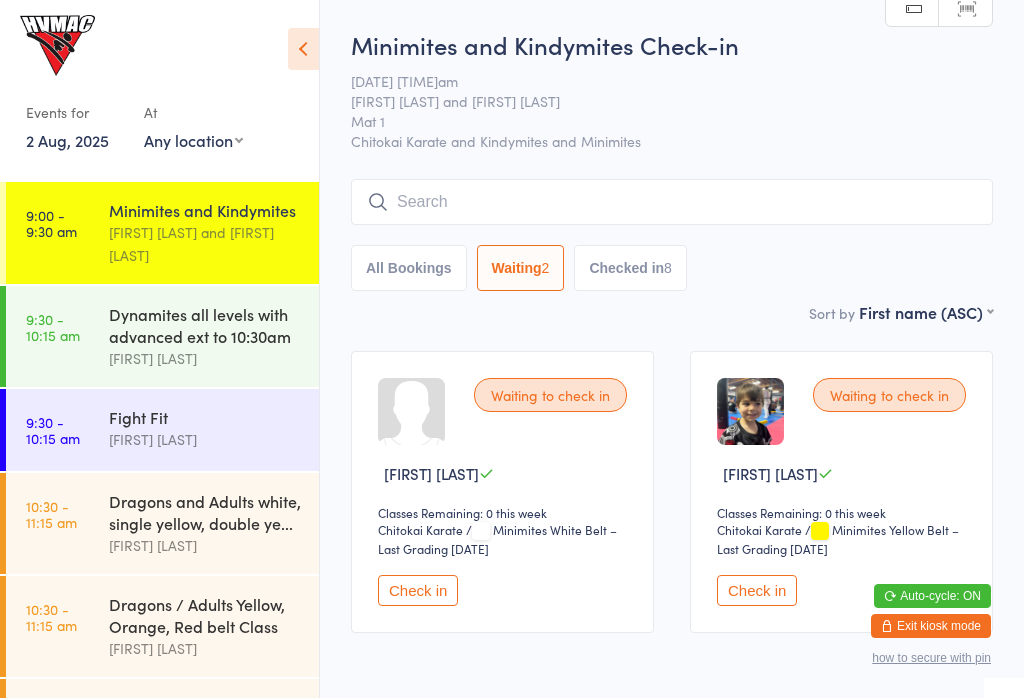 click on "Check in" at bounding box center [418, 590] 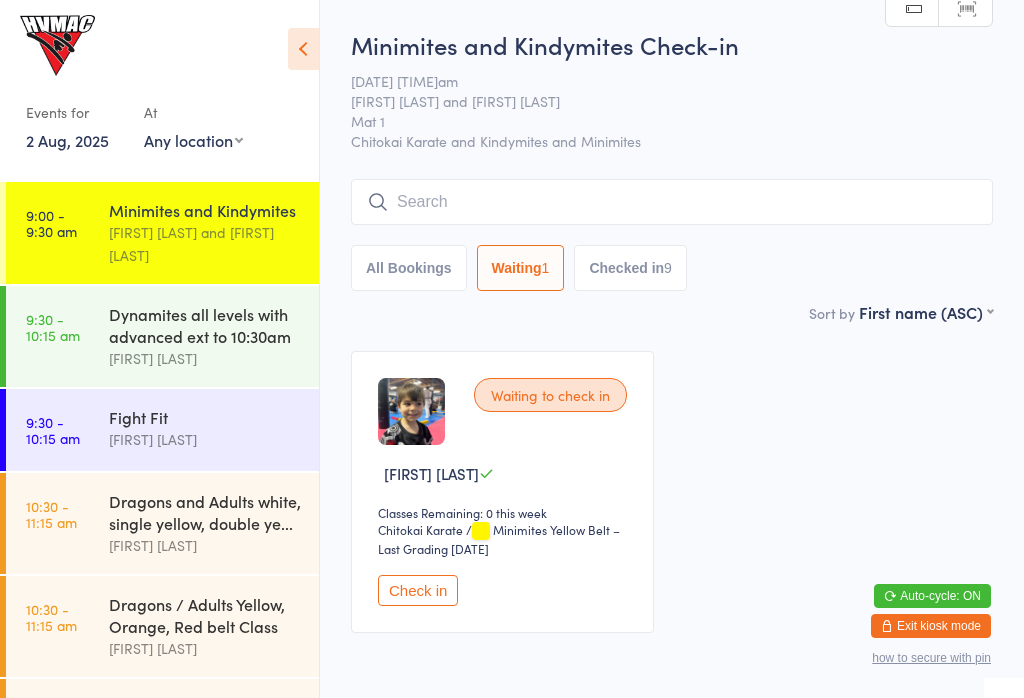 click on "Dragons and Adults white, single yellow, double ye..." at bounding box center (205, 512) 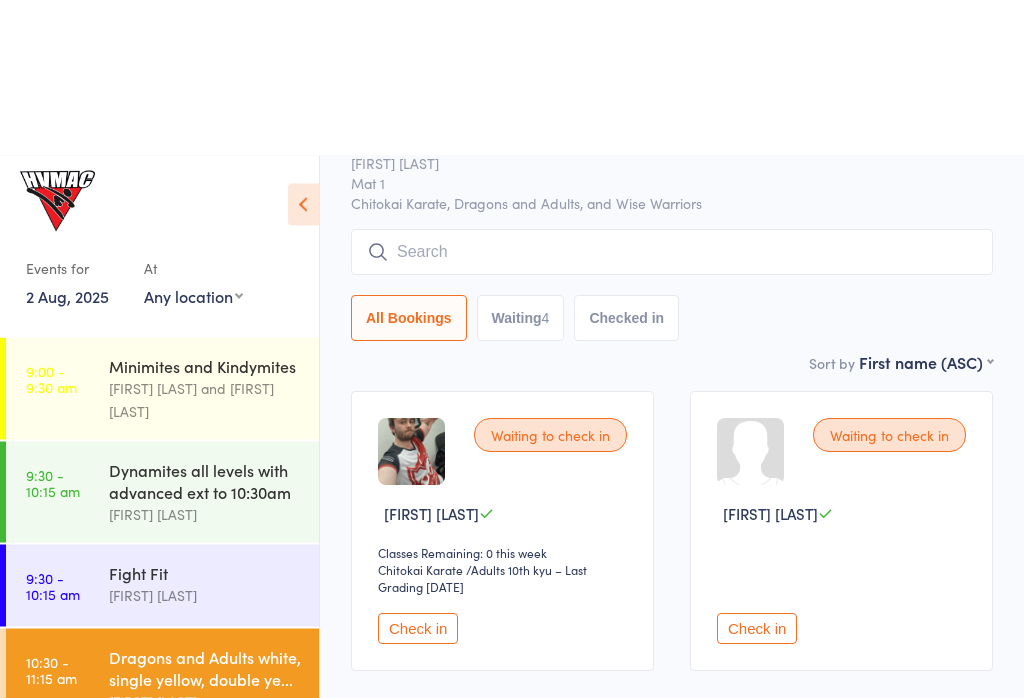 scroll, scrollTop: 0, scrollLeft: 0, axis: both 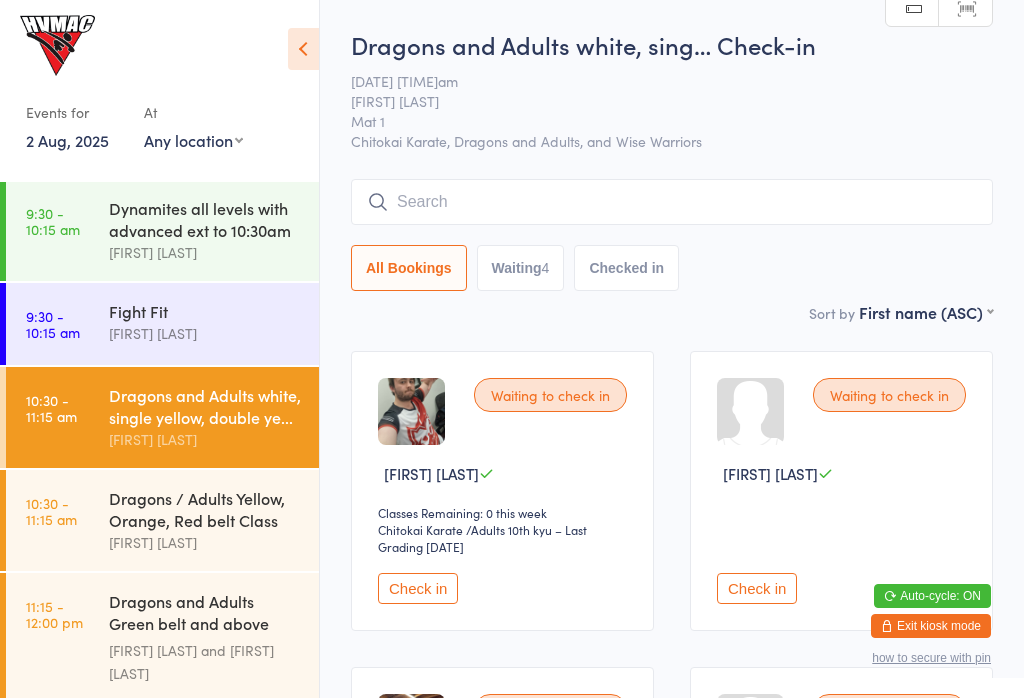 click on "Dragons / Adults Yellow, Orange, Red belt Class [PERSON]" at bounding box center [214, 520] 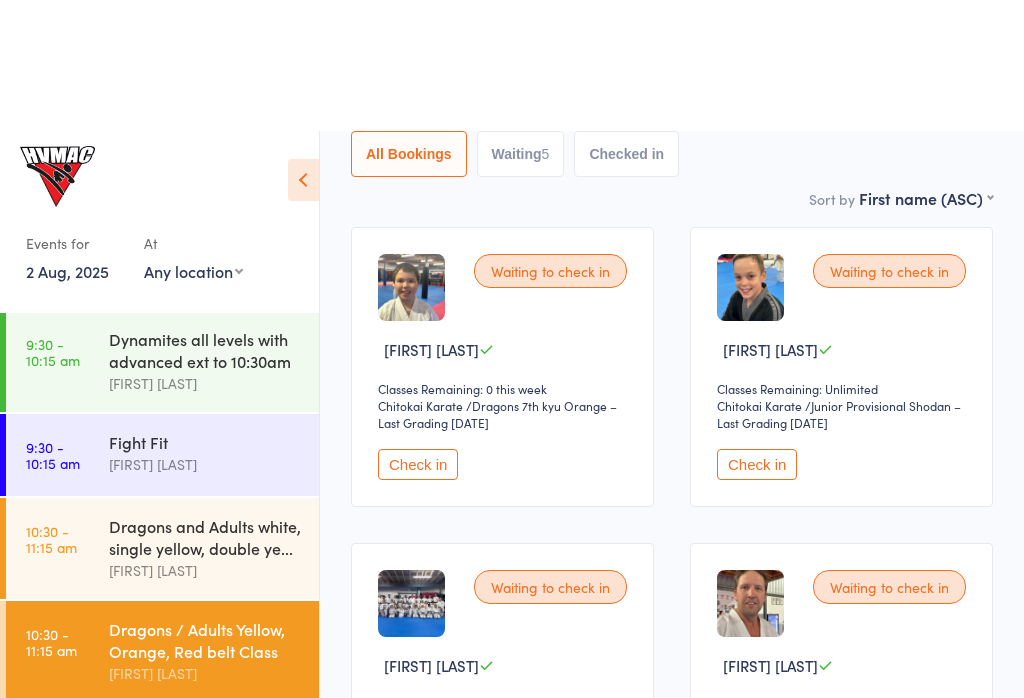scroll, scrollTop: 0, scrollLeft: 0, axis: both 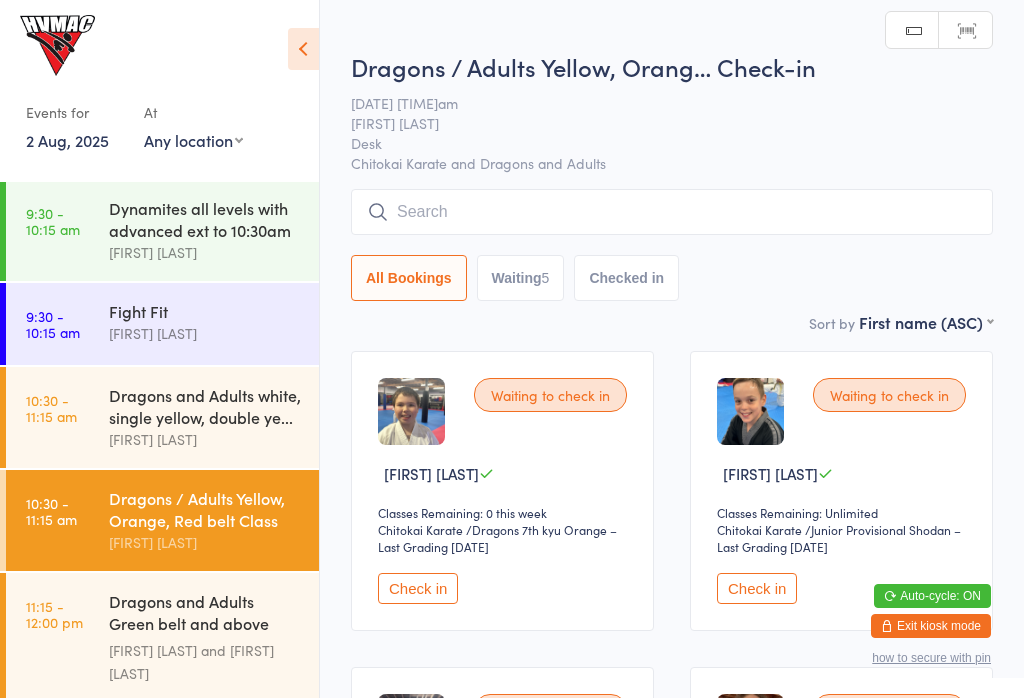 click on "[FIRST] [LAST] and [FIRST] [LAST]" at bounding box center [205, 662] 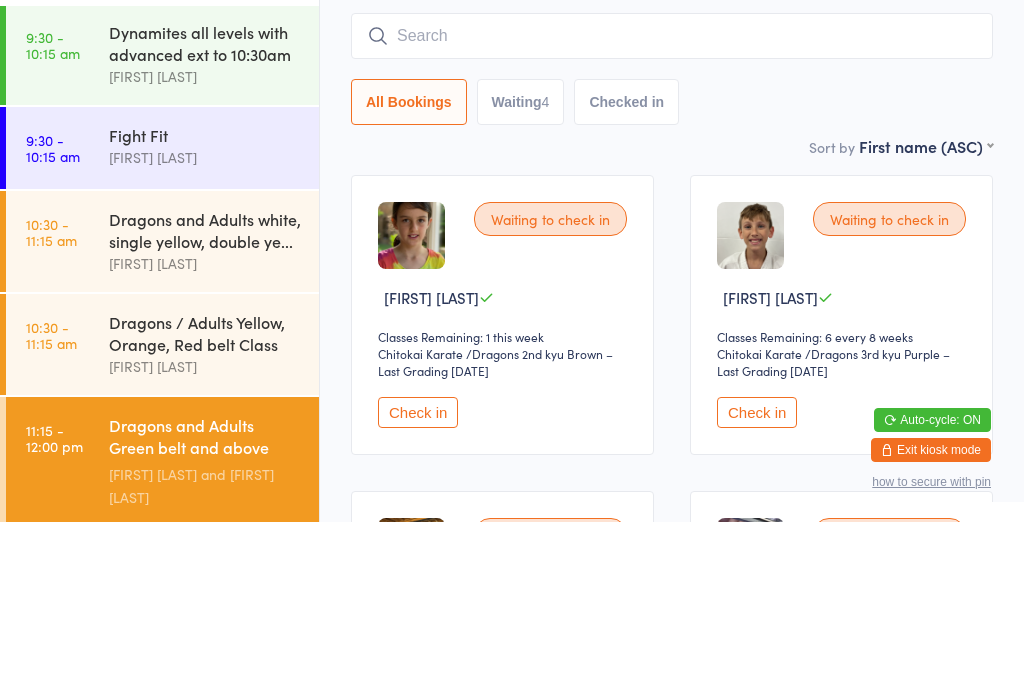 scroll, scrollTop: 384, scrollLeft: 0, axis: vertical 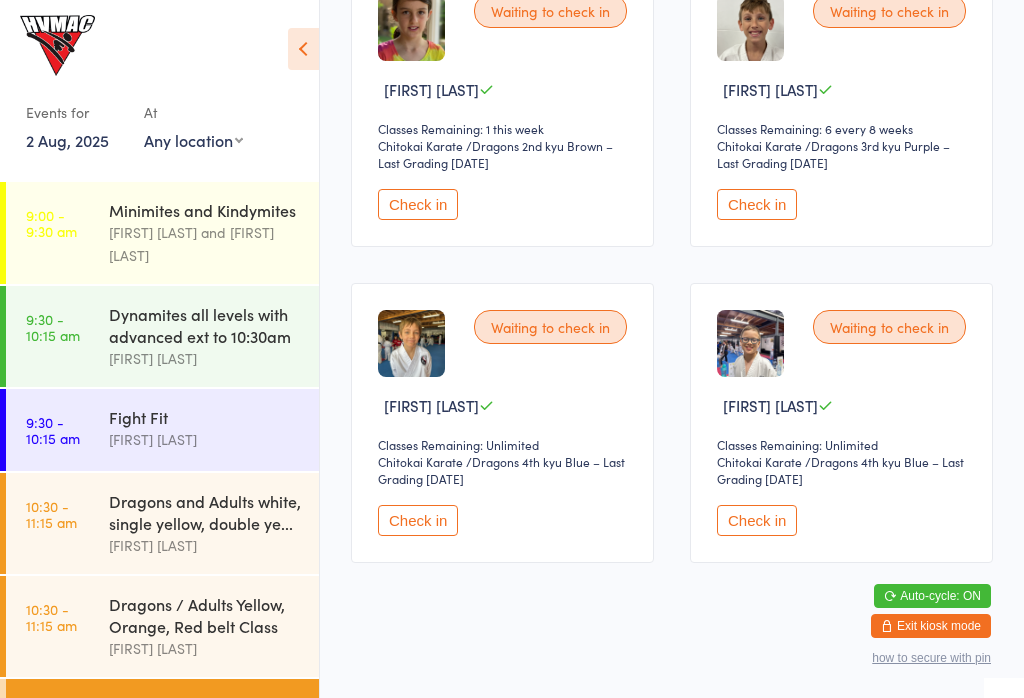 click on "Dynamites all levels with advanced ext to 10:30am" at bounding box center (205, 325) 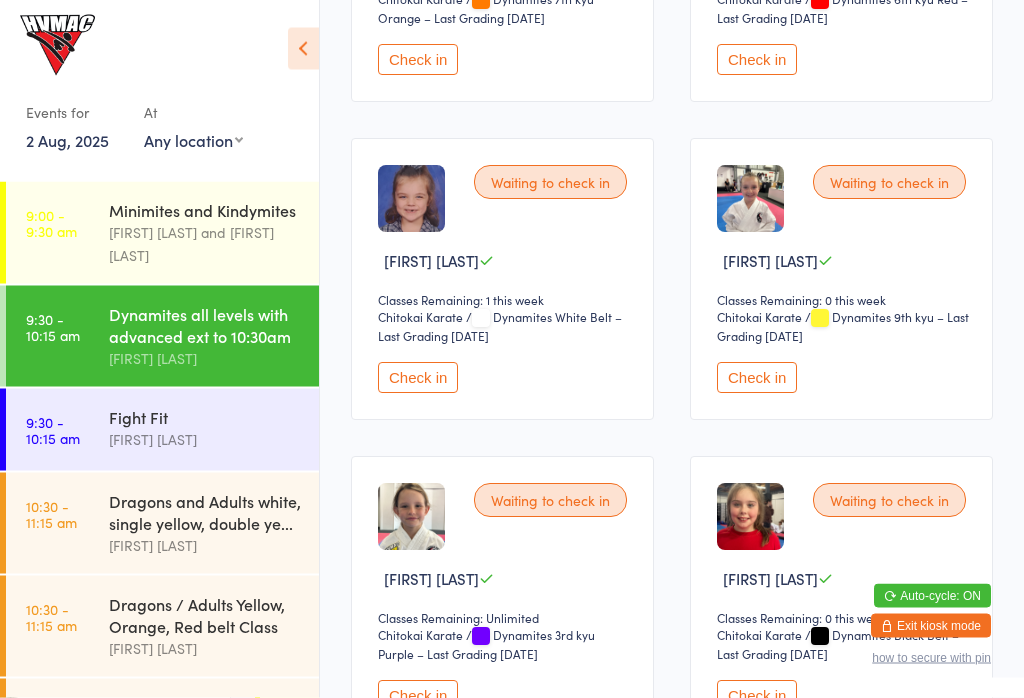 scroll, scrollTop: 1992, scrollLeft: 0, axis: vertical 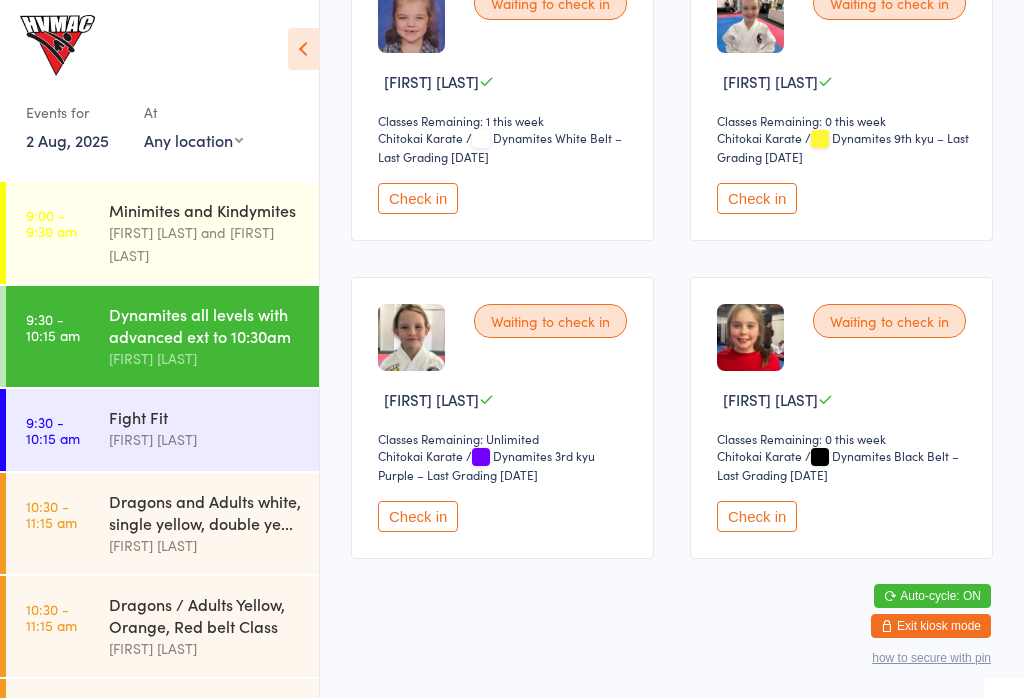 click at bounding box center [303, 49] 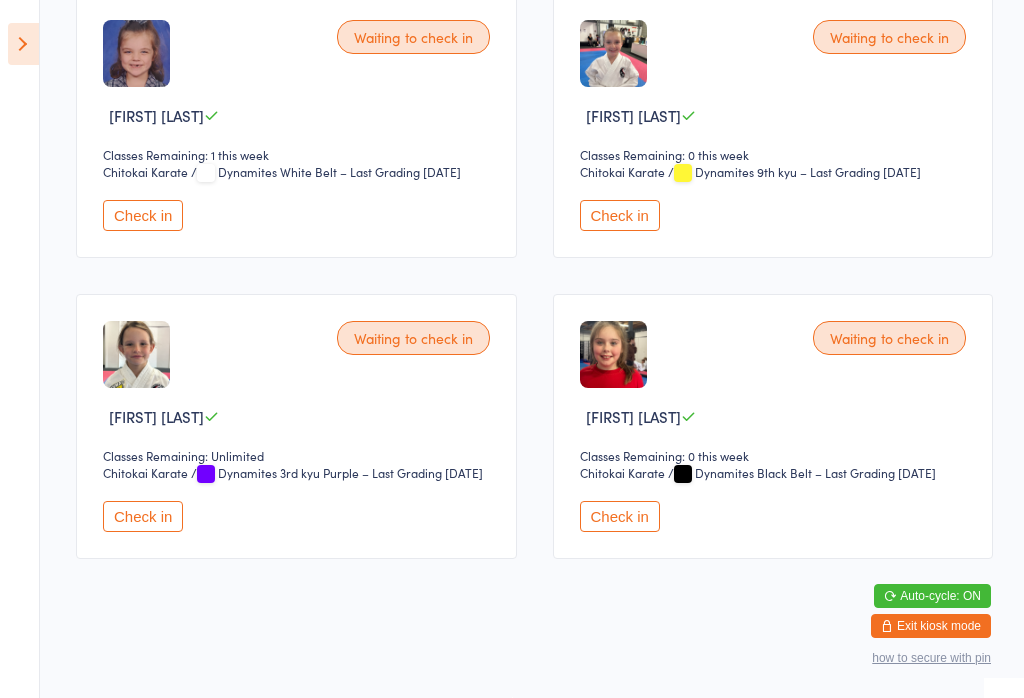scroll, scrollTop: 1924, scrollLeft: 0, axis: vertical 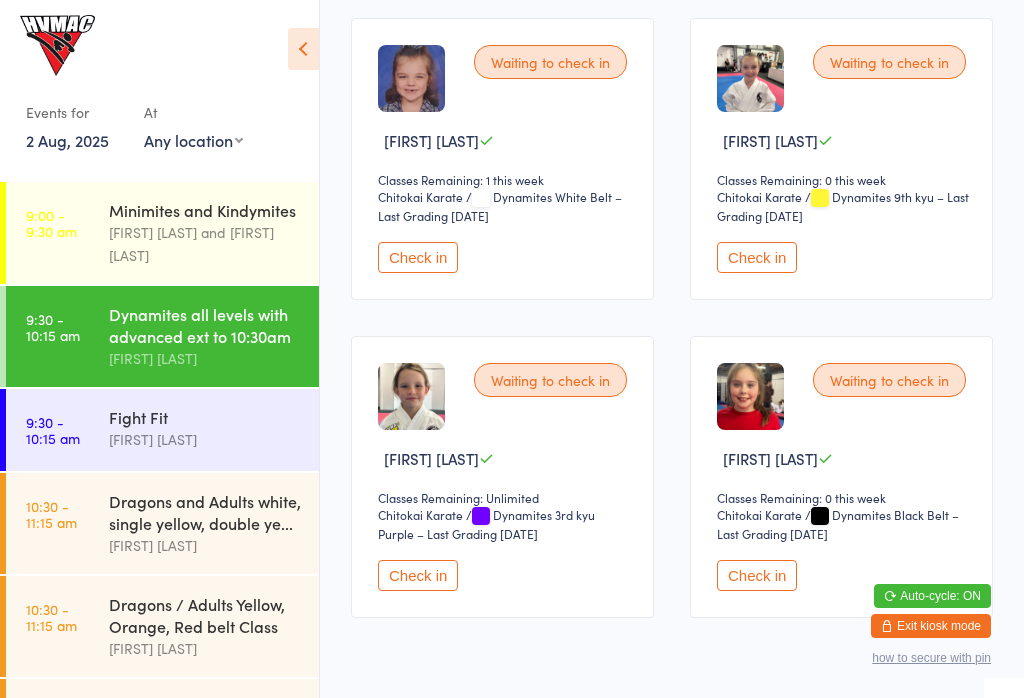 click on "Fight Fit" at bounding box center (205, 417) 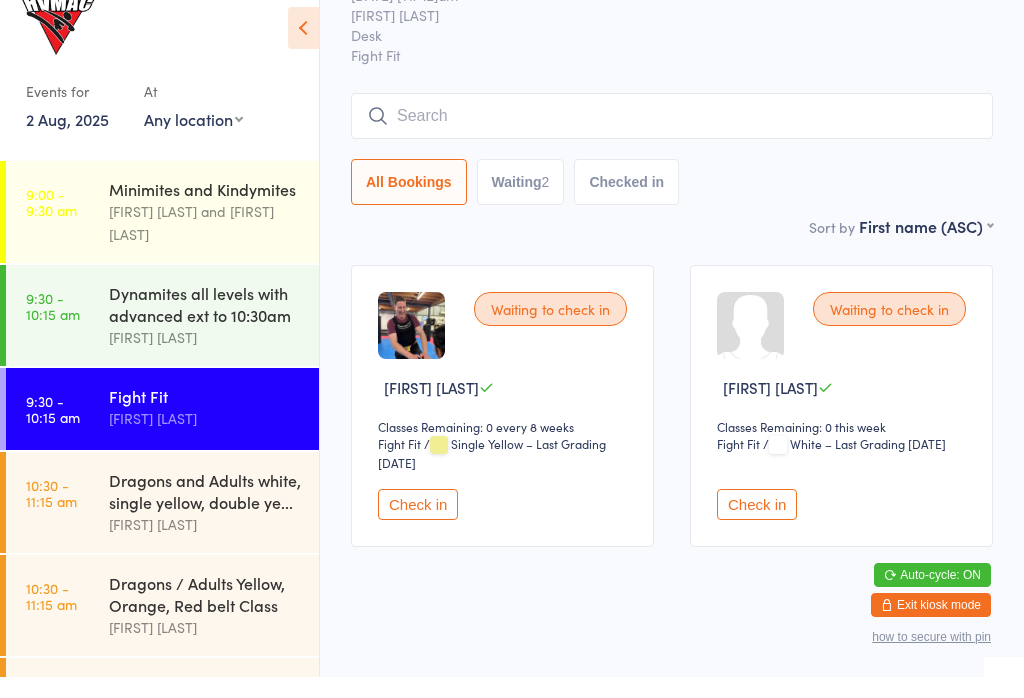 scroll, scrollTop: 0, scrollLeft: 0, axis: both 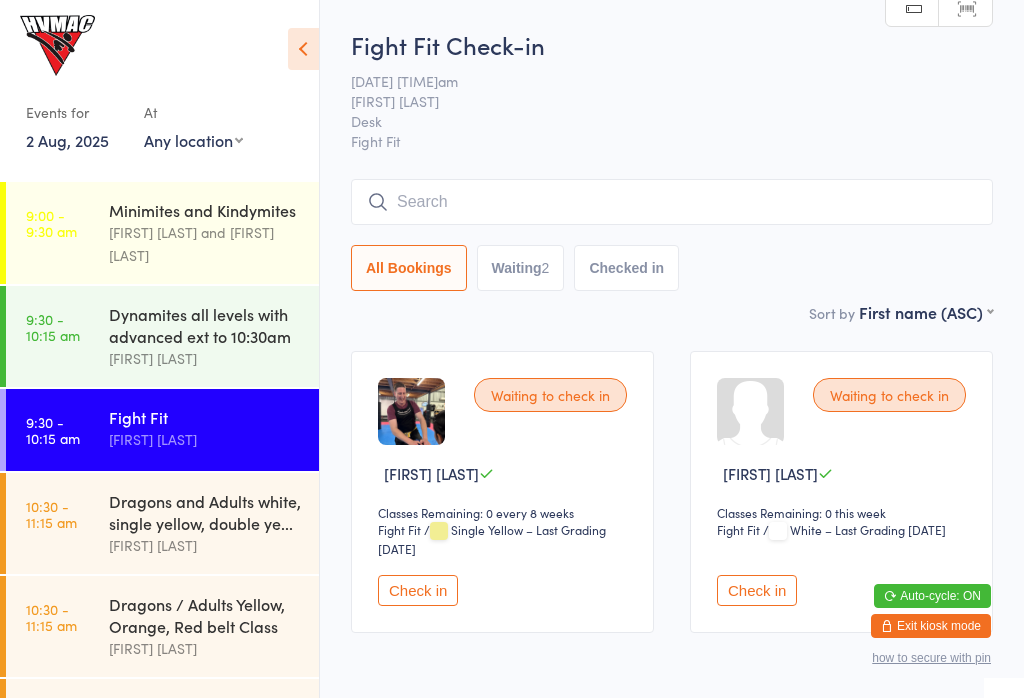 click on "[FIRST] [LAST]" at bounding box center [205, 358] 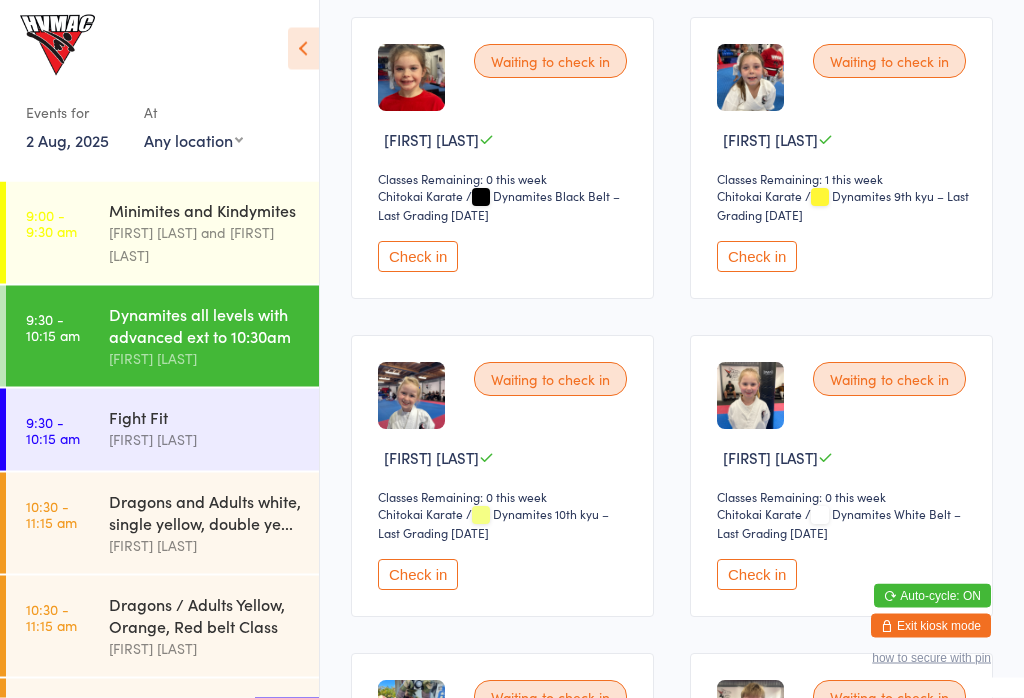 scroll, scrollTop: 334, scrollLeft: 0, axis: vertical 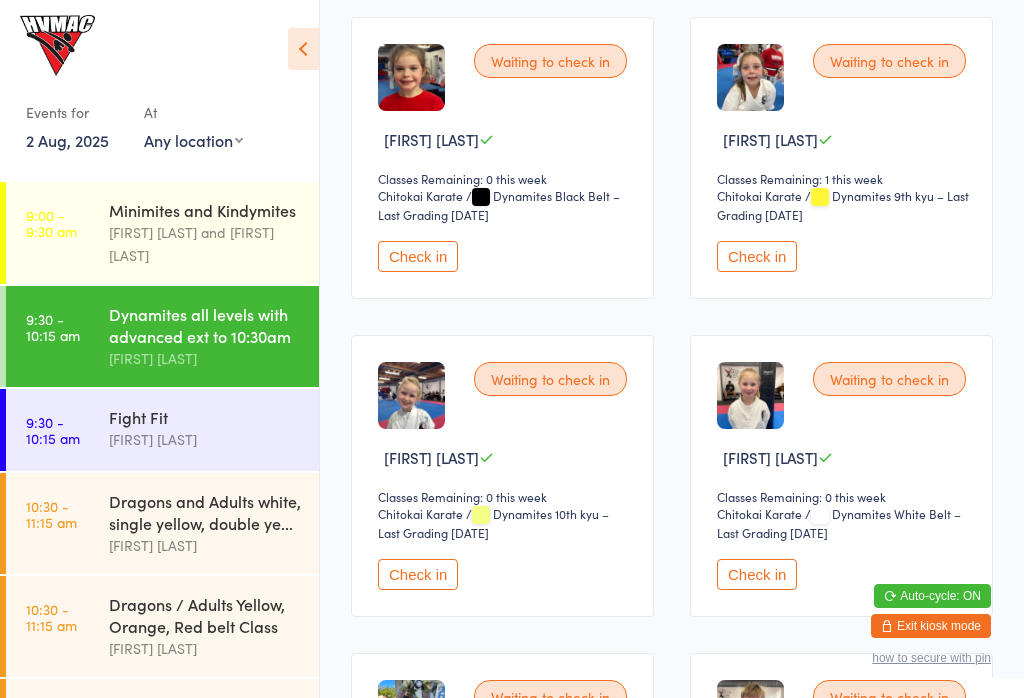 click on "Check in" at bounding box center (757, 256) 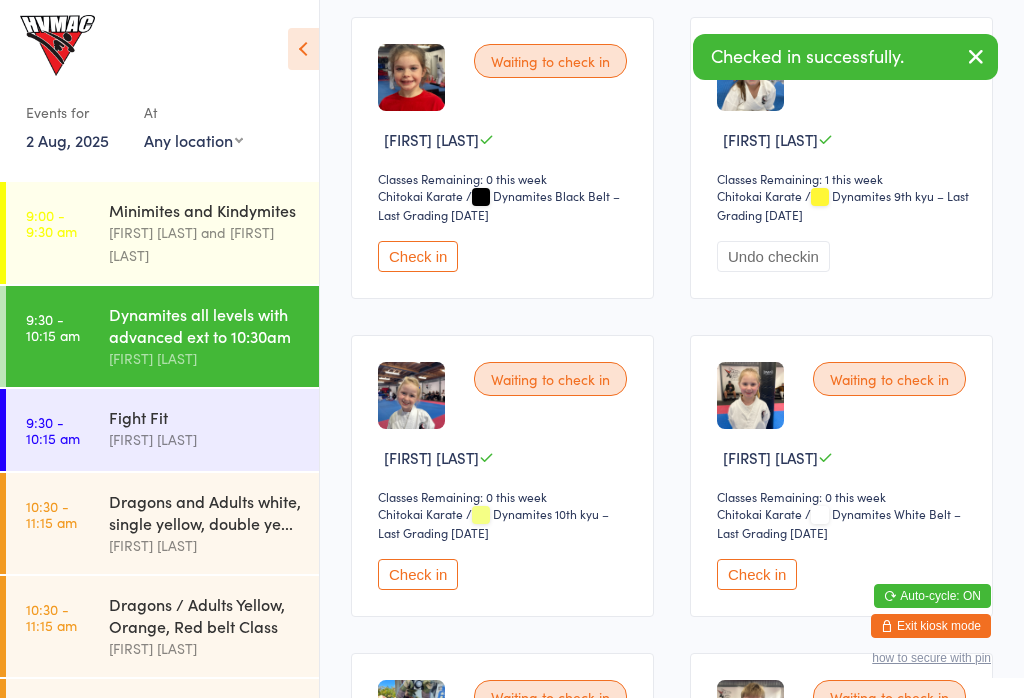 click on "[FIRST] [LAST]" at bounding box center [205, 439] 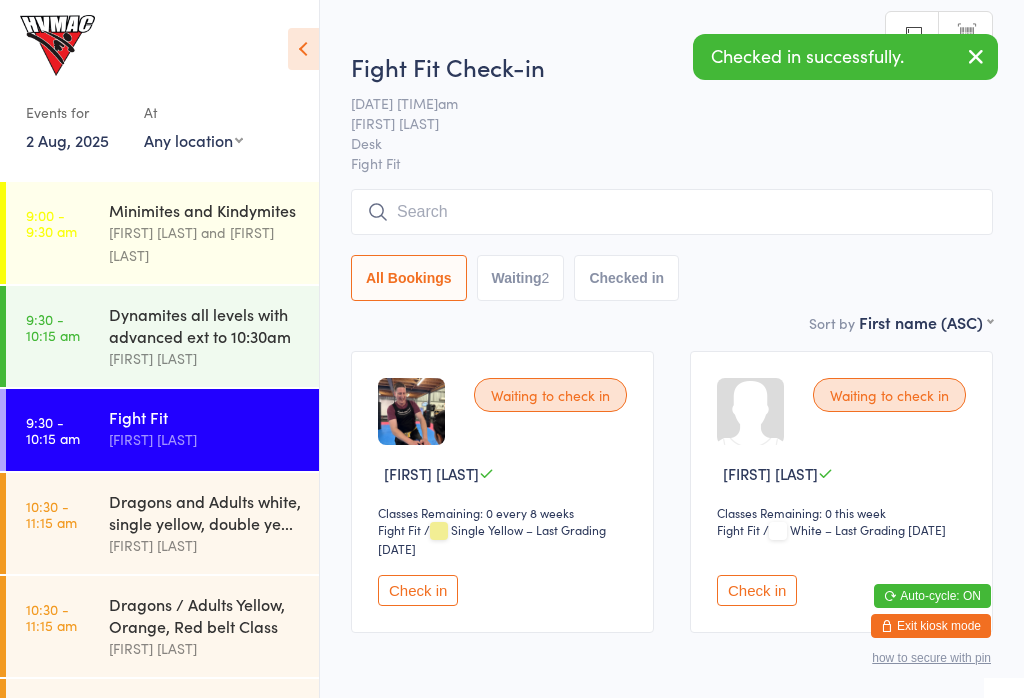 scroll, scrollTop: 65, scrollLeft: 0, axis: vertical 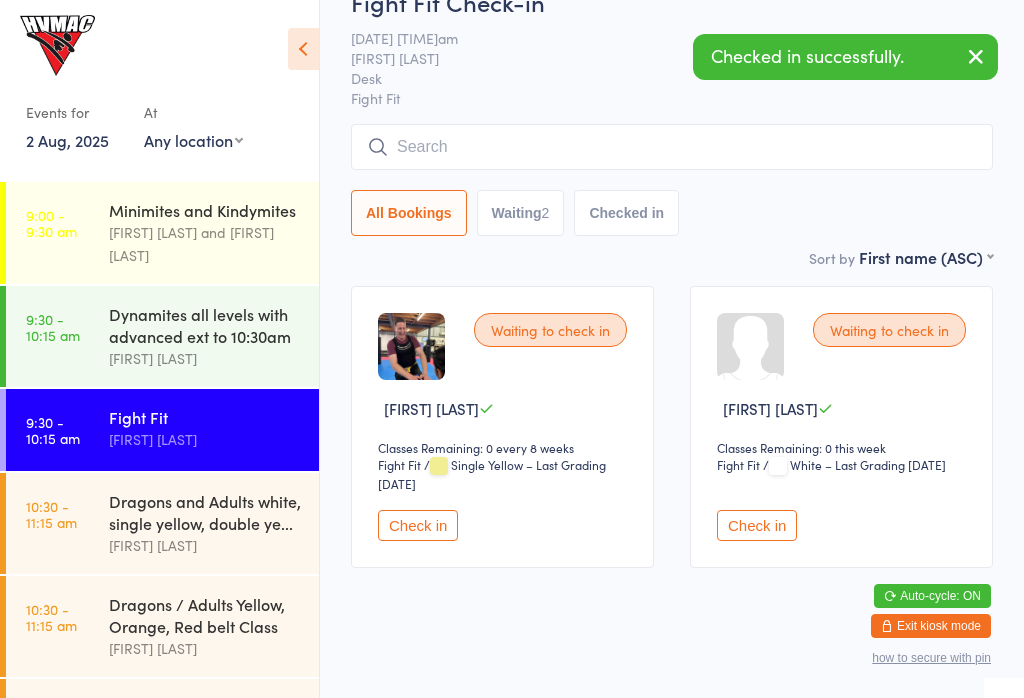 click on "Check in" at bounding box center (757, 525) 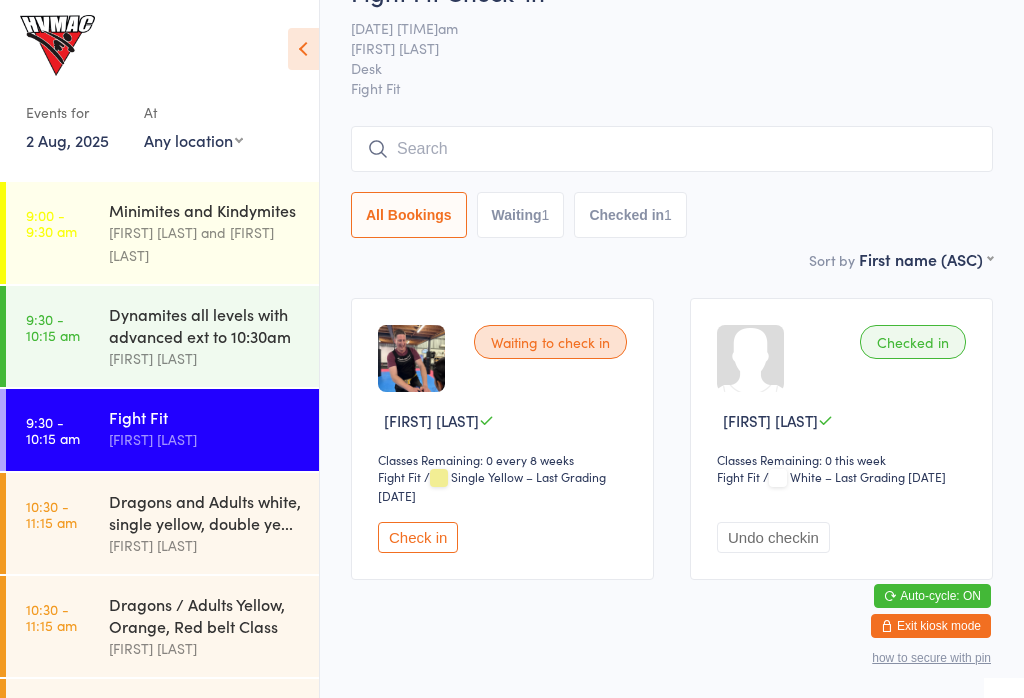 scroll, scrollTop: 0, scrollLeft: 0, axis: both 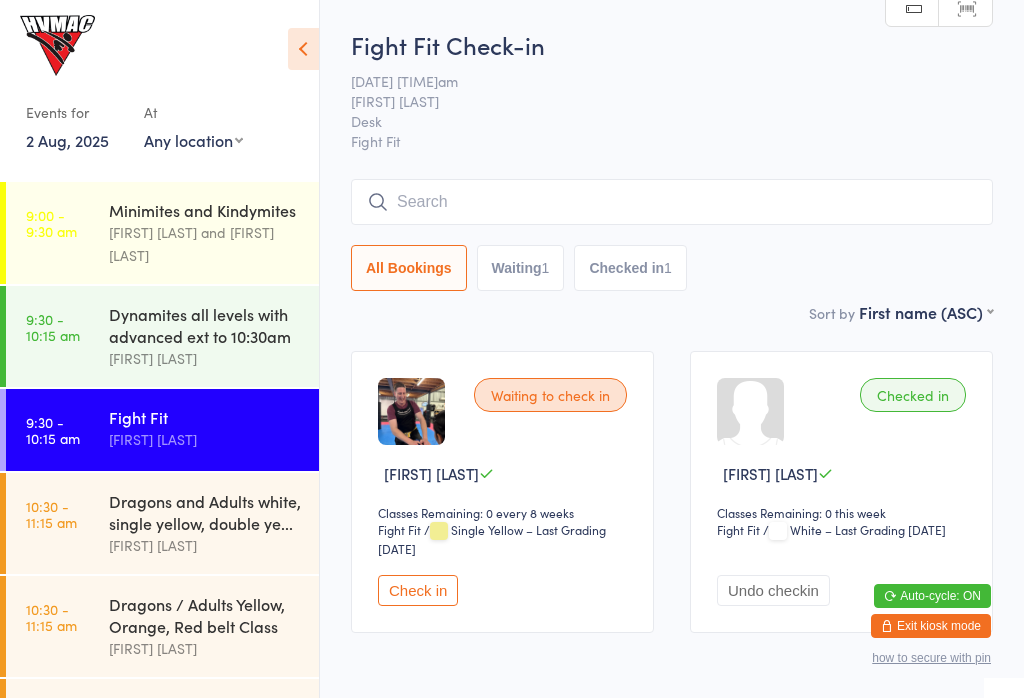 click on "9:30 - 10:15 am" at bounding box center [53, 327] 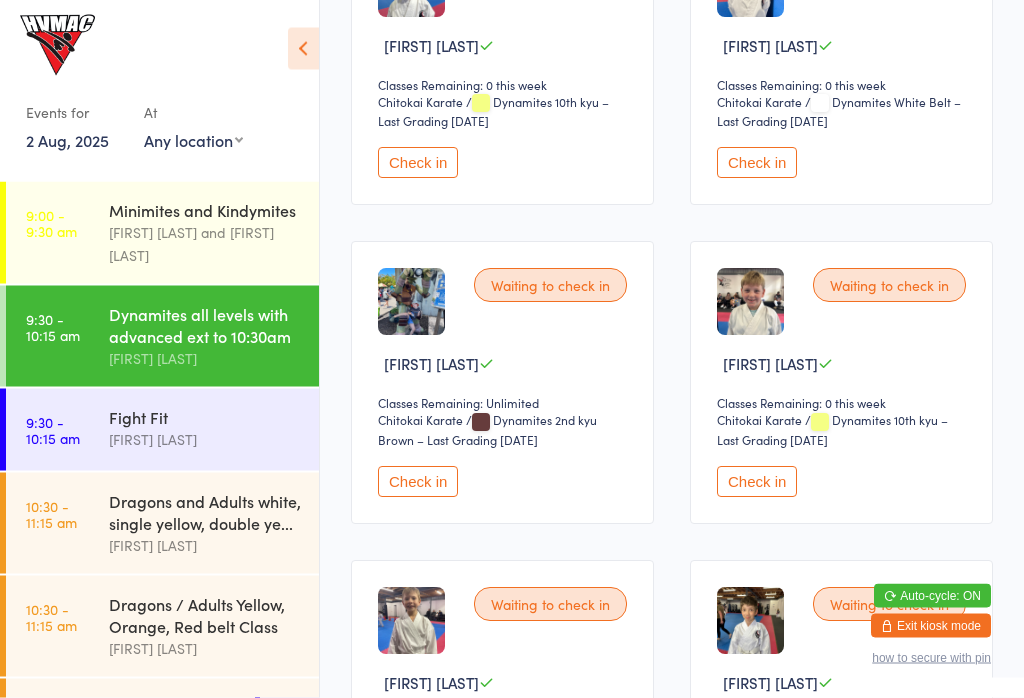 click on "Check in" at bounding box center [418, 482] 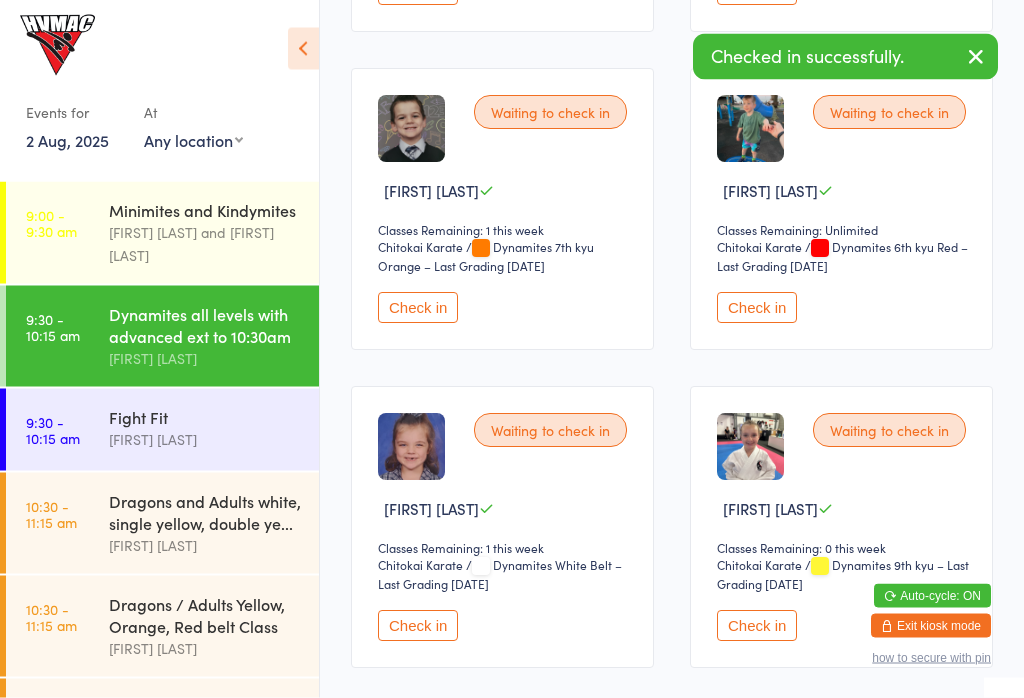 click on "Check in" at bounding box center [757, 308] 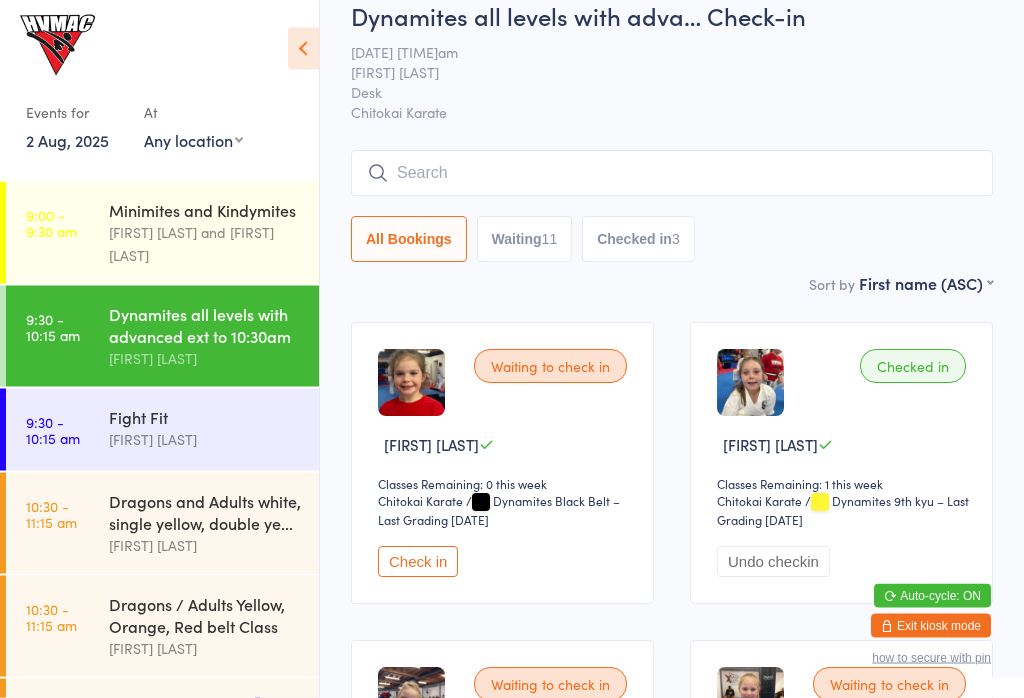 scroll, scrollTop: 0, scrollLeft: 0, axis: both 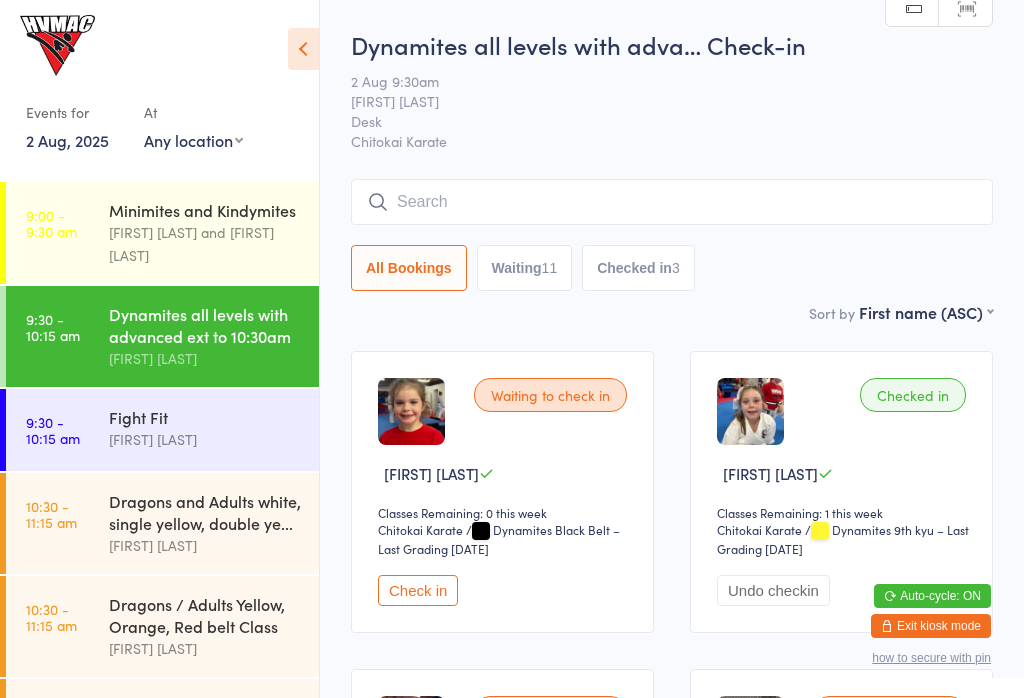 click at bounding box center [672, 202] 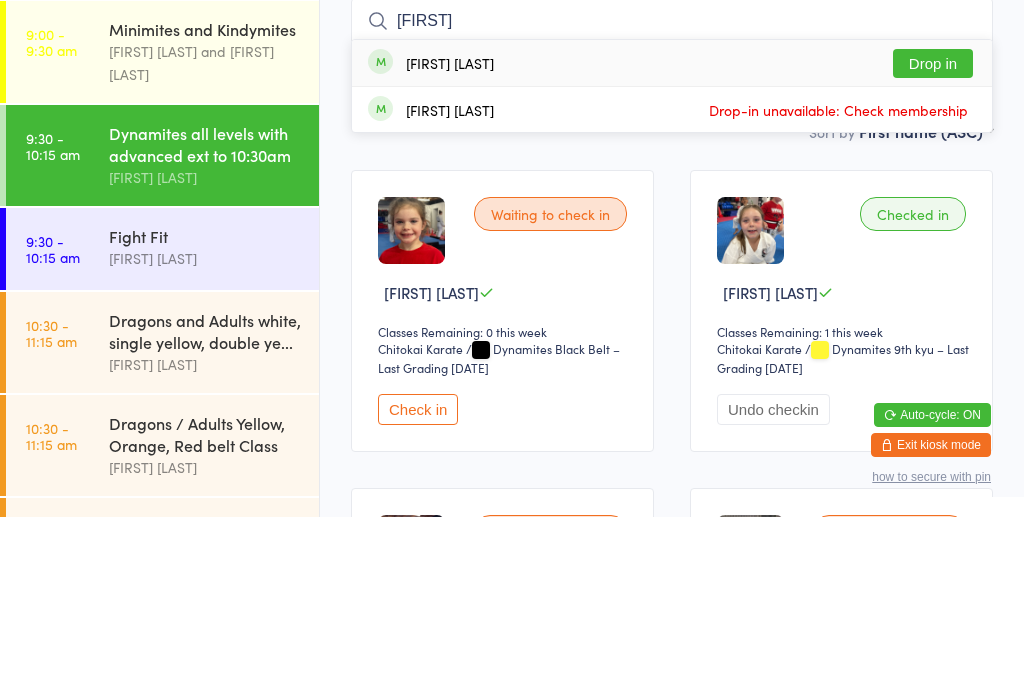 type on "[FIRST]" 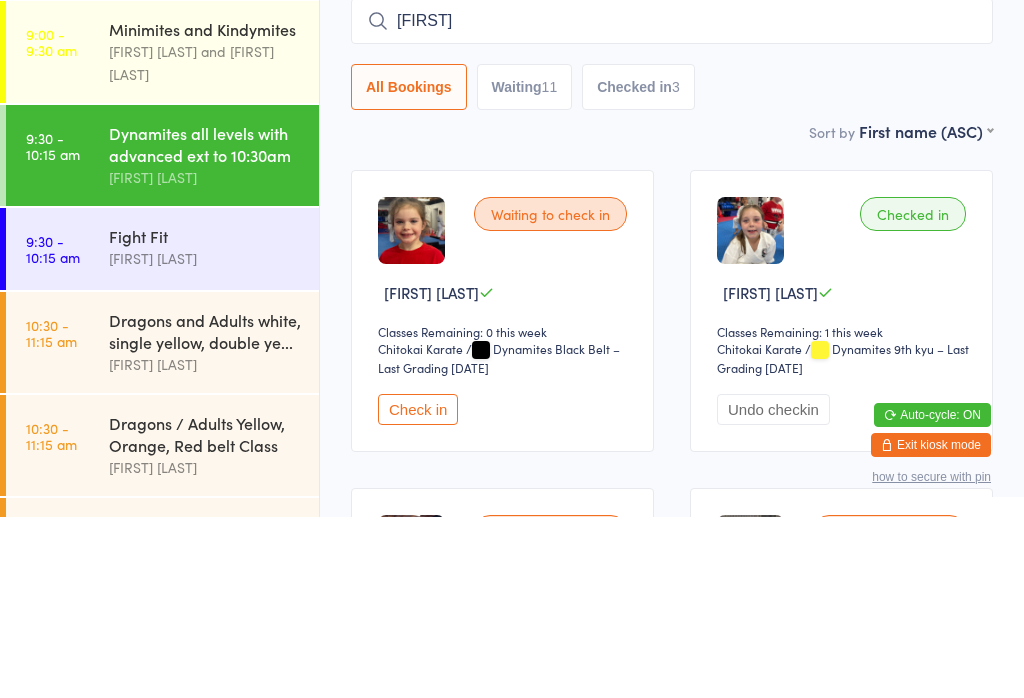 type 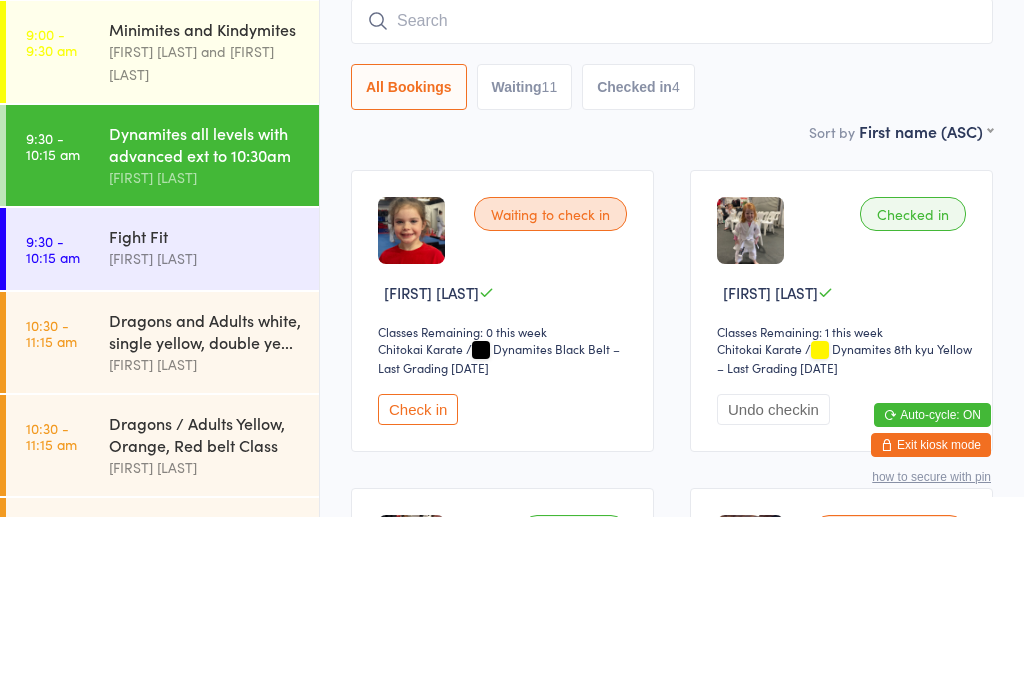 scroll, scrollTop: 181, scrollLeft: 0, axis: vertical 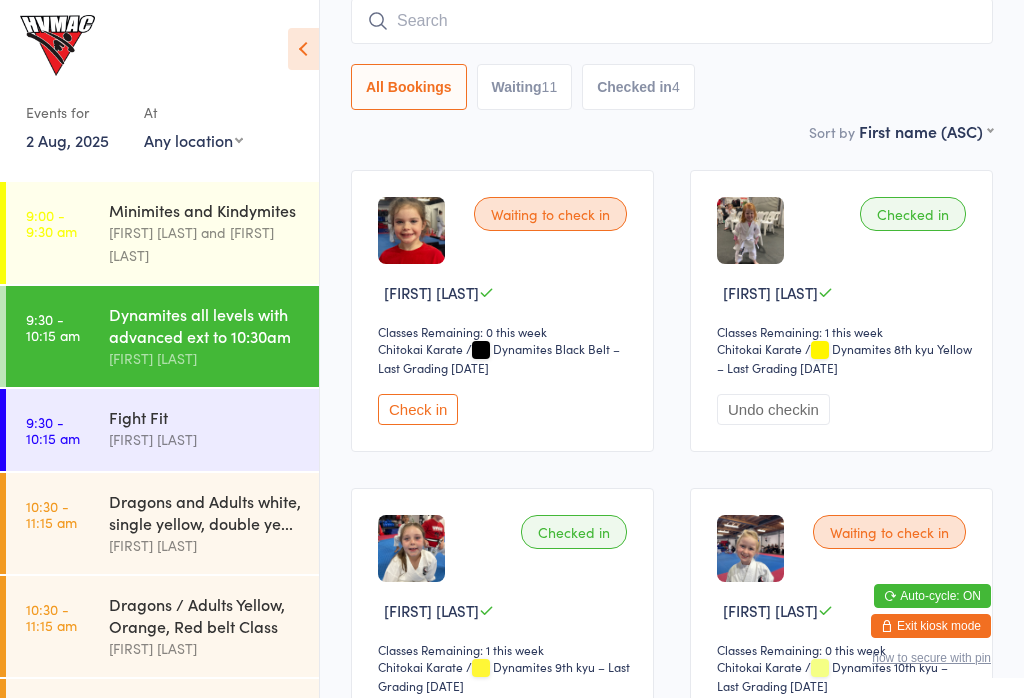 click on "[FIRST] [LAST]" at bounding box center (205, 439) 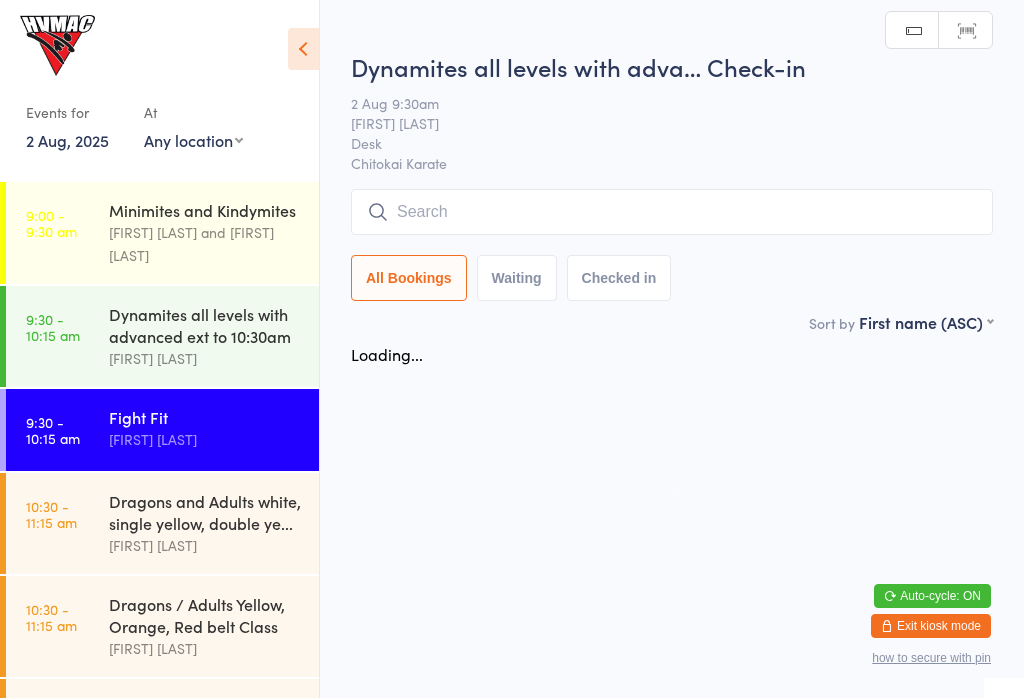 scroll, scrollTop: 0, scrollLeft: 0, axis: both 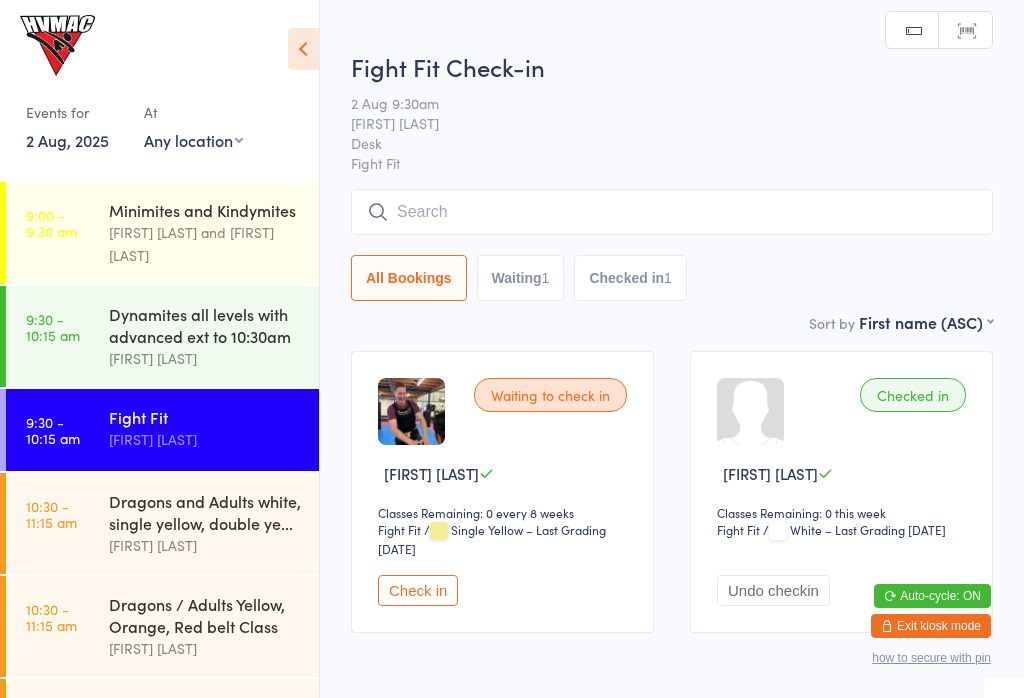 click at bounding box center [672, 212] 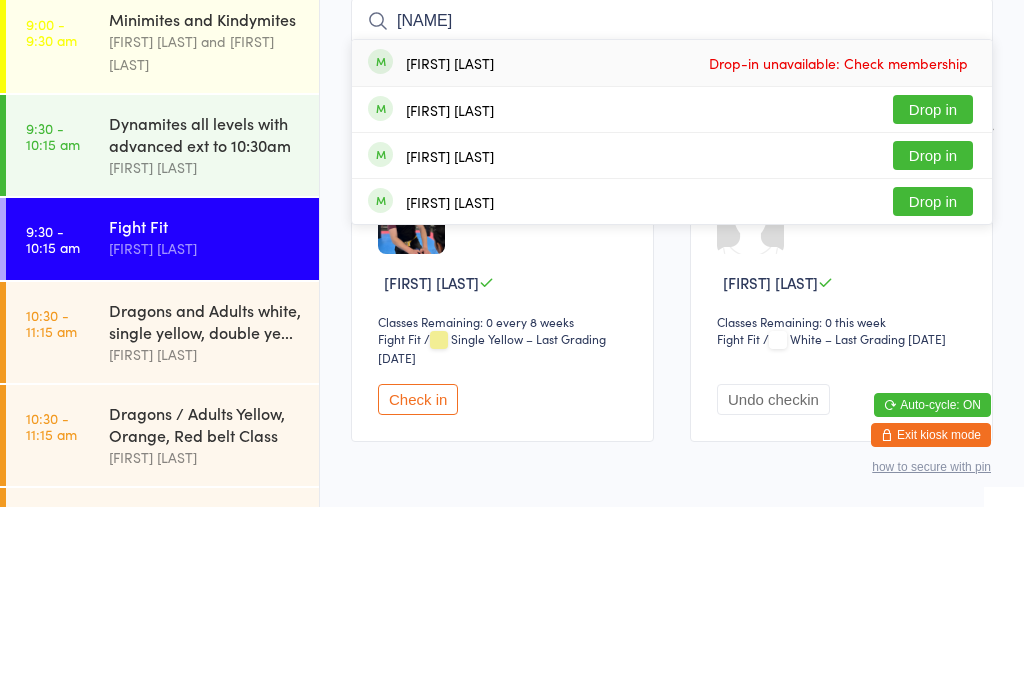 type on "Juli" 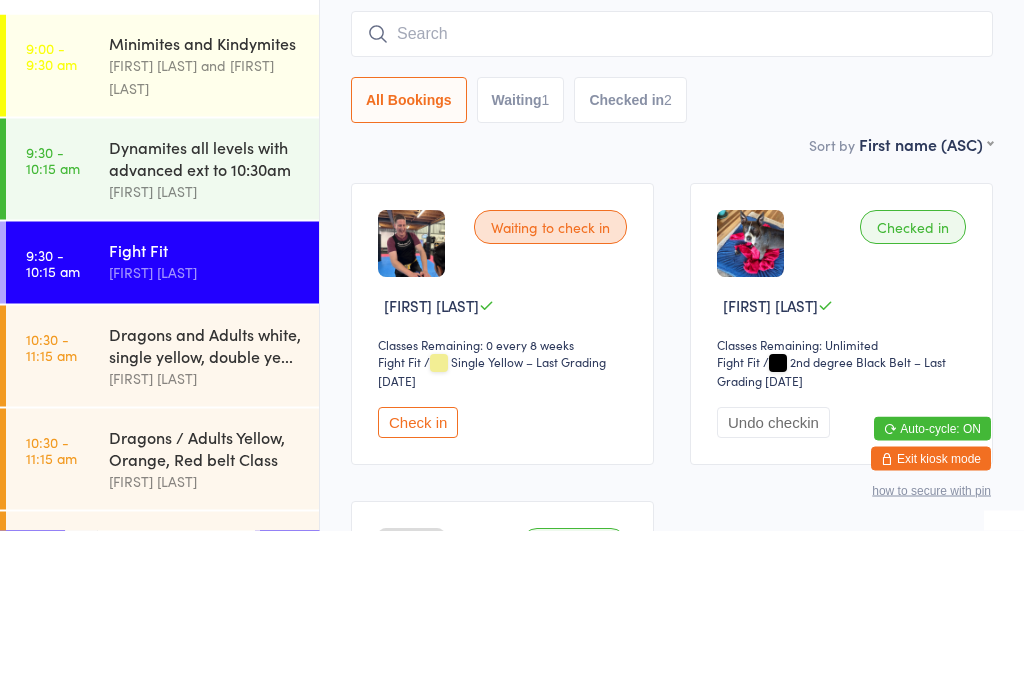 click on "Dynamites all levels with advanced ext to 10:30am" at bounding box center [205, 325] 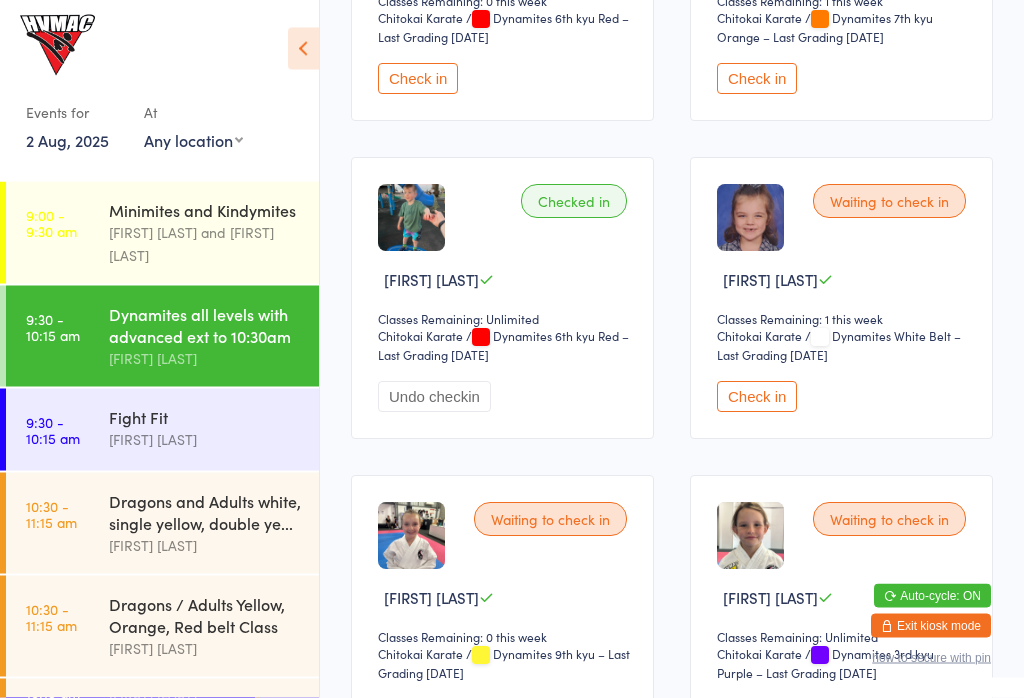 scroll, scrollTop: 2314, scrollLeft: 0, axis: vertical 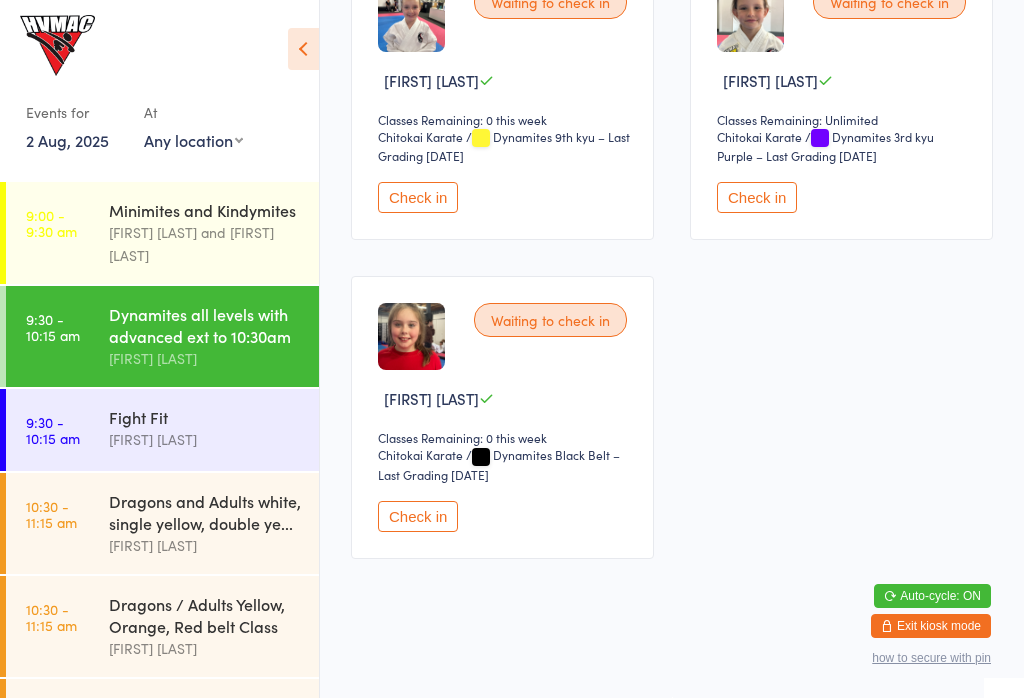 click on "Check in" at bounding box center (418, 516) 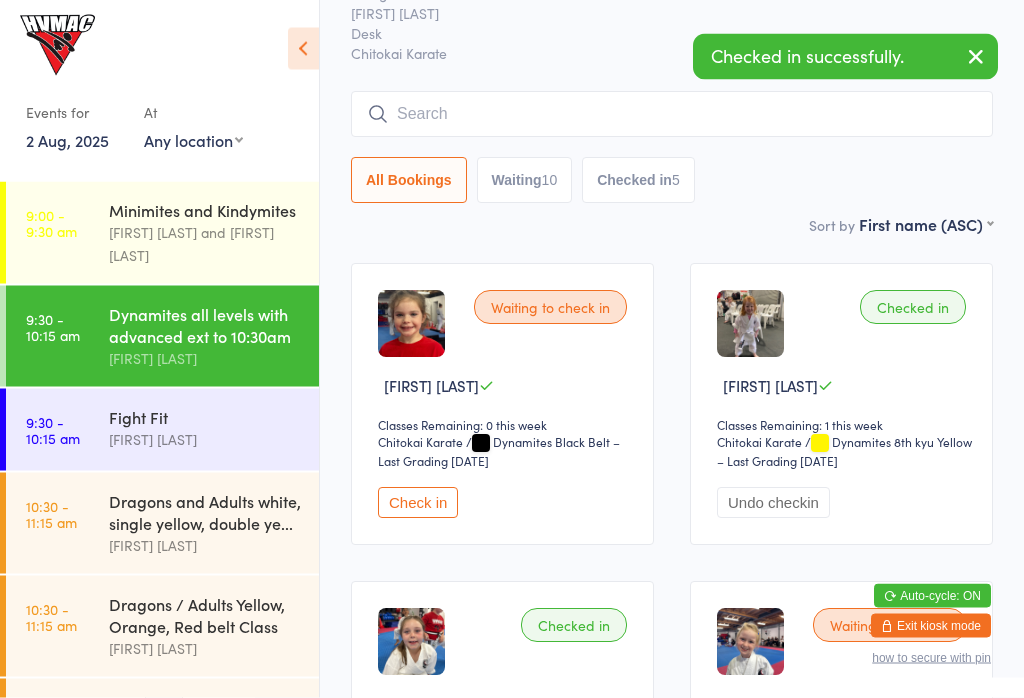 scroll, scrollTop: 0, scrollLeft: 0, axis: both 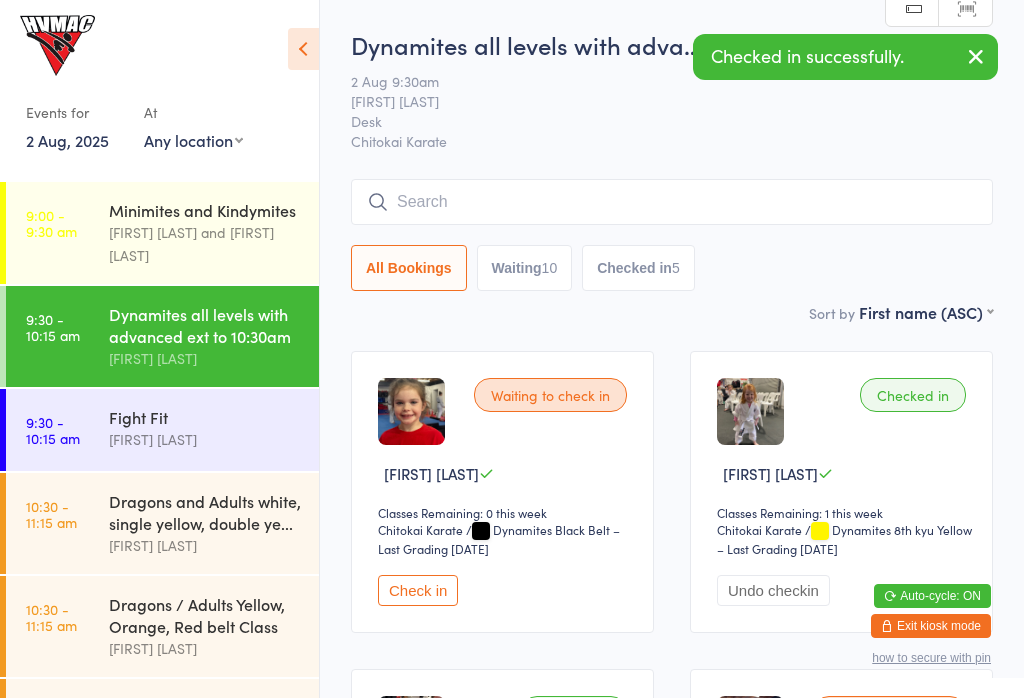 click on "Check in" at bounding box center (418, 590) 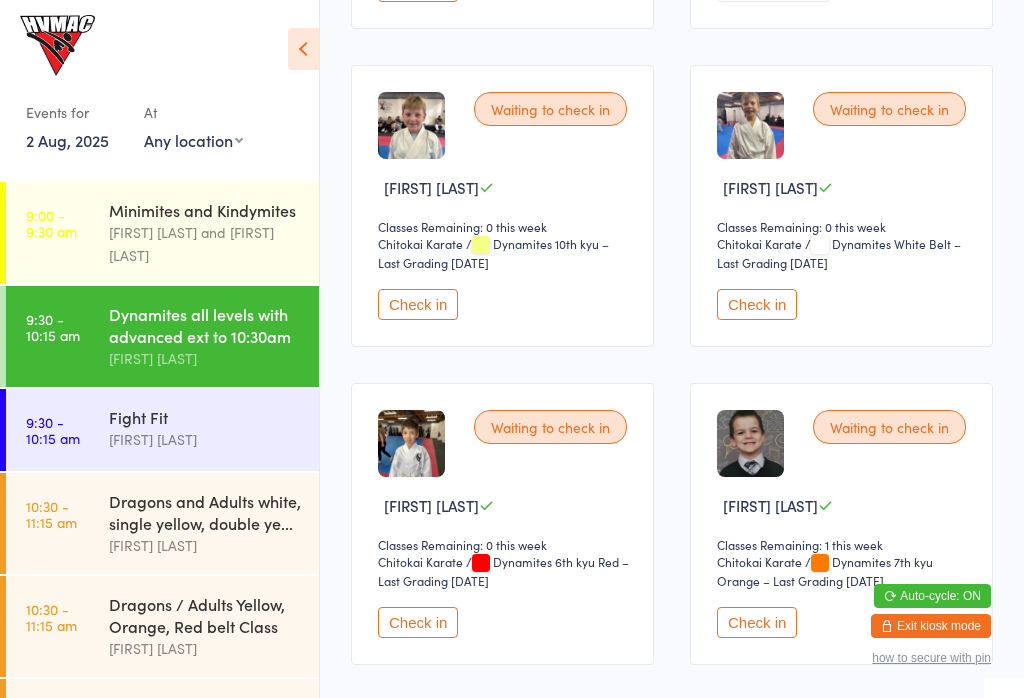 scroll, scrollTop: 1243, scrollLeft: 0, axis: vertical 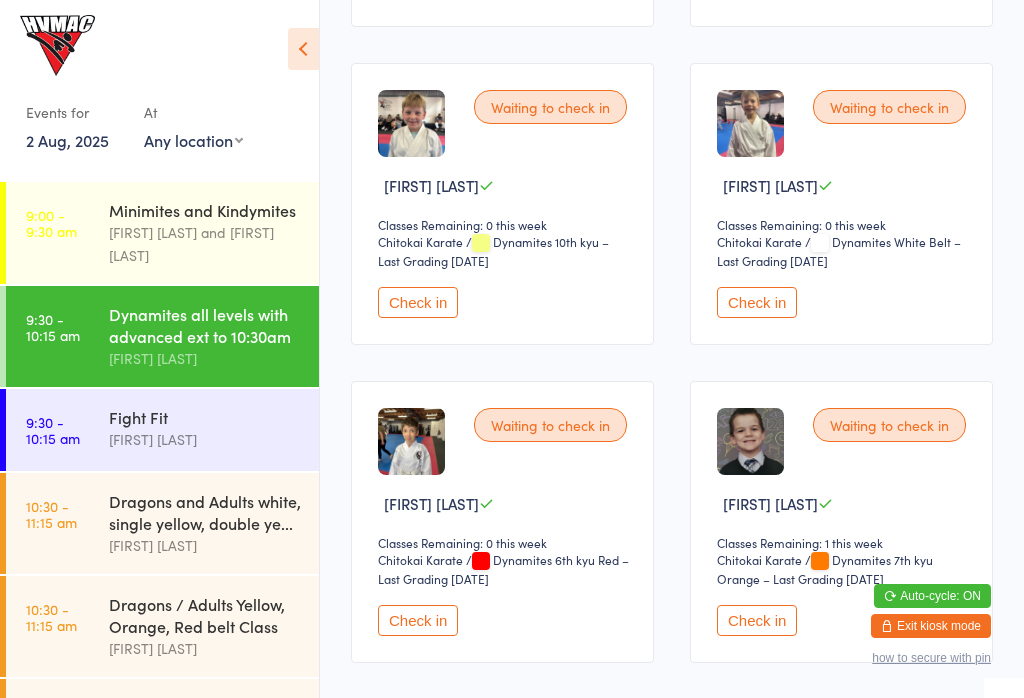 click on "Check in" at bounding box center [418, 620] 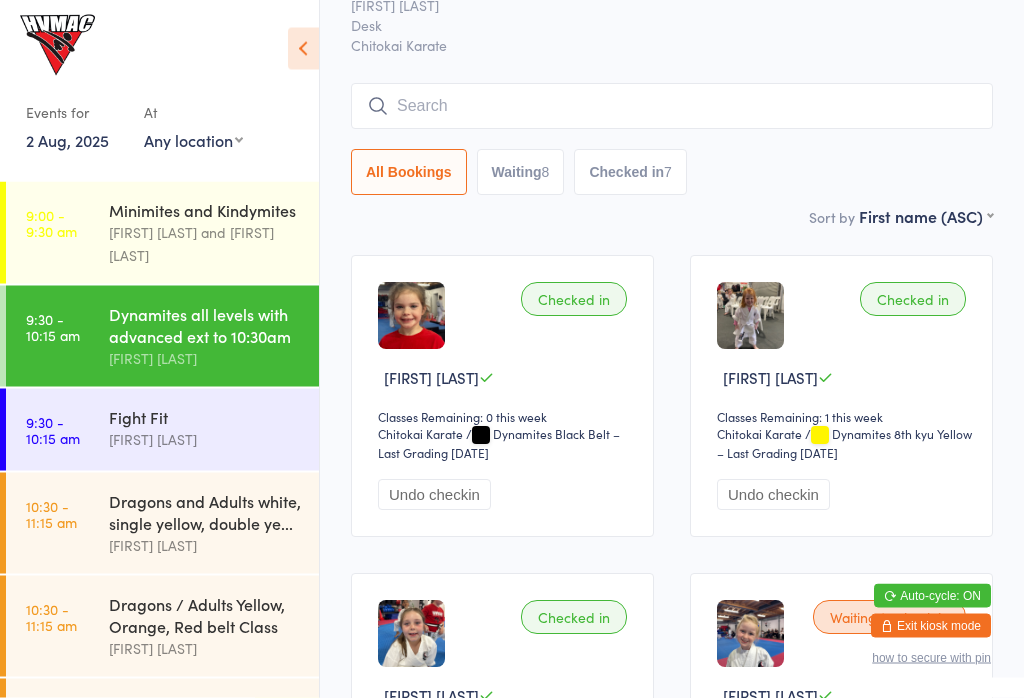 scroll, scrollTop: 0, scrollLeft: 0, axis: both 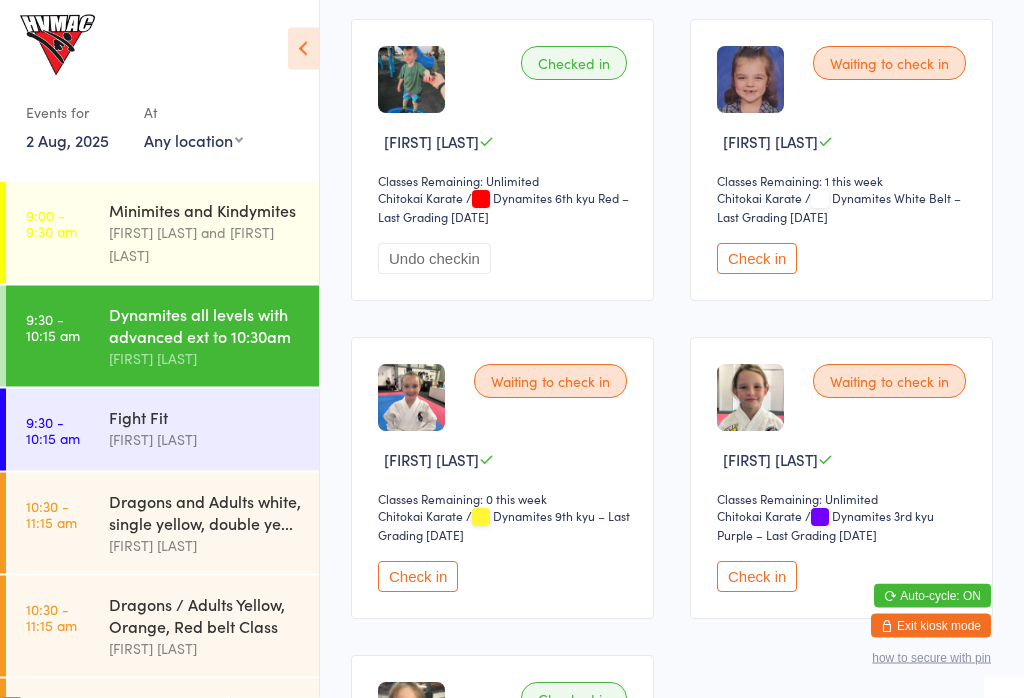 click on "Check in" at bounding box center [418, 577] 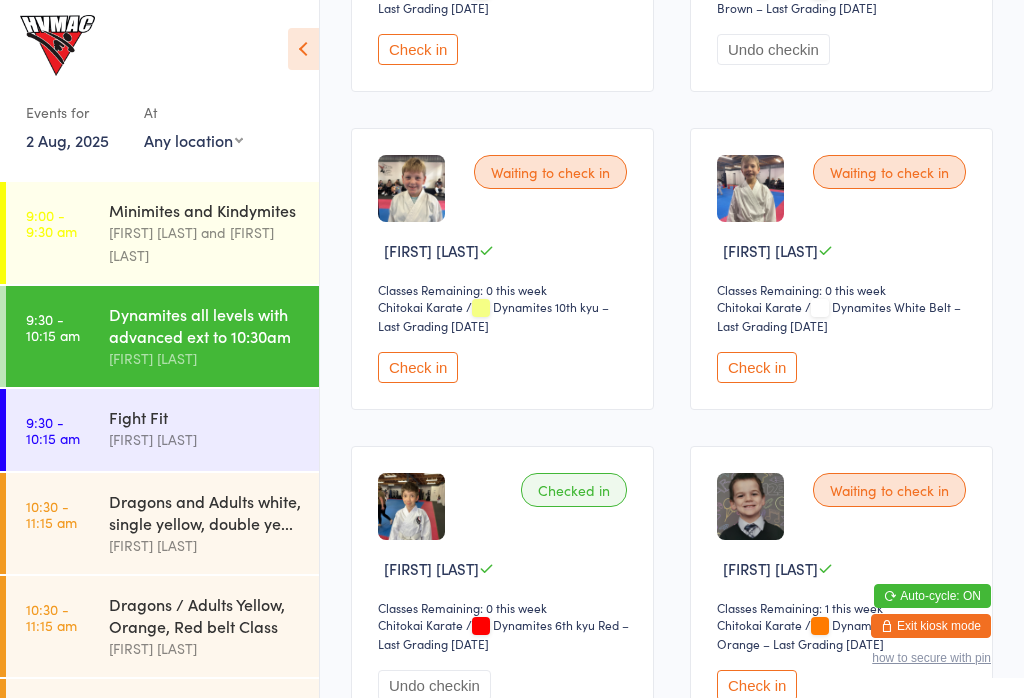 scroll, scrollTop: 1163, scrollLeft: 0, axis: vertical 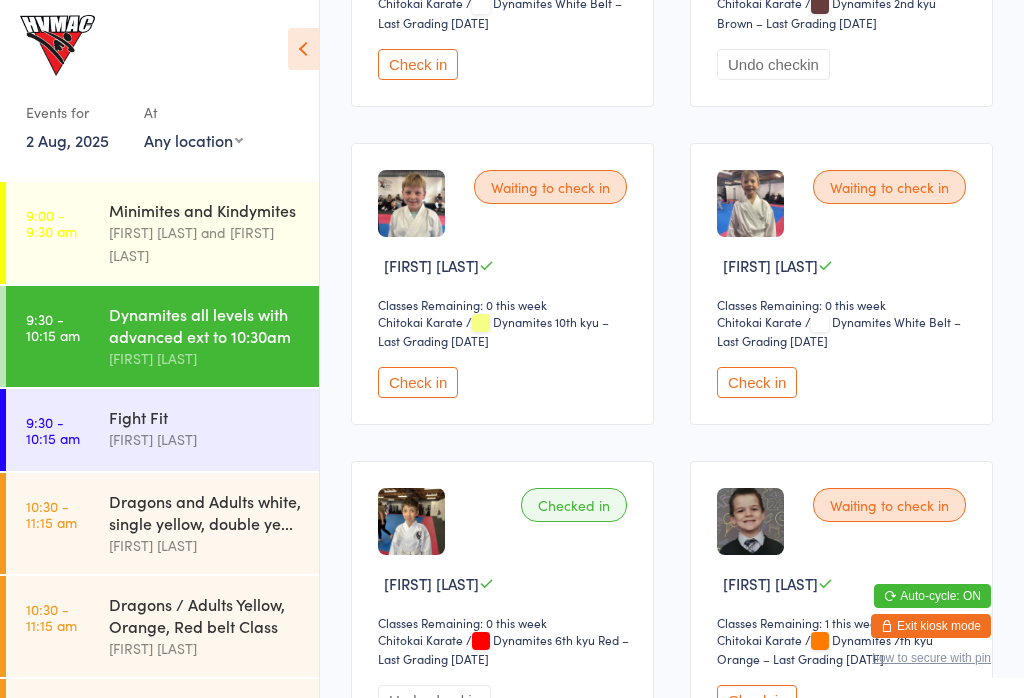click on "Check in" at bounding box center (757, 382) 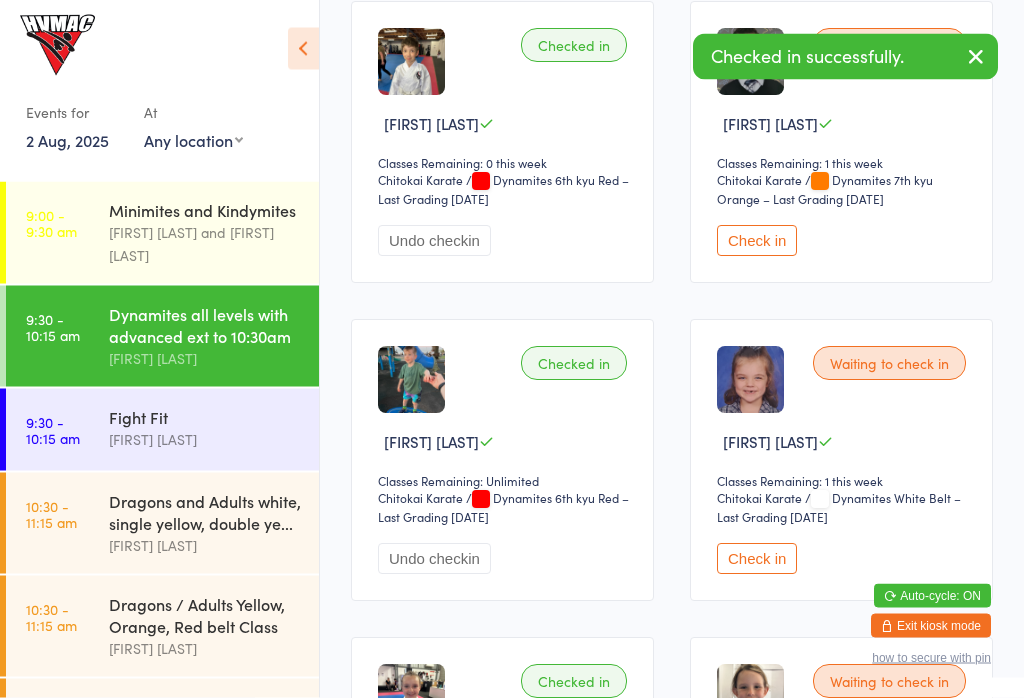 scroll, scrollTop: 1622, scrollLeft: 0, axis: vertical 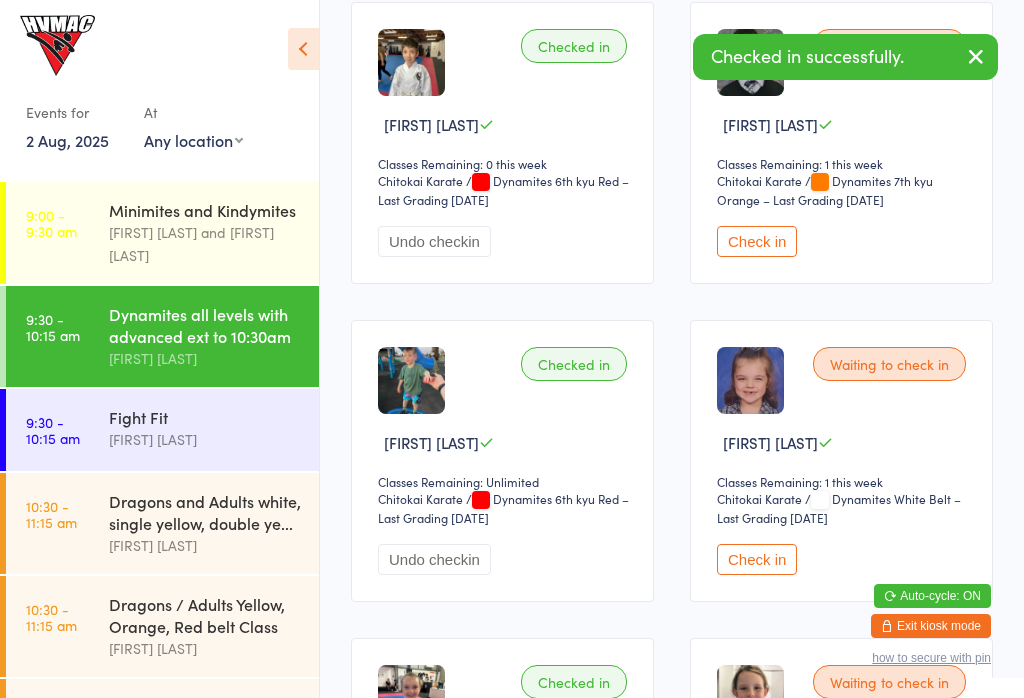 click on "Check in" at bounding box center [757, 559] 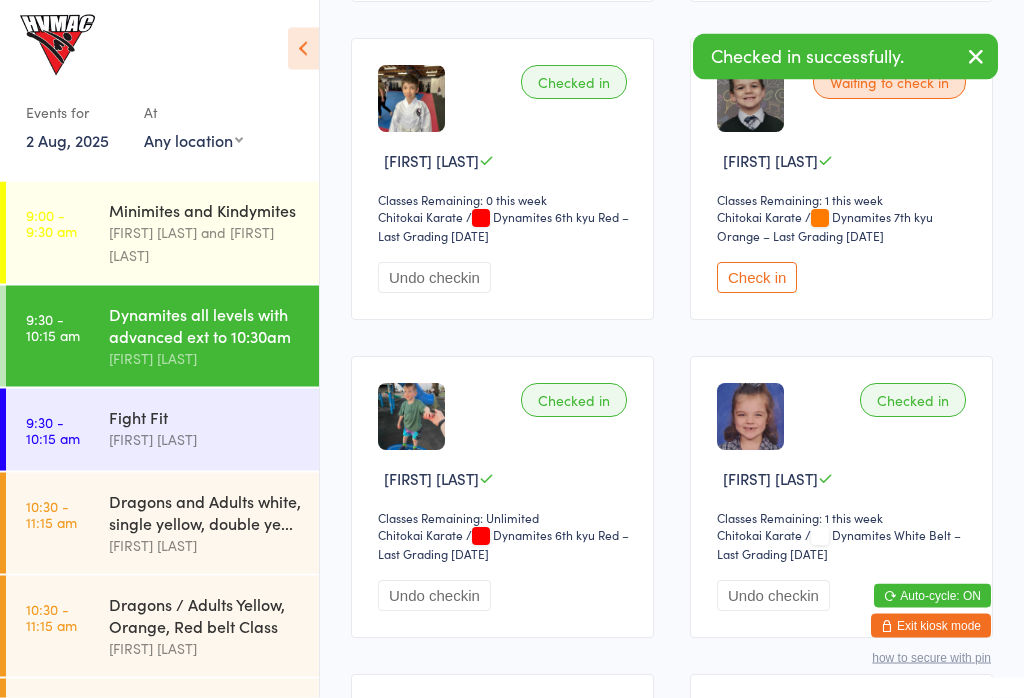 click on "Check in" at bounding box center [757, 278] 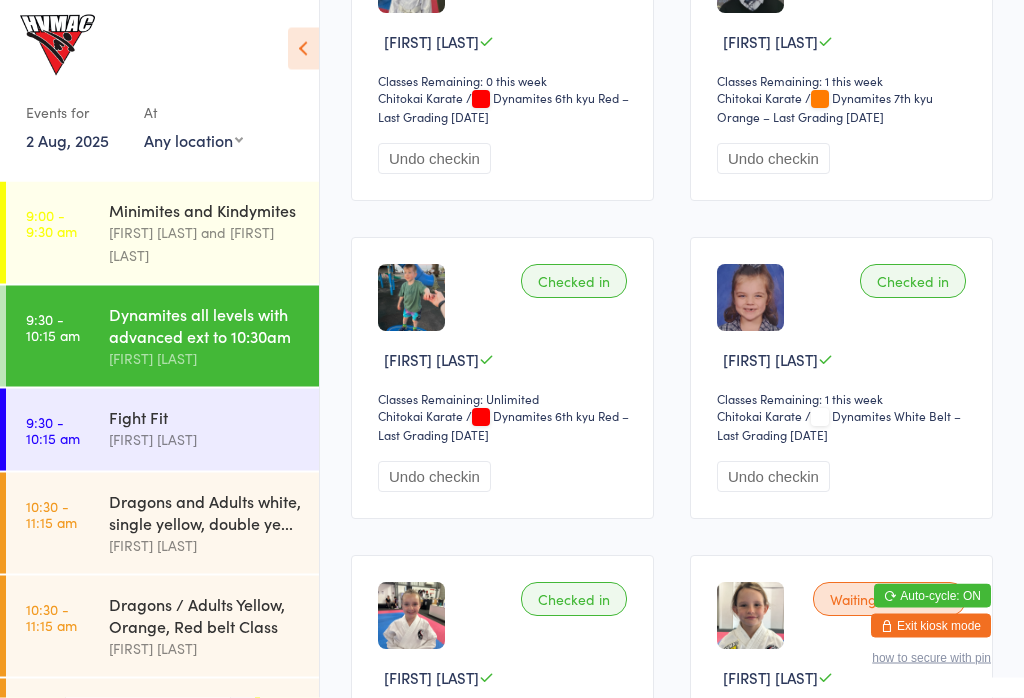 scroll, scrollTop: 1702, scrollLeft: 0, axis: vertical 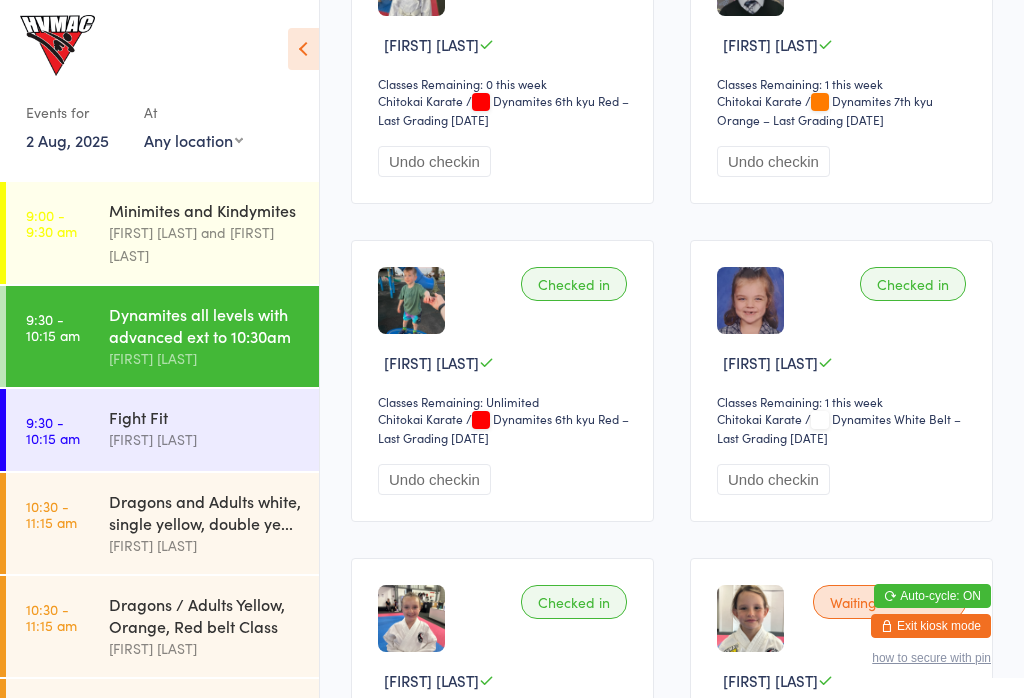 click on "Undo checkin" at bounding box center [773, 161] 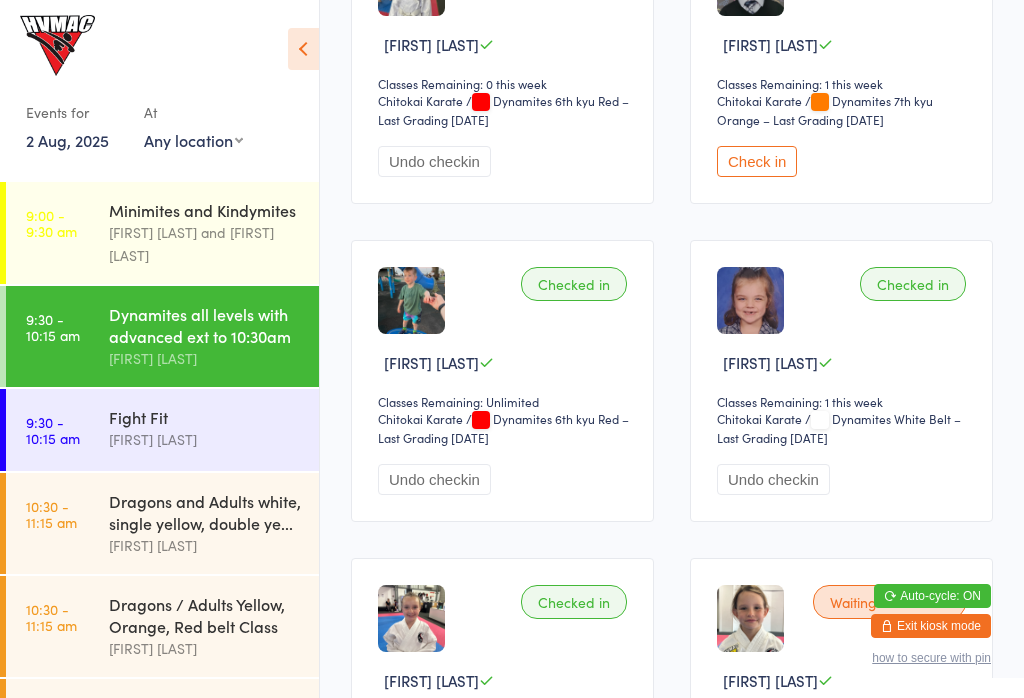 click on "Check in" at bounding box center (757, 161) 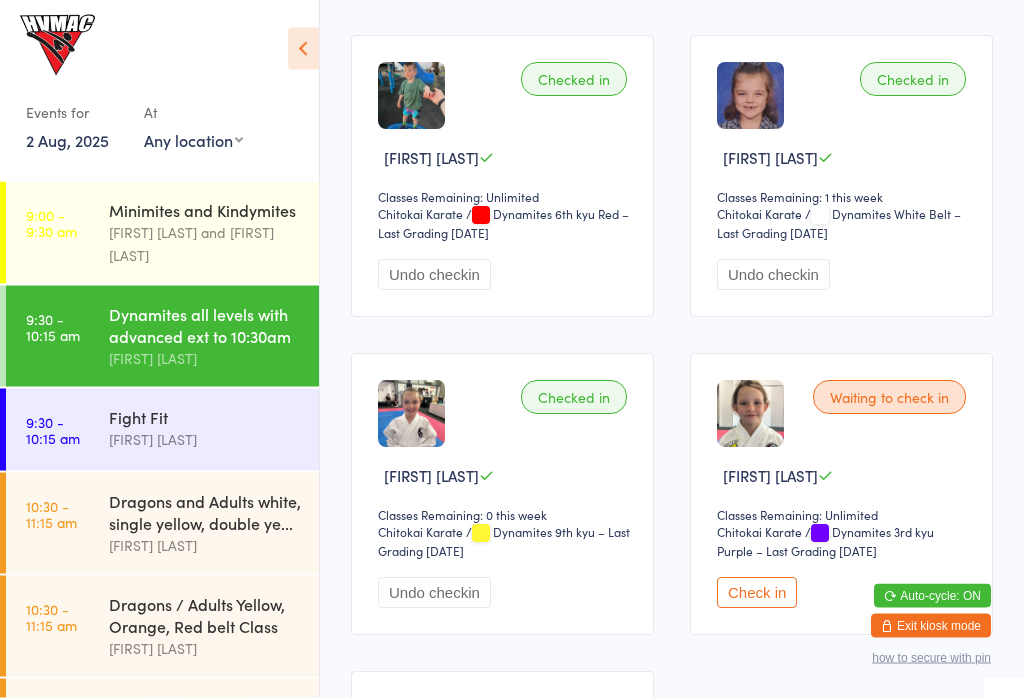 scroll, scrollTop: 1917, scrollLeft: 0, axis: vertical 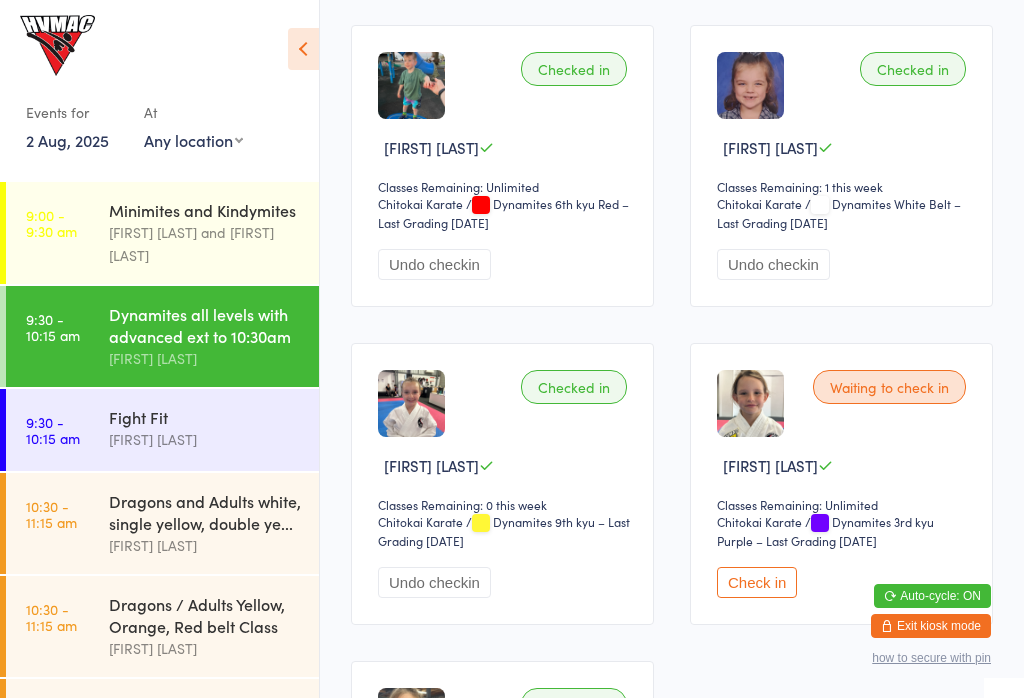 click on "Check in" at bounding box center [757, 582] 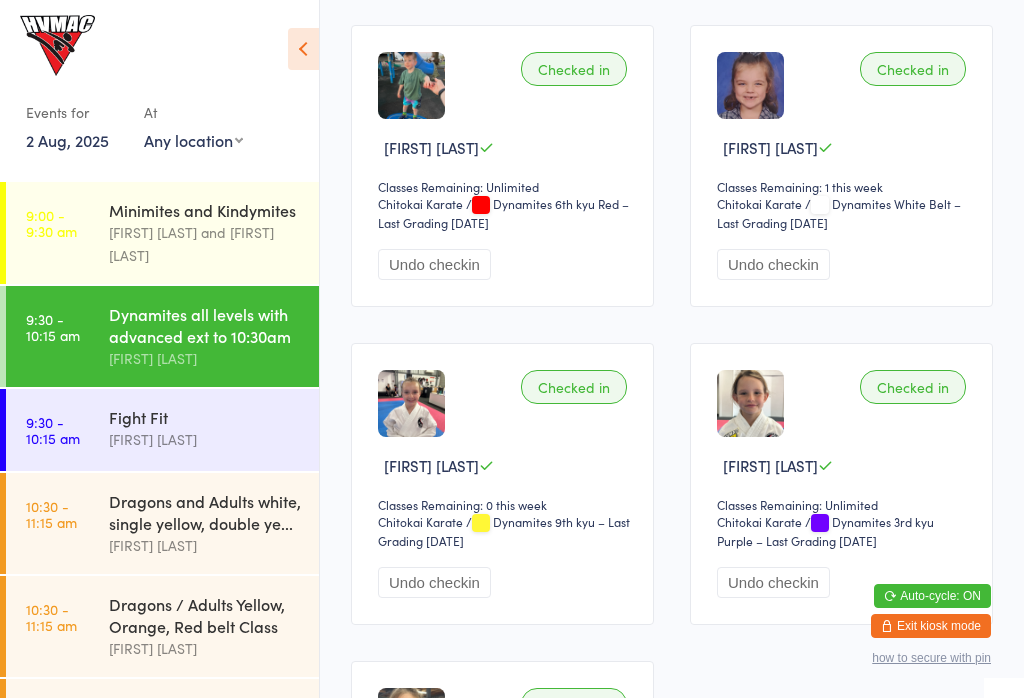 click on "[FIRST] [LAST] and [FIRST] [LAST]" at bounding box center [205, 244] 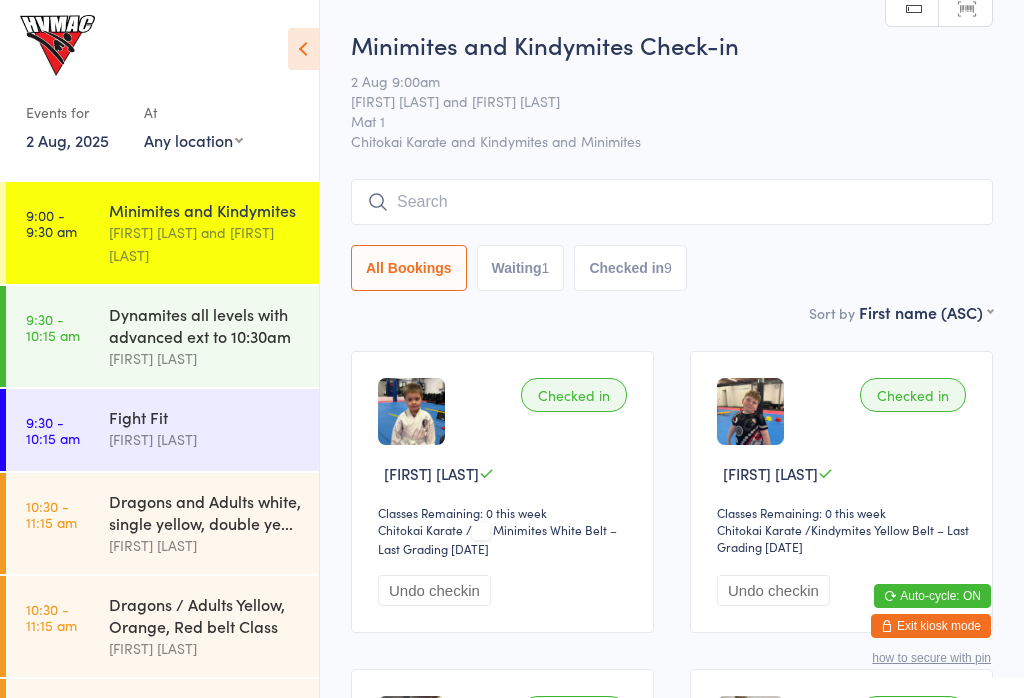 click at bounding box center [672, 202] 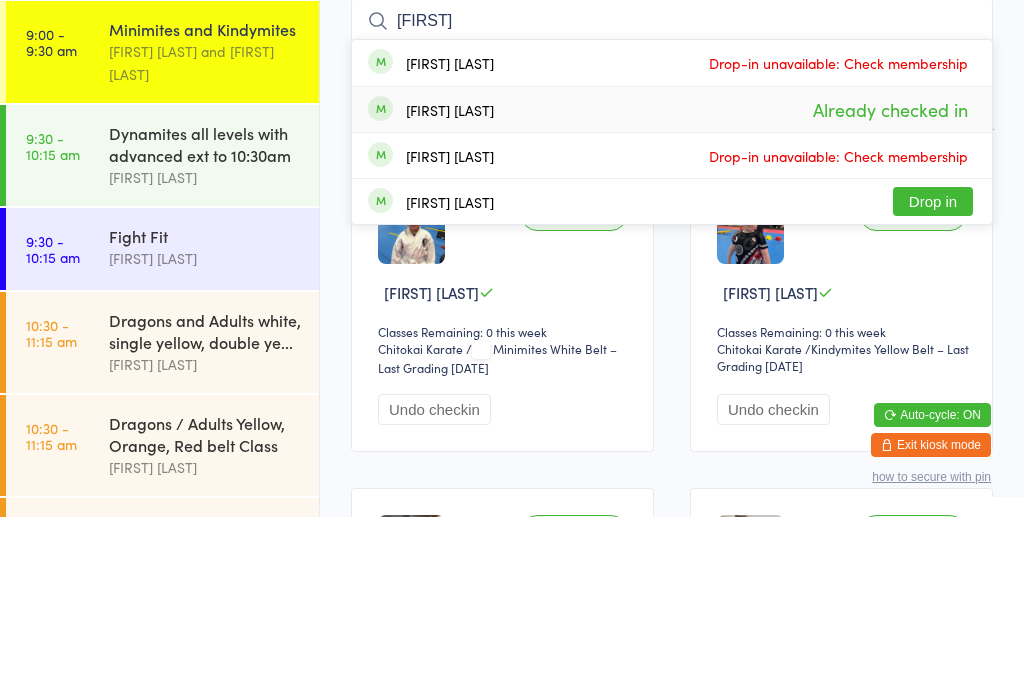 type on "Mal" 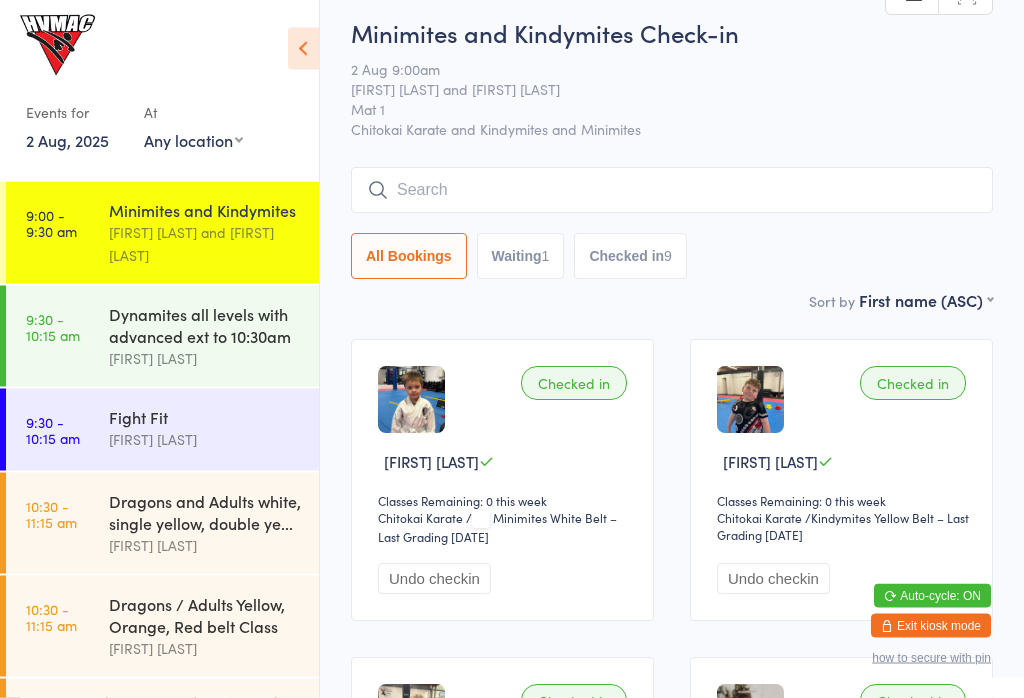 scroll, scrollTop: 0, scrollLeft: 0, axis: both 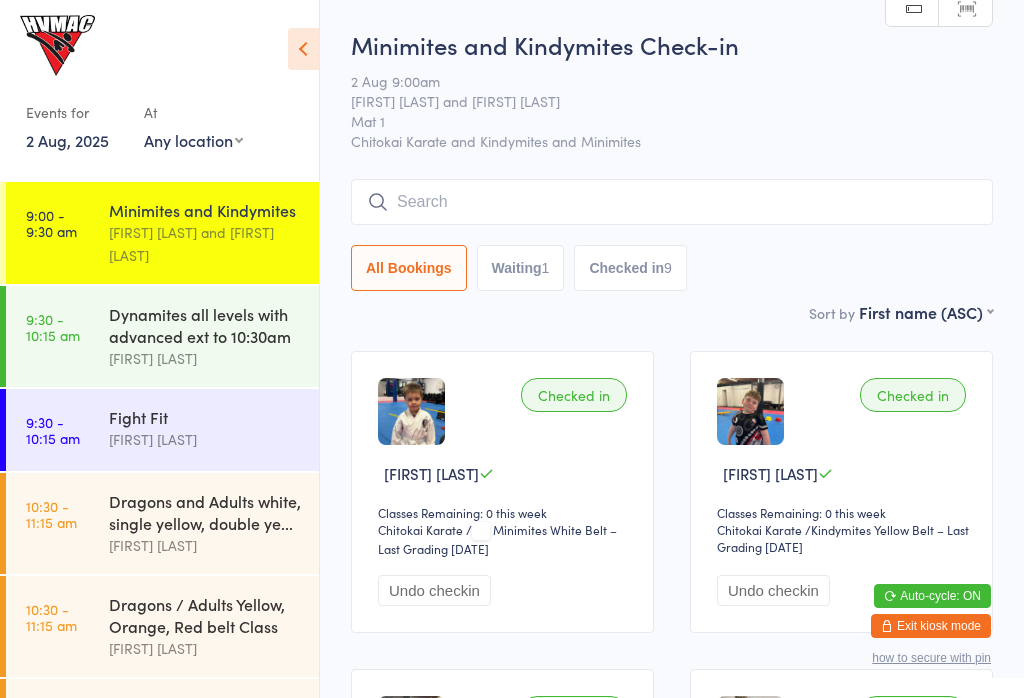 click at bounding box center [672, 202] 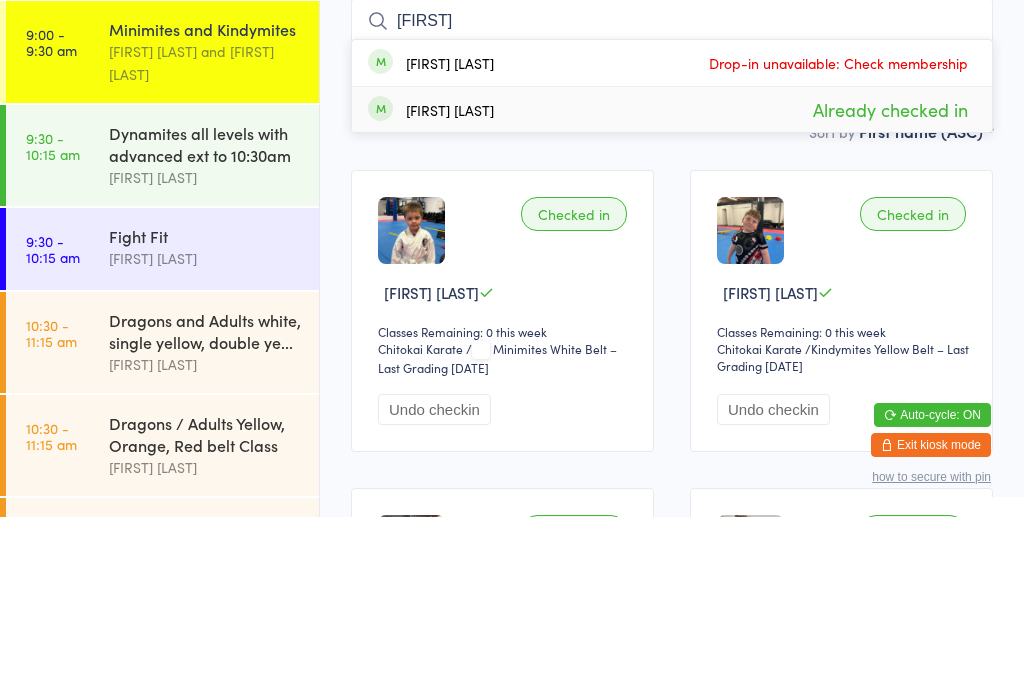 type on "Mala" 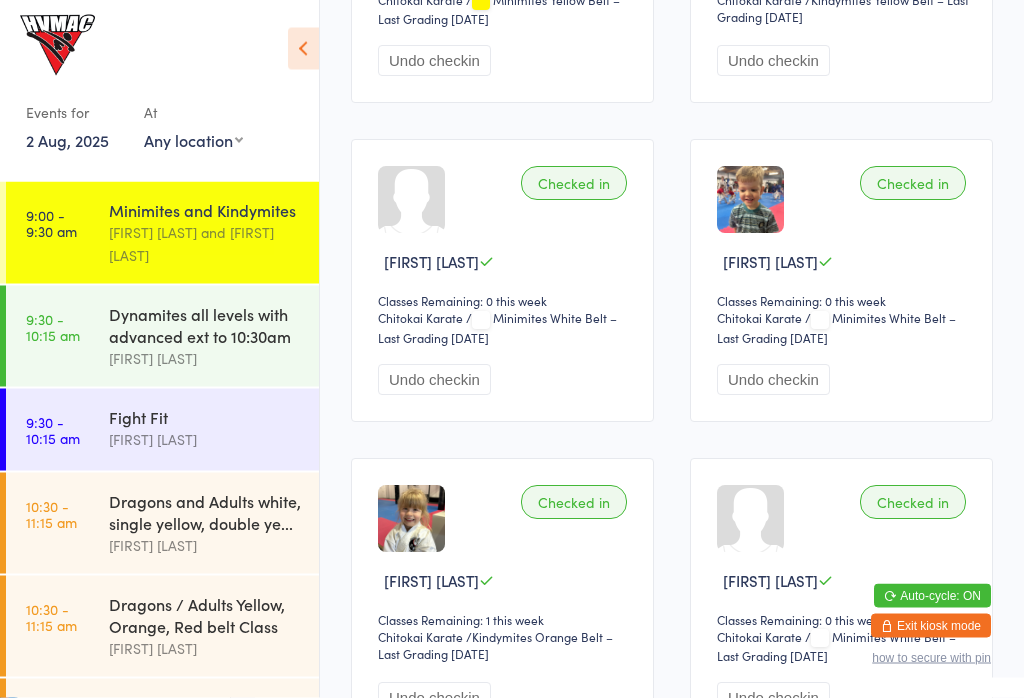 scroll, scrollTop: 859, scrollLeft: 0, axis: vertical 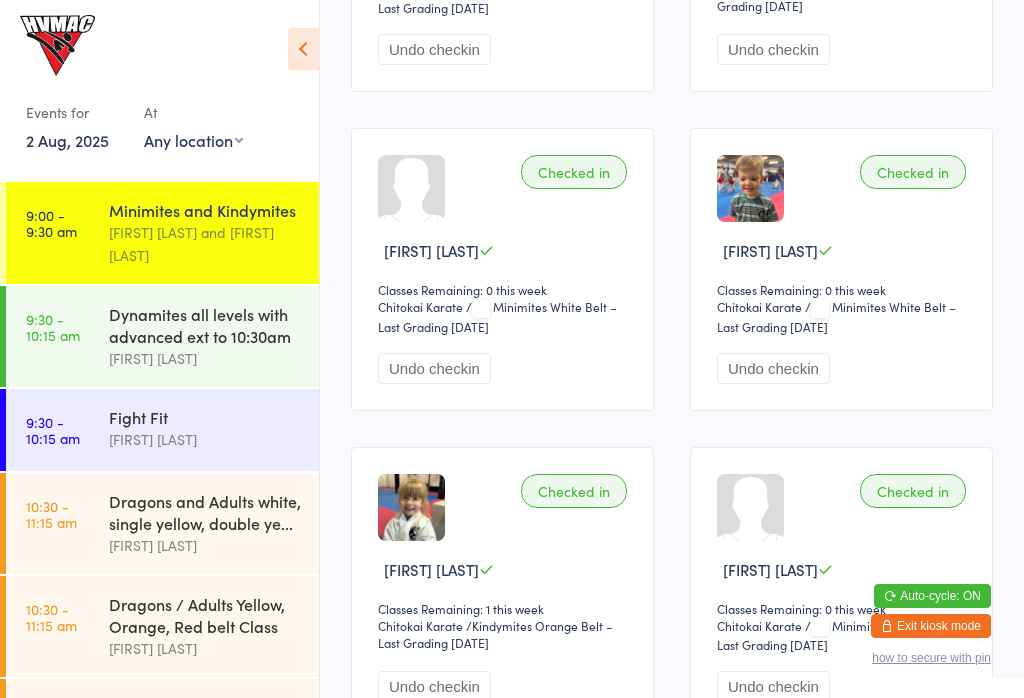click on "[FIRST] [LAST]" at bounding box center [205, 358] 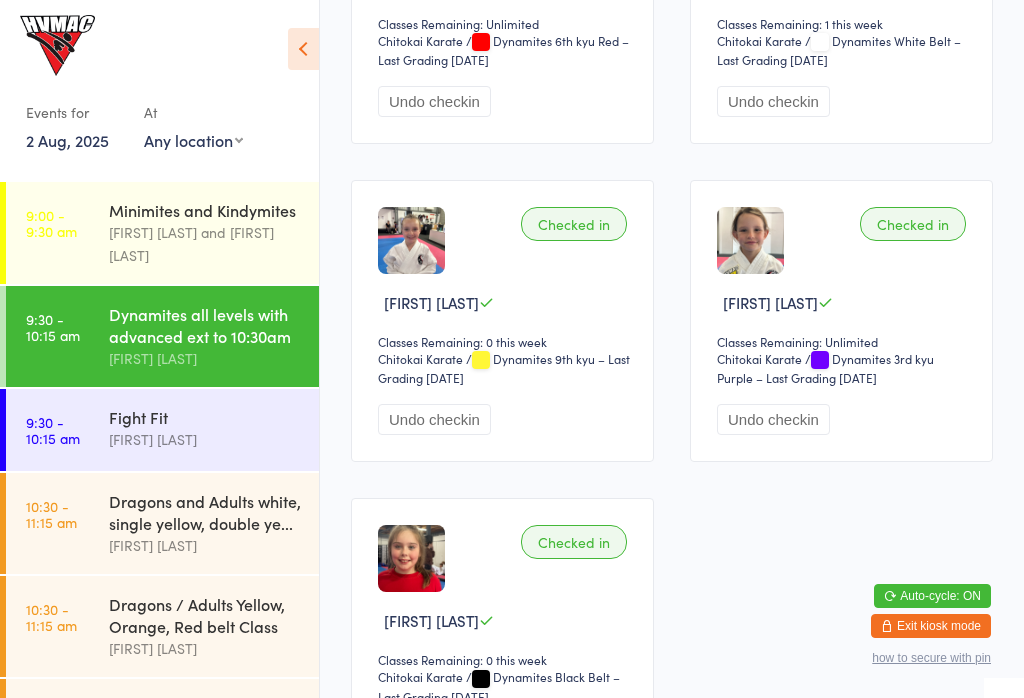 scroll, scrollTop: 2314, scrollLeft: 0, axis: vertical 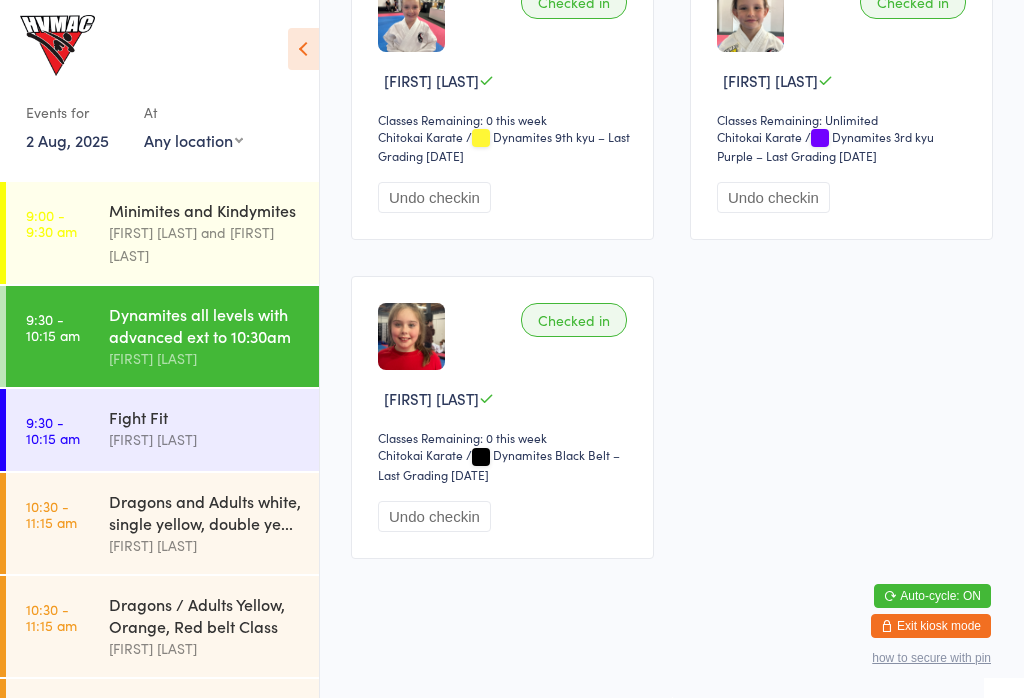 click on "[FIRST] [LAST]" at bounding box center [205, 439] 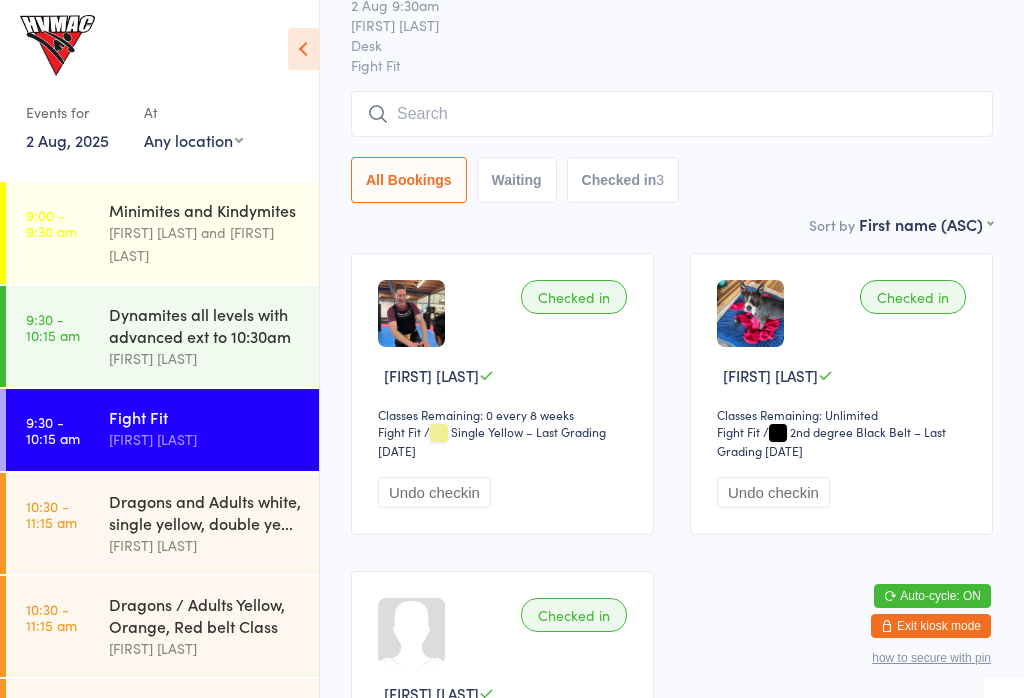 scroll, scrollTop: 103, scrollLeft: 0, axis: vertical 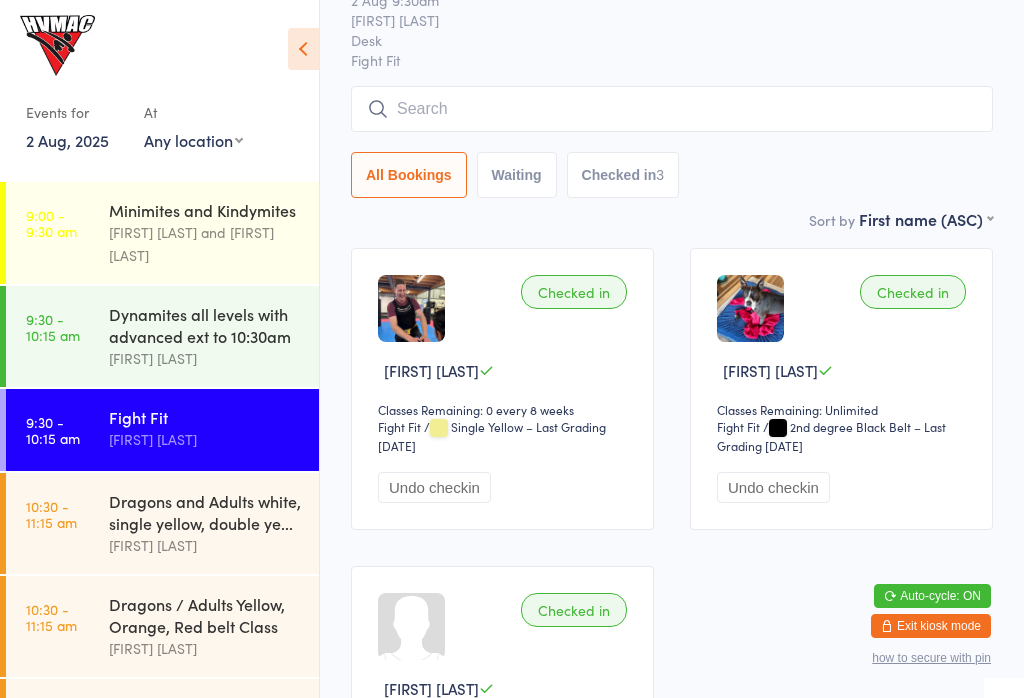 click on "Dynamites all levels with advanced ext to 10:30am" at bounding box center (205, 325) 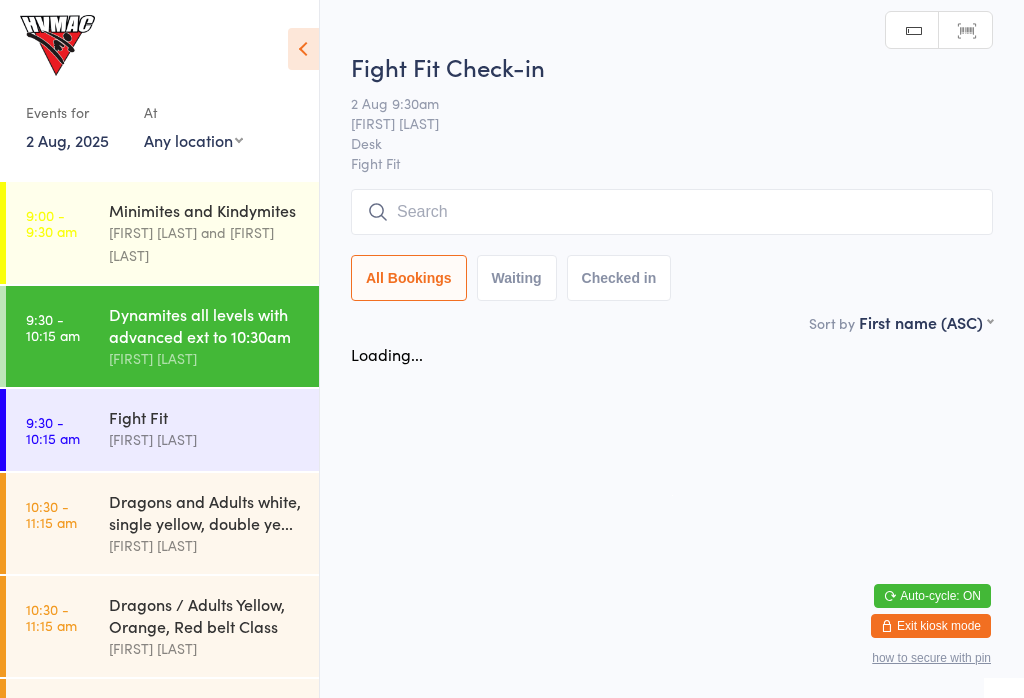 click at bounding box center [303, 49] 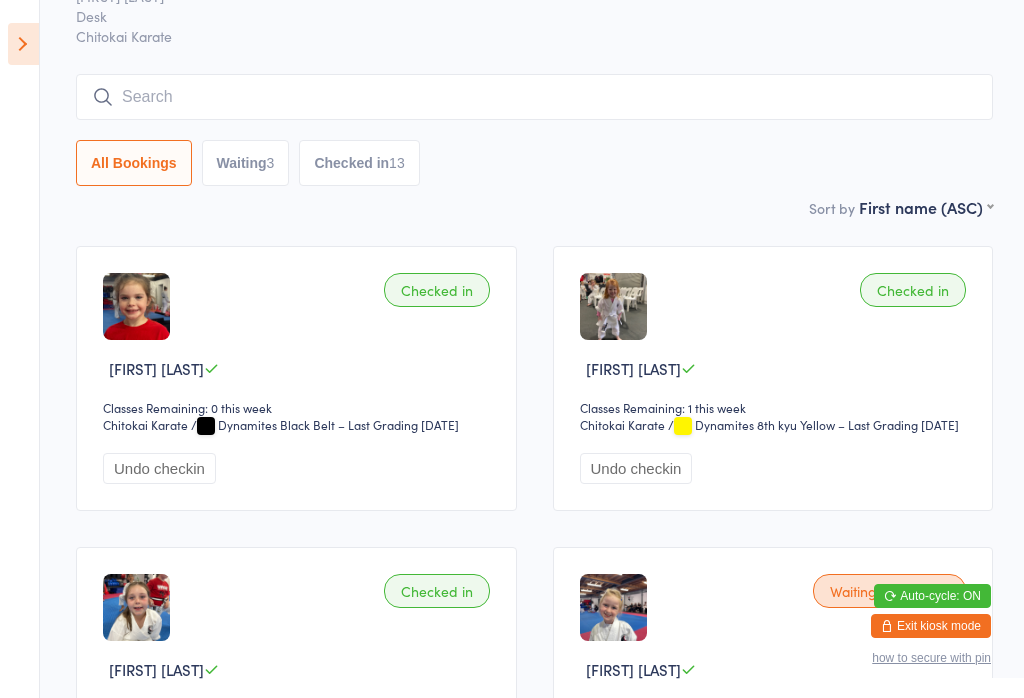 scroll, scrollTop: 0, scrollLeft: 0, axis: both 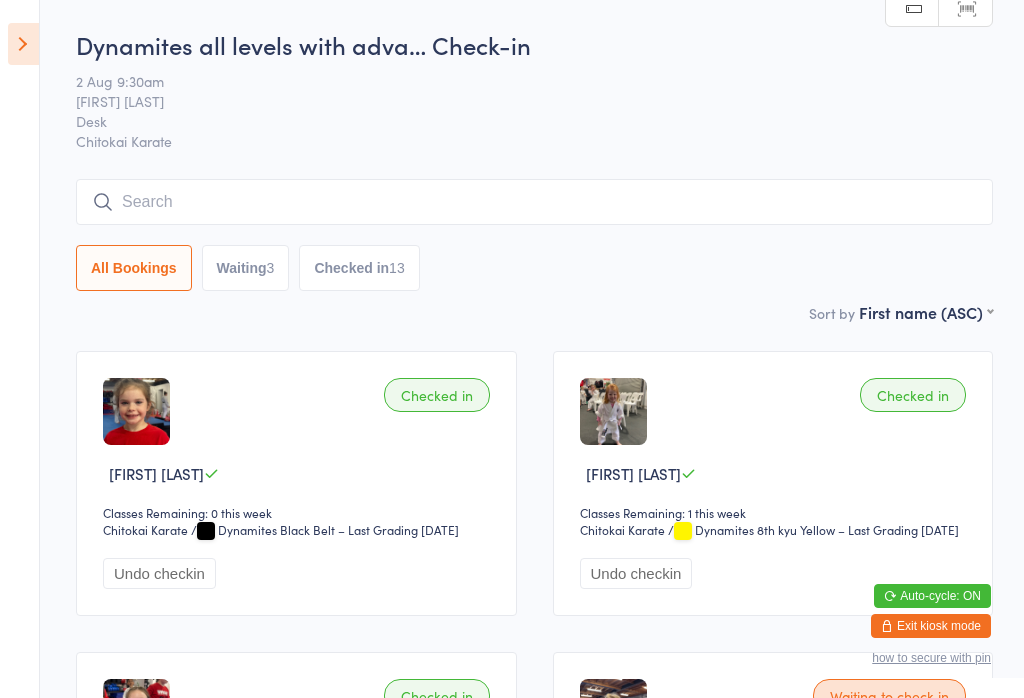 click at bounding box center (23, 44) 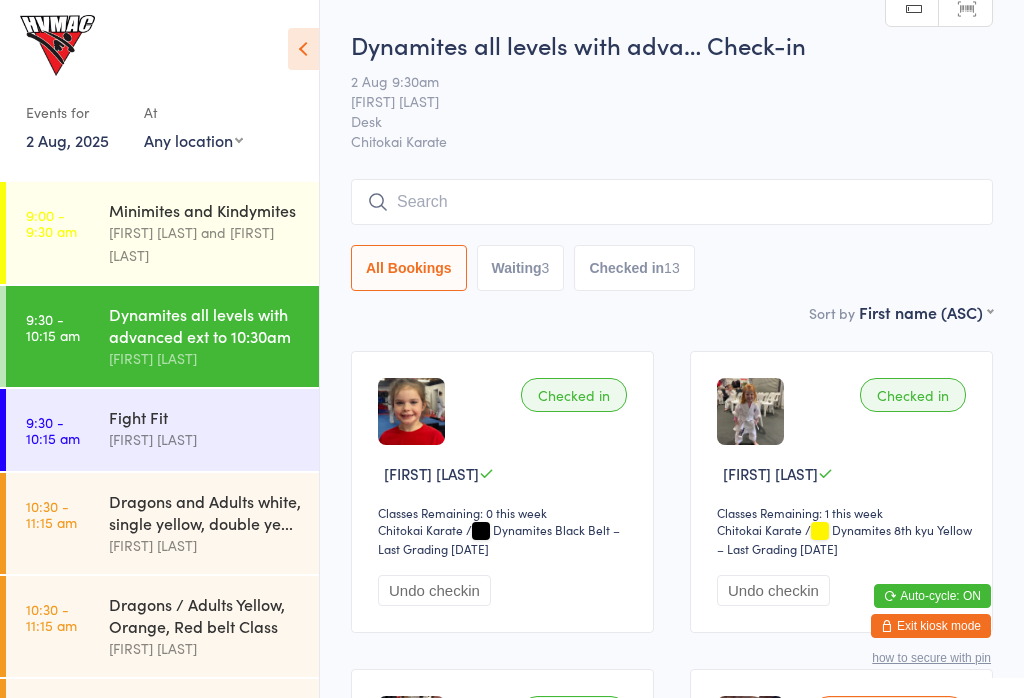 click at bounding box center (303, 49) 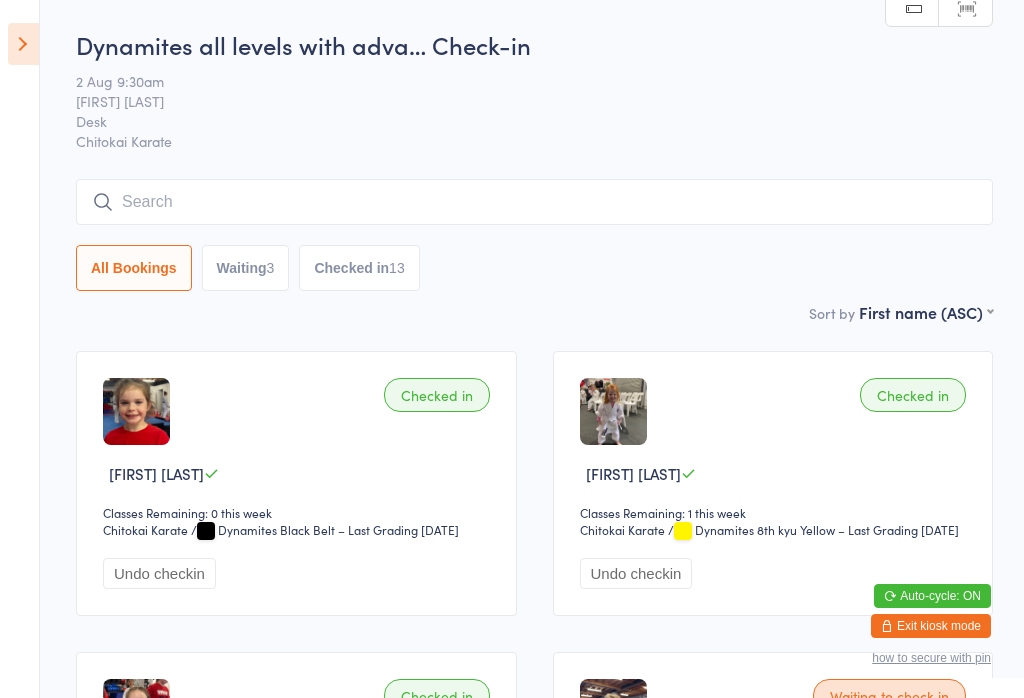 click at bounding box center [23, 44] 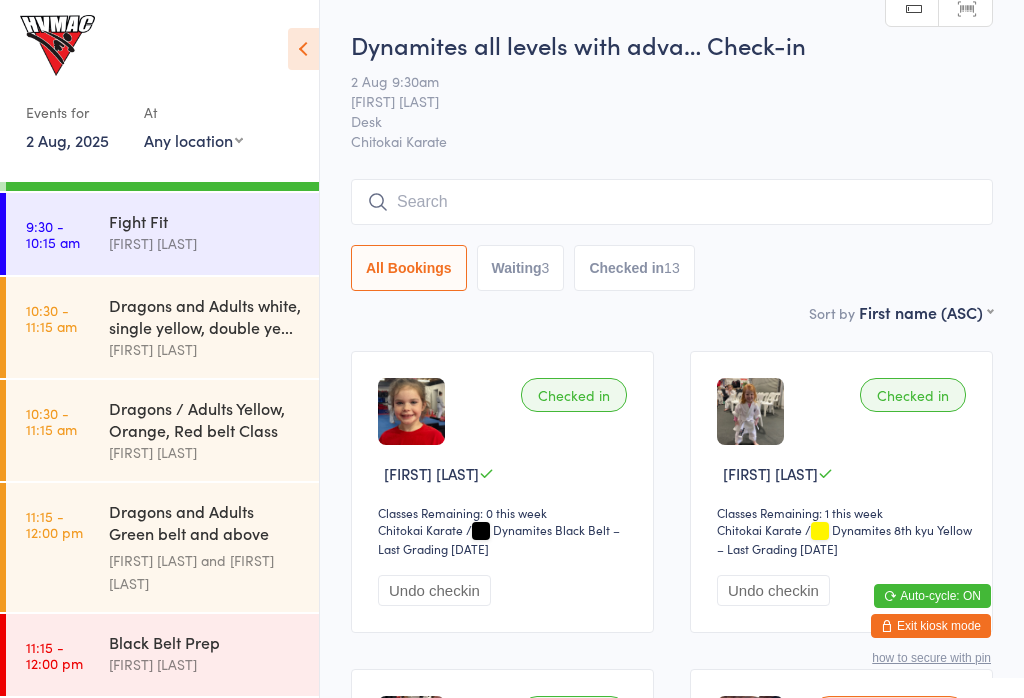 scroll, scrollTop: 210, scrollLeft: 0, axis: vertical 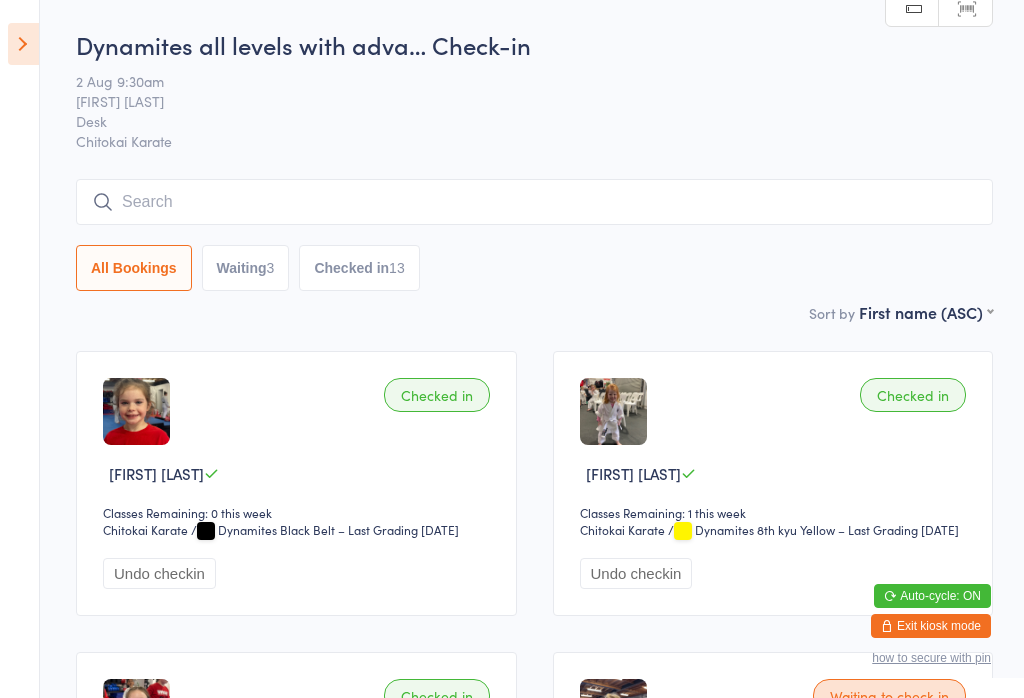 click at bounding box center [23, 44] 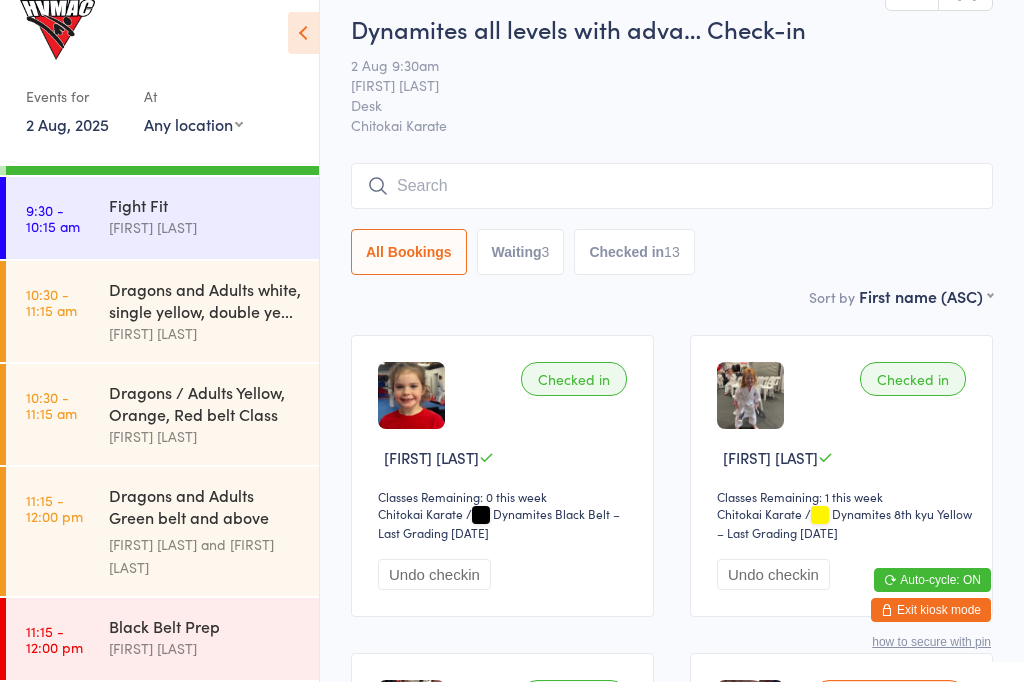 scroll, scrollTop: 15, scrollLeft: 0, axis: vertical 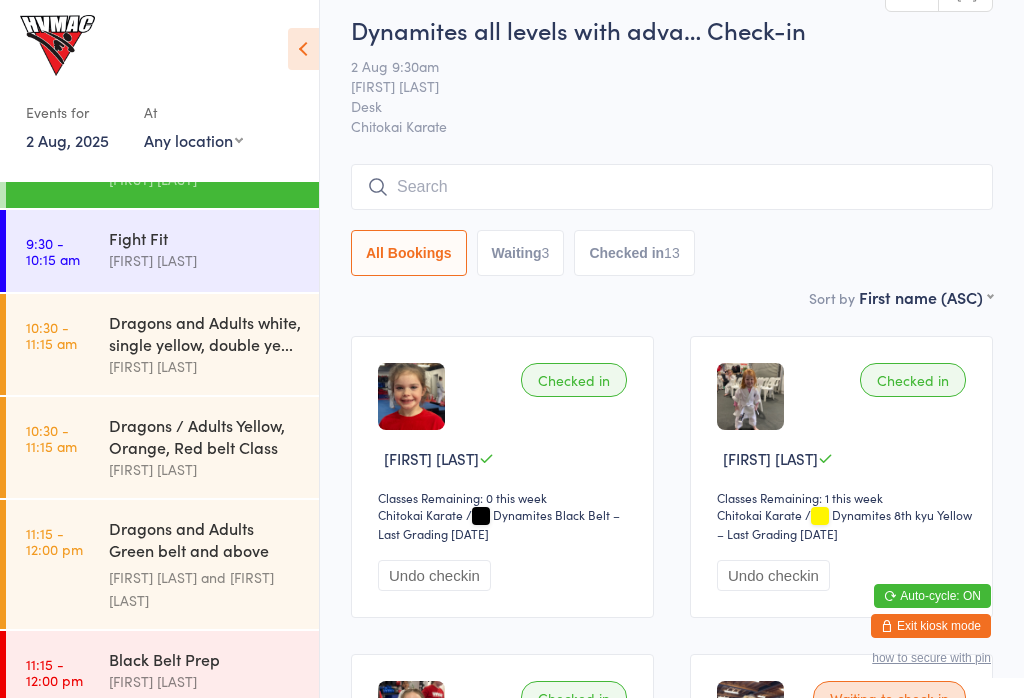 click on "Dragons and Adults white, single yellow, double ye..." at bounding box center [205, 333] 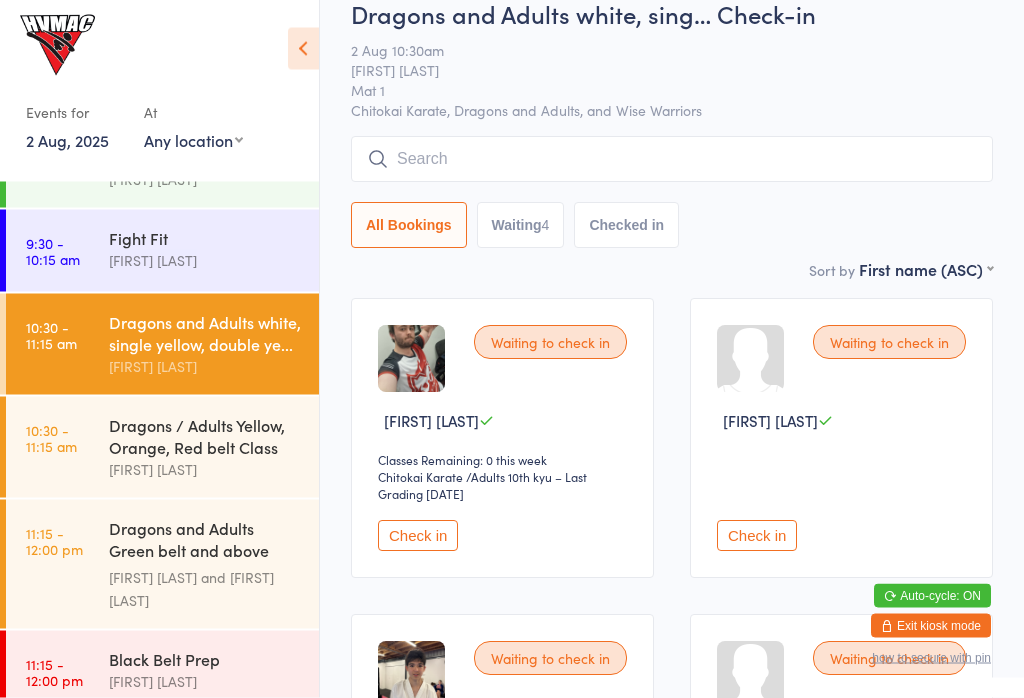 scroll, scrollTop: 0, scrollLeft: 0, axis: both 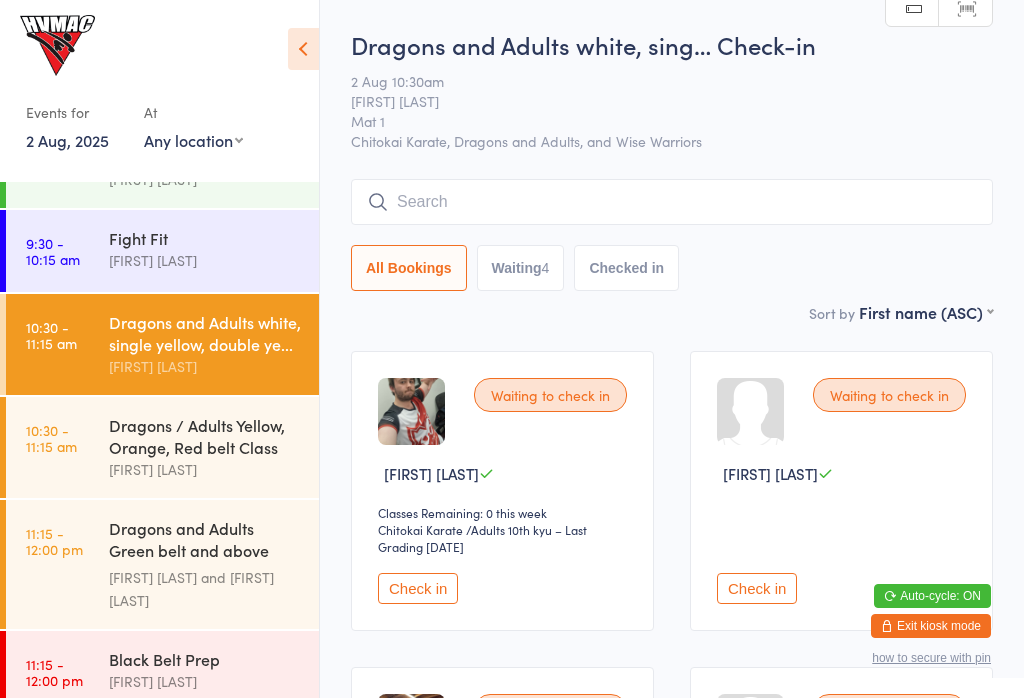 click on "Dragons / Adults Yellow, Orange, Red belt Class" at bounding box center [205, 436] 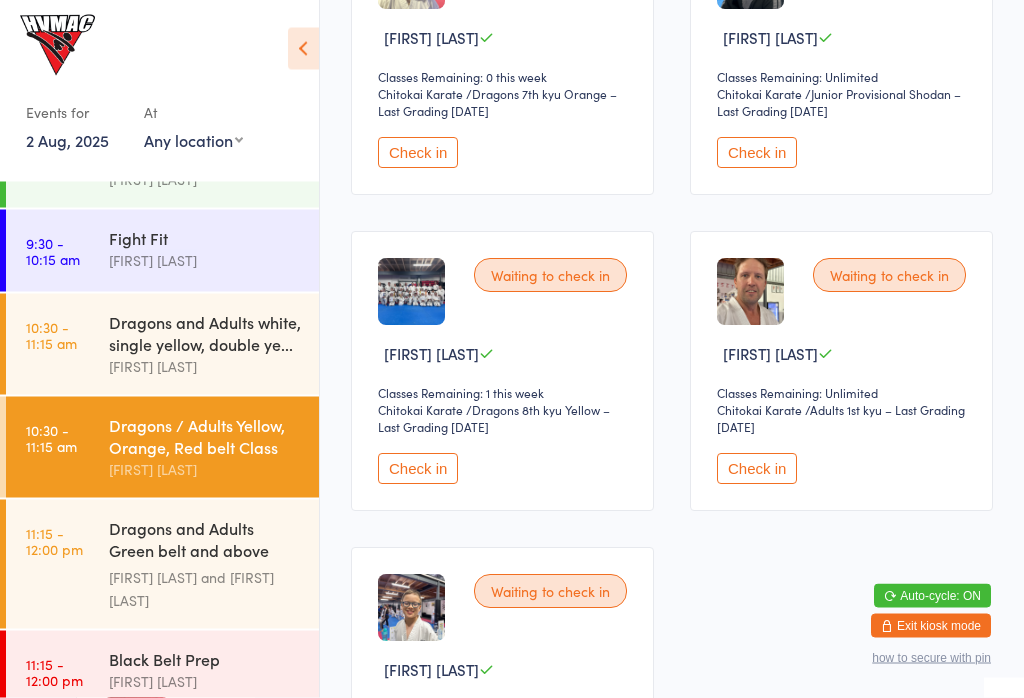 scroll, scrollTop: 438, scrollLeft: 0, axis: vertical 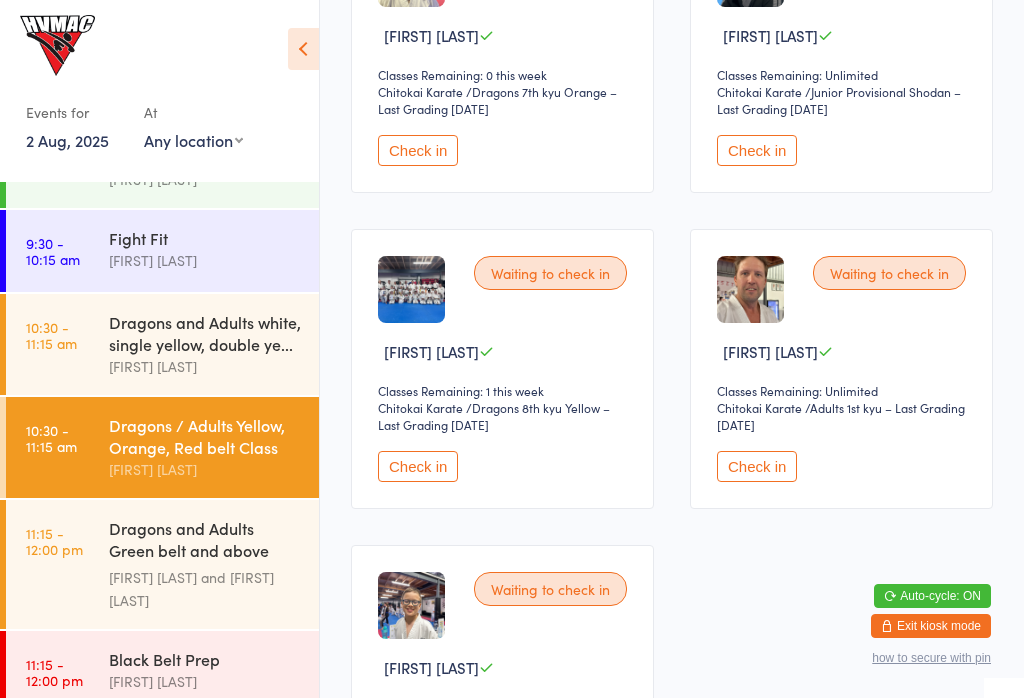 click on "Waiting to check in Shane Veksins  Classes Remaining: Unlimited Chitokai Karate  Chitokai Karate   /  Adults 1st kyu – Last Grading Jun 25, 2025   Check in" at bounding box center [841, 369] 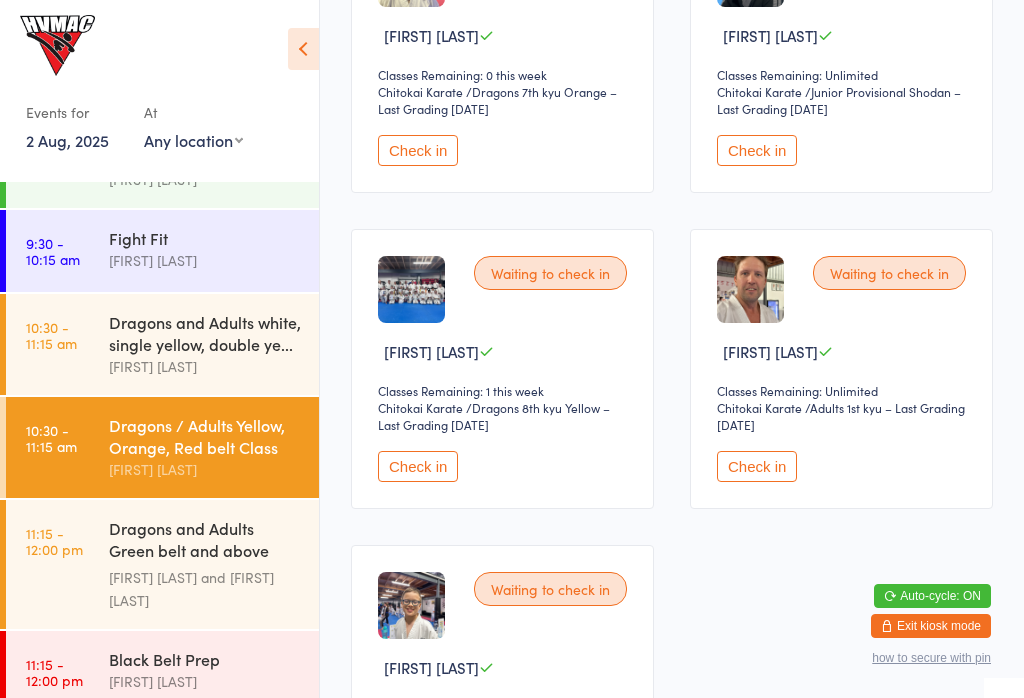 click on "Check in" at bounding box center (757, 466) 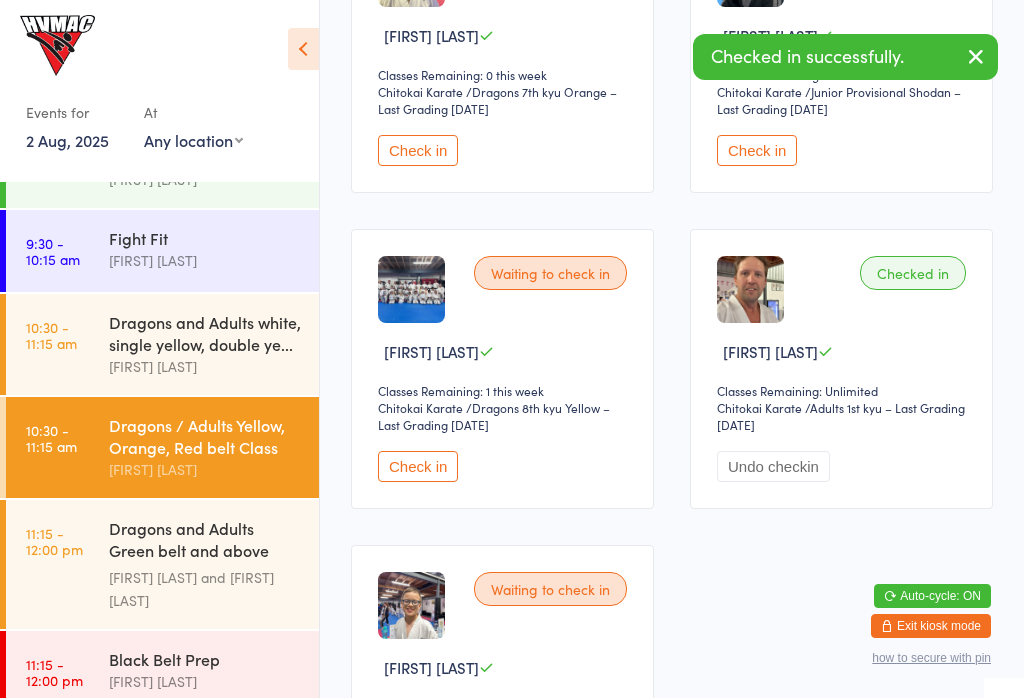 click on "Dragons and Adults Green belt and above Advanced C..." at bounding box center [205, 541] 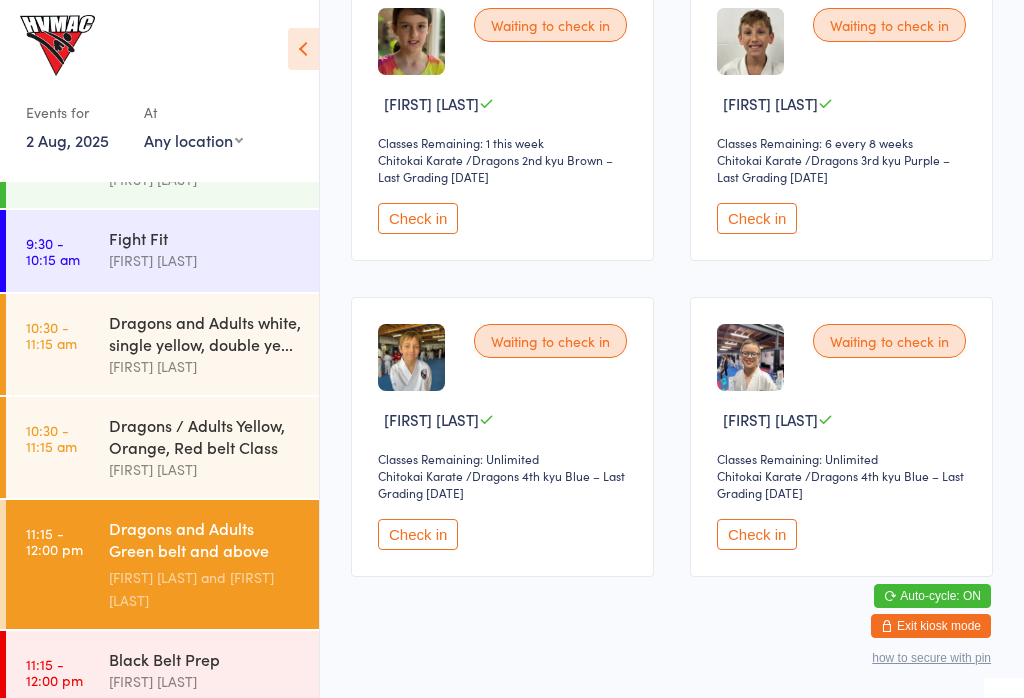 scroll, scrollTop: 384, scrollLeft: 0, axis: vertical 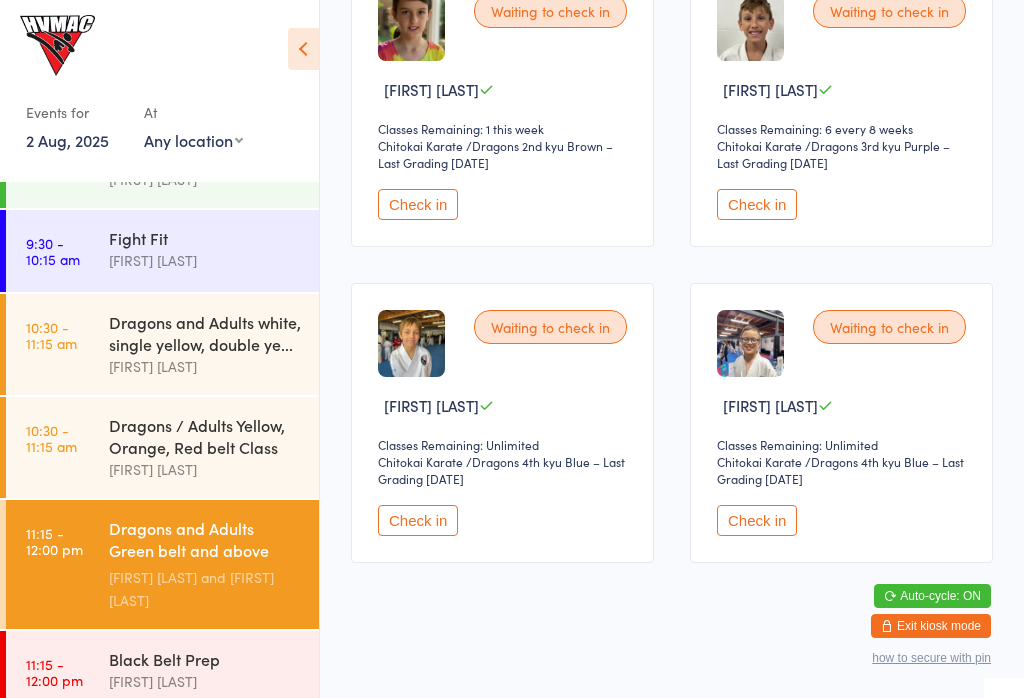 click on "Black Belt Prep" at bounding box center (205, 659) 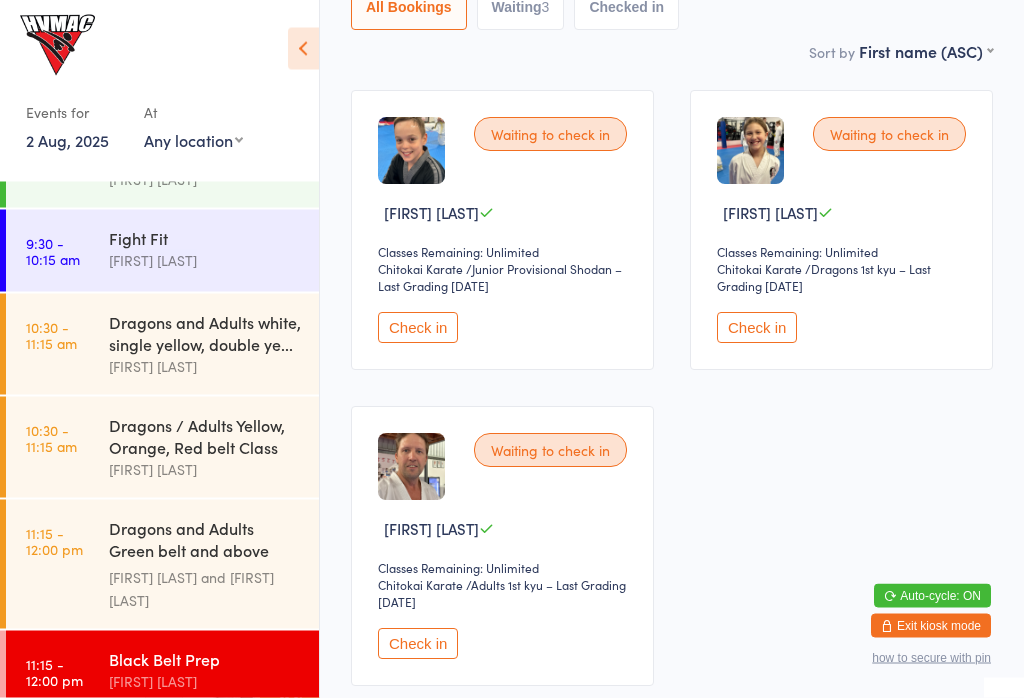 scroll, scrollTop: 261, scrollLeft: 0, axis: vertical 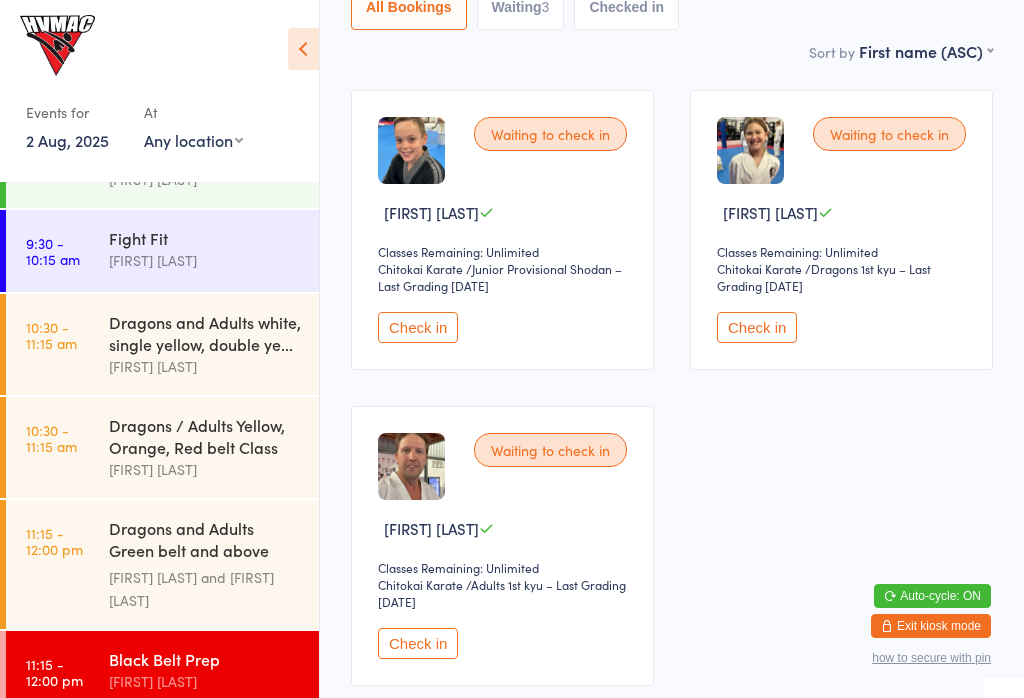 click on "Check in" at bounding box center (418, 643) 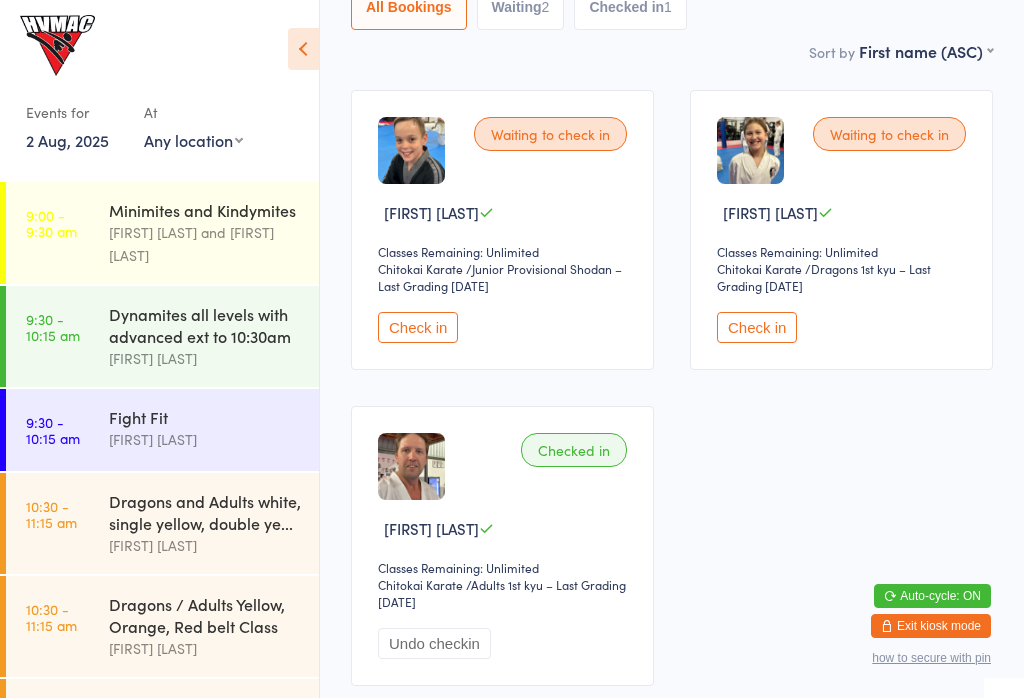 scroll, scrollTop: 0, scrollLeft: 0, axis: both 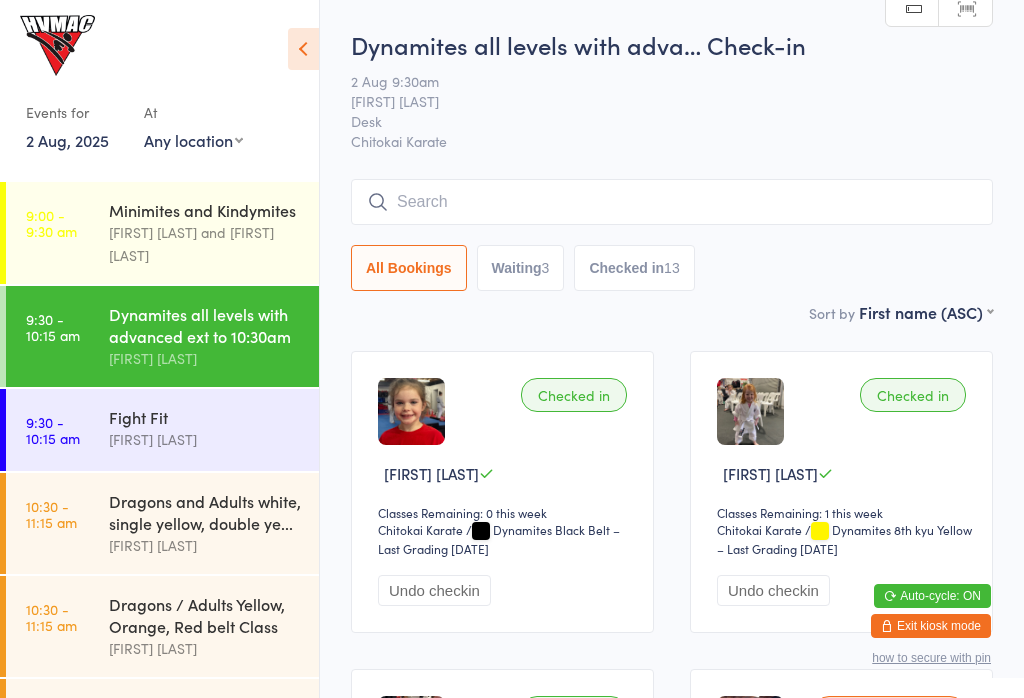 click on "10:30 - 11:15 am Dragons and Adults white, single yellow, double ye... Dallas Evans" at bounding box center [162, 523] 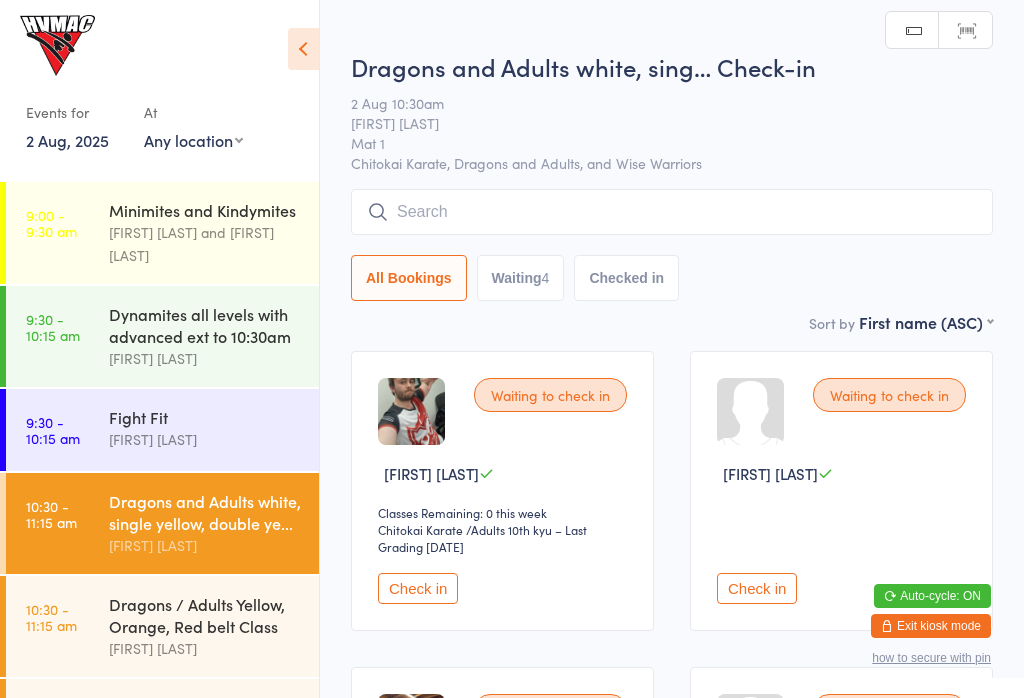 click at bounding box center (303, 49) 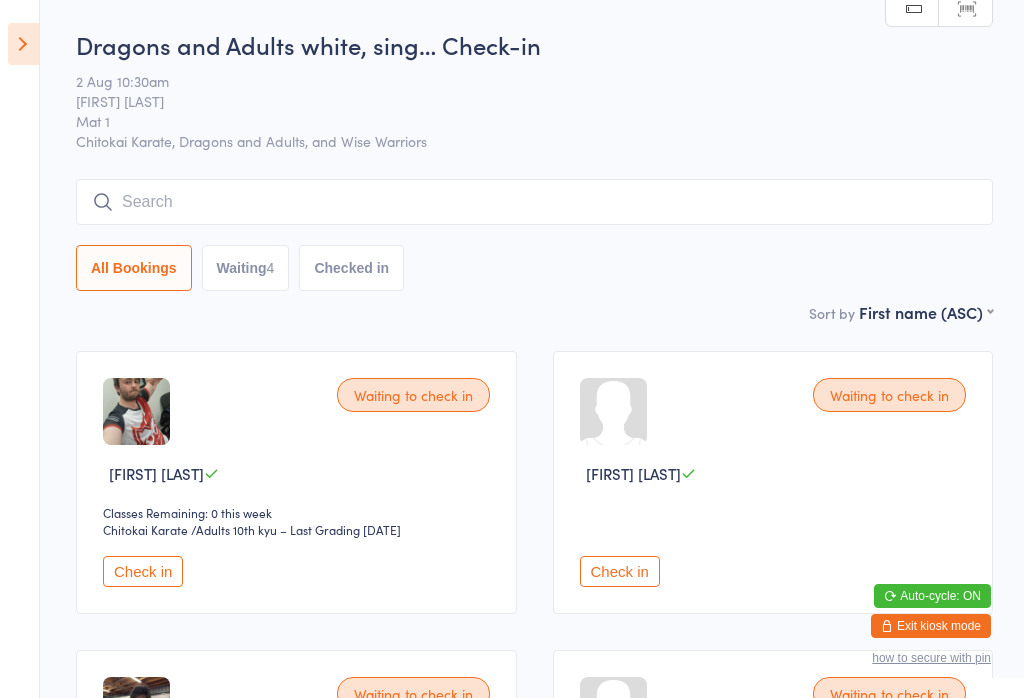 click at bounding box center (23, 44) 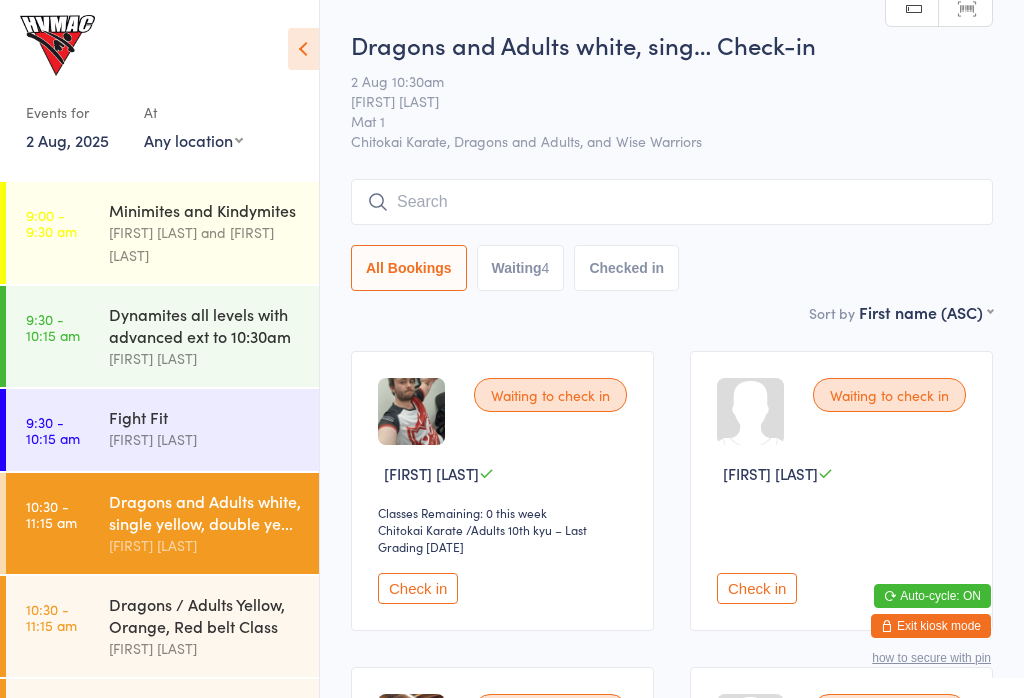 click on "9:30 - 10:15 am Dynamites all levels with advanced ext to 10:30am Dallas Evans" at bounding box center (162, 336) 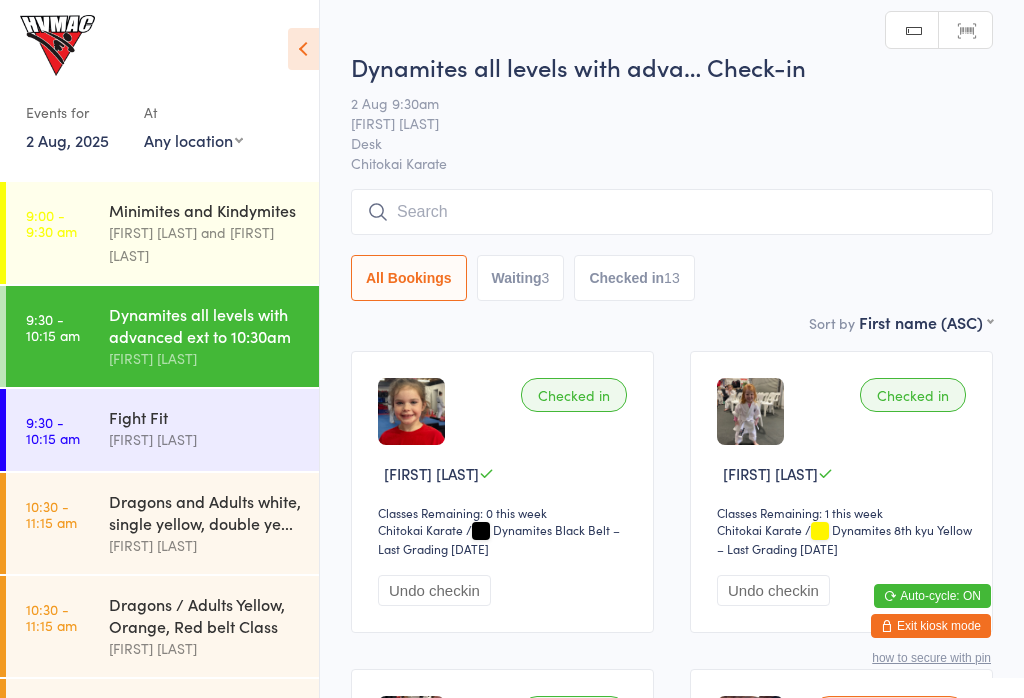 click on "Events for 2 Aug, 2025 2 Aug, 2025
August 2025
Sun Mon Tue Wed Thu Fri Sat
31
27
28
29
30
31
01
02
32
03
04
05
06
07
08
09
33
10
11
12
13
14
15
16
34
17
18
19
20
21
22
23
35
24
25
26
27
28
29
30" at bounding box center [159, 87] 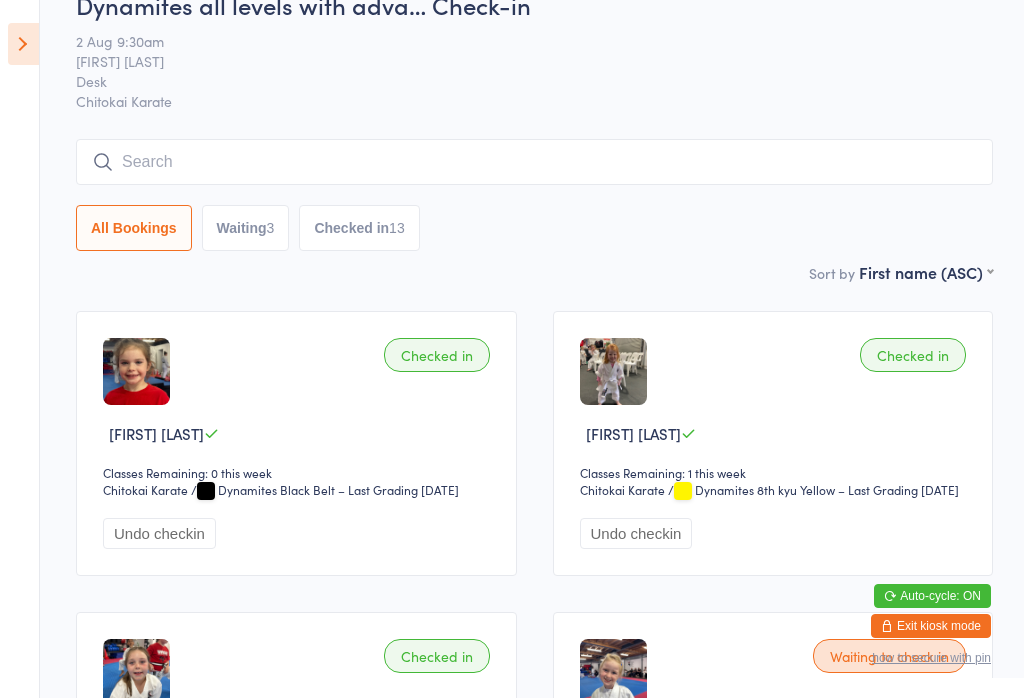 scroll, scrollTop: 0, scrollLeft: 0, axis: both 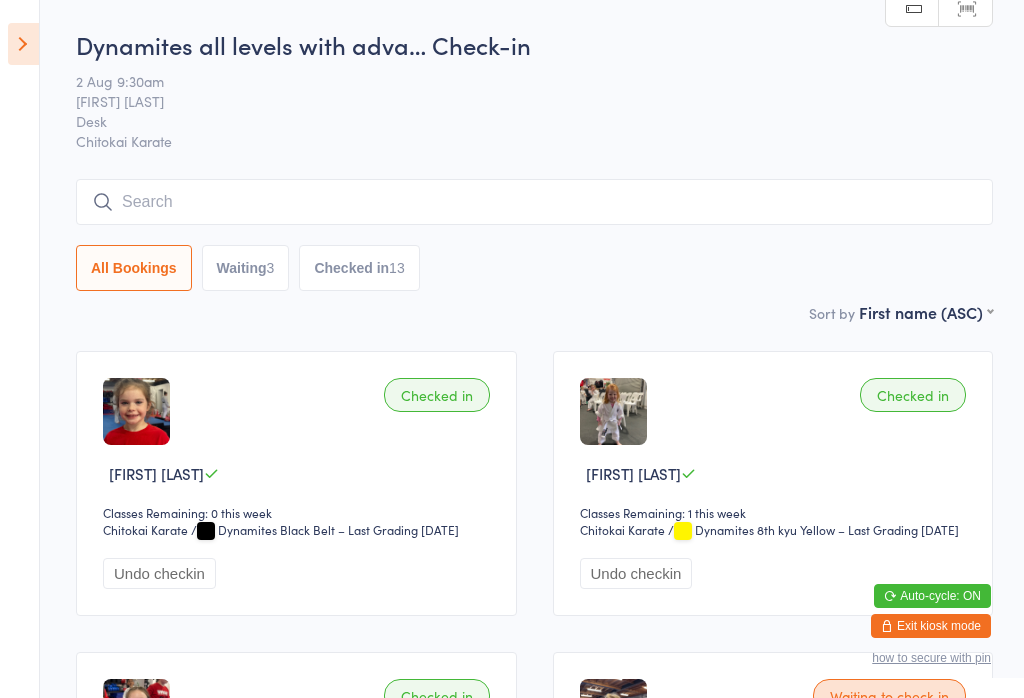 click at bounding box center (23, 44) 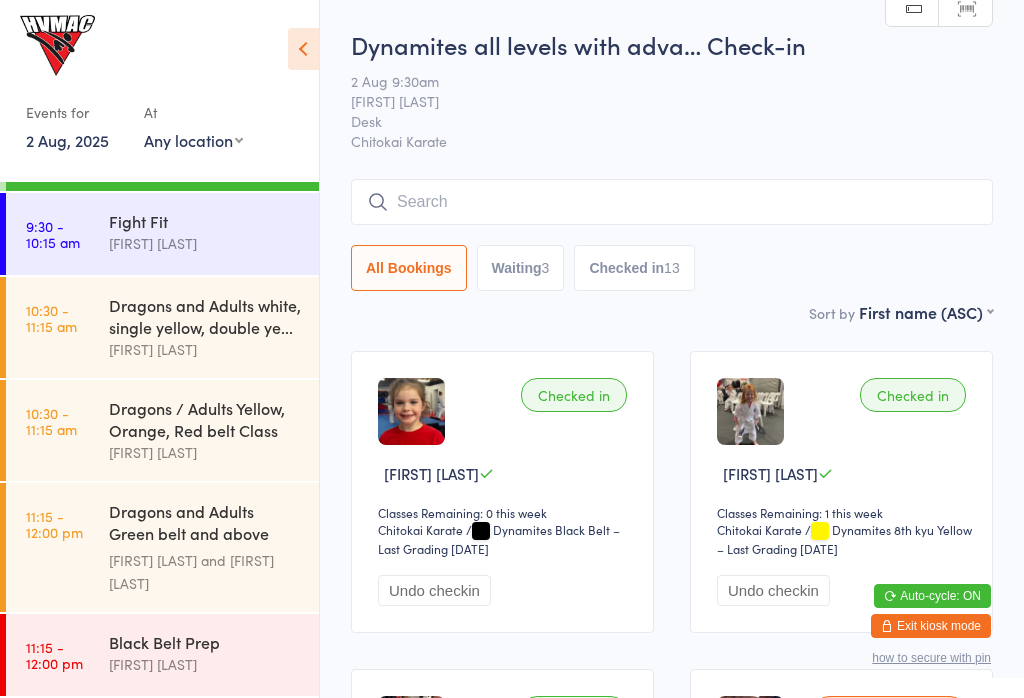 scroll, scrollTop: 210, scrollLeft: 0, axis: vertical 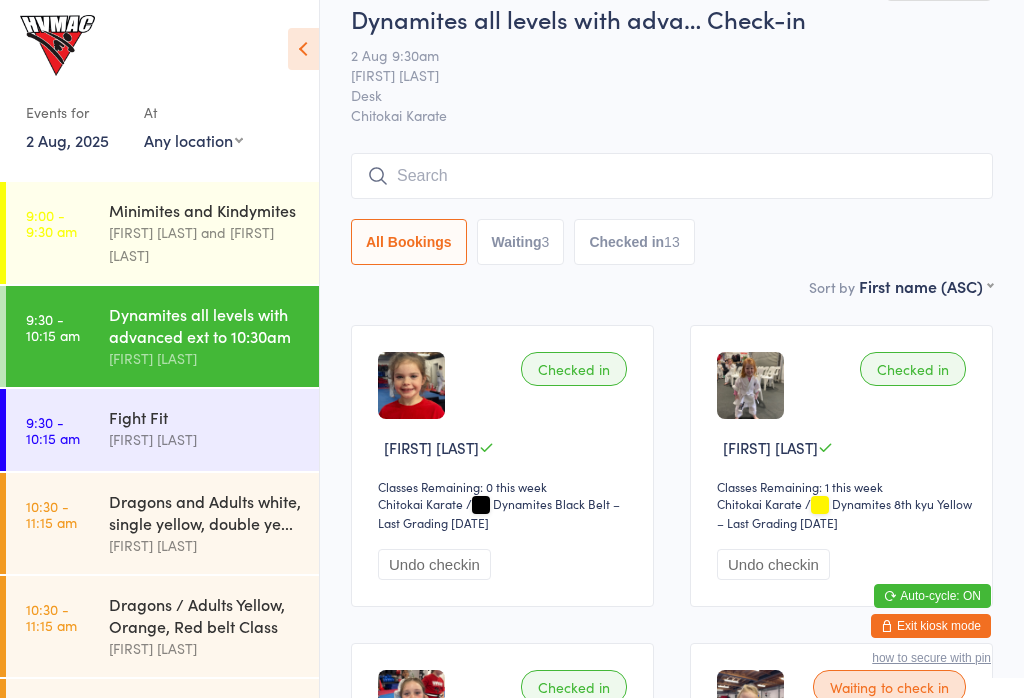 click at bounding box center [303, 49] 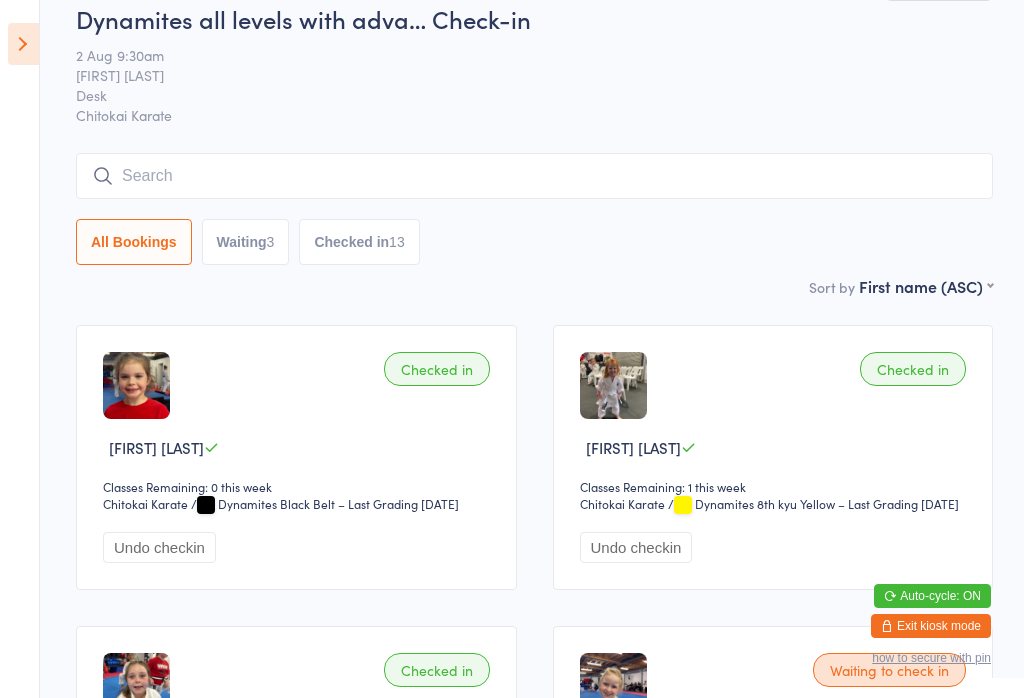 click at bounding box center (23, 44) 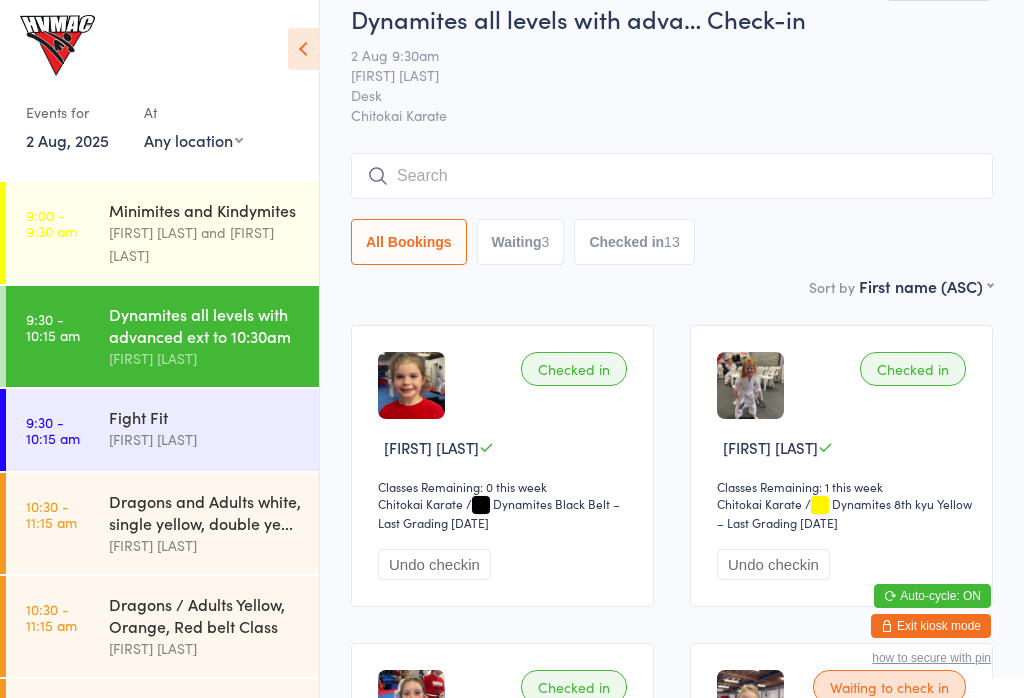 click on "Dragons and Adults white, single yellow, double ye..." at bounding box center [205, 512] 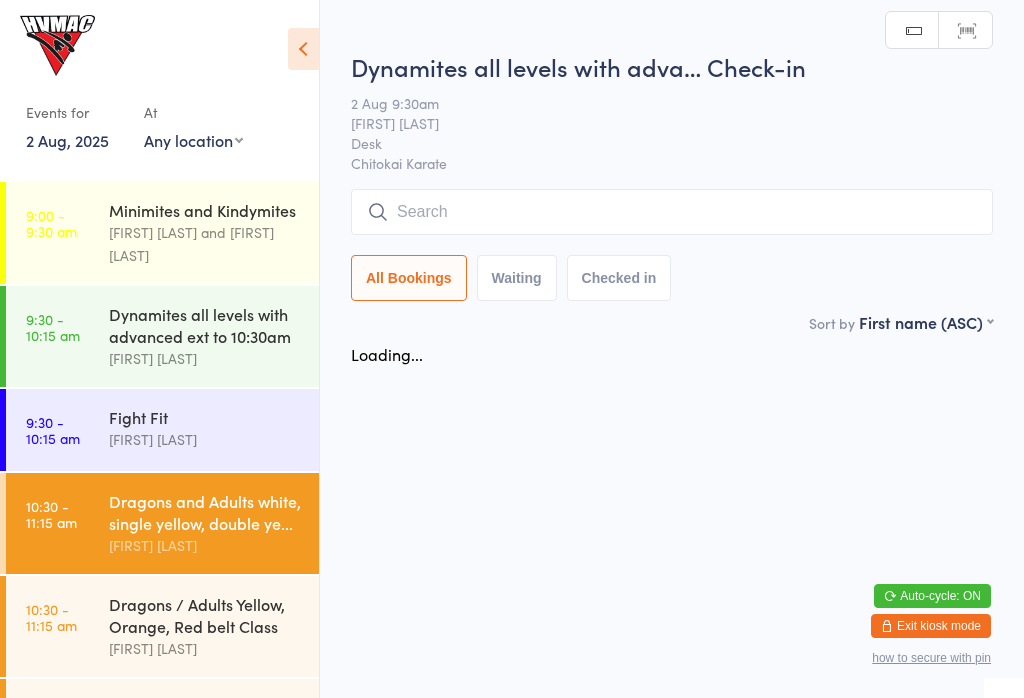 scroll, scrollTop: 0, scrollLeft: 0, axis: both 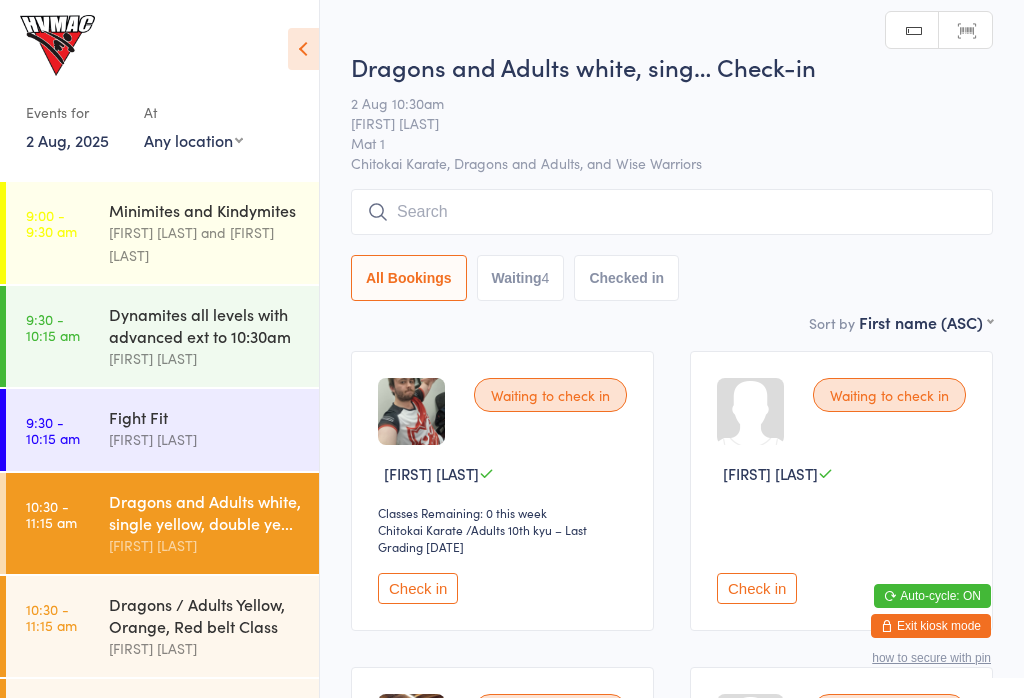 click on "Dragons / Adults Yellow, Orange, Red belt Class" at bounding box center (205, 615) 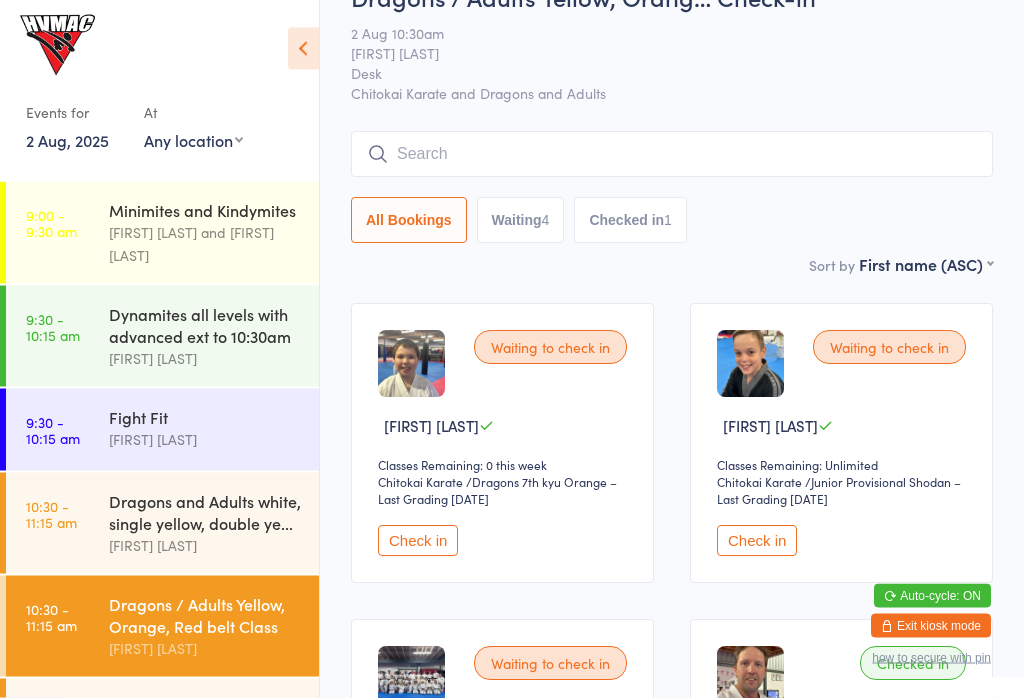 scroll, scrollTop: 0, scrollLeft: 0, axis: both 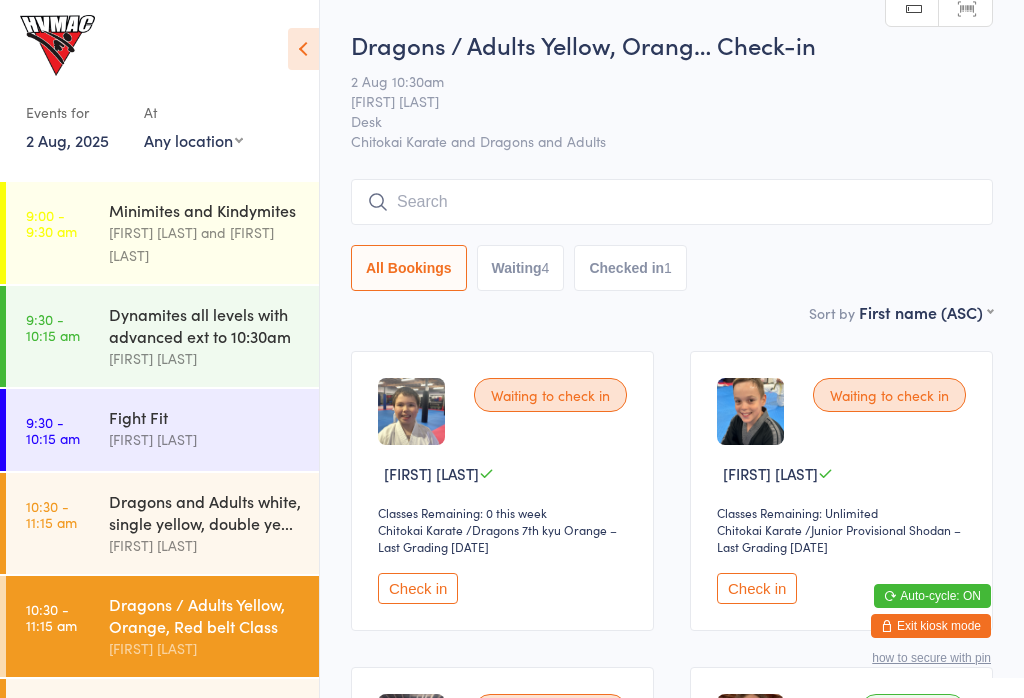 click at bounding box center [672, 202] 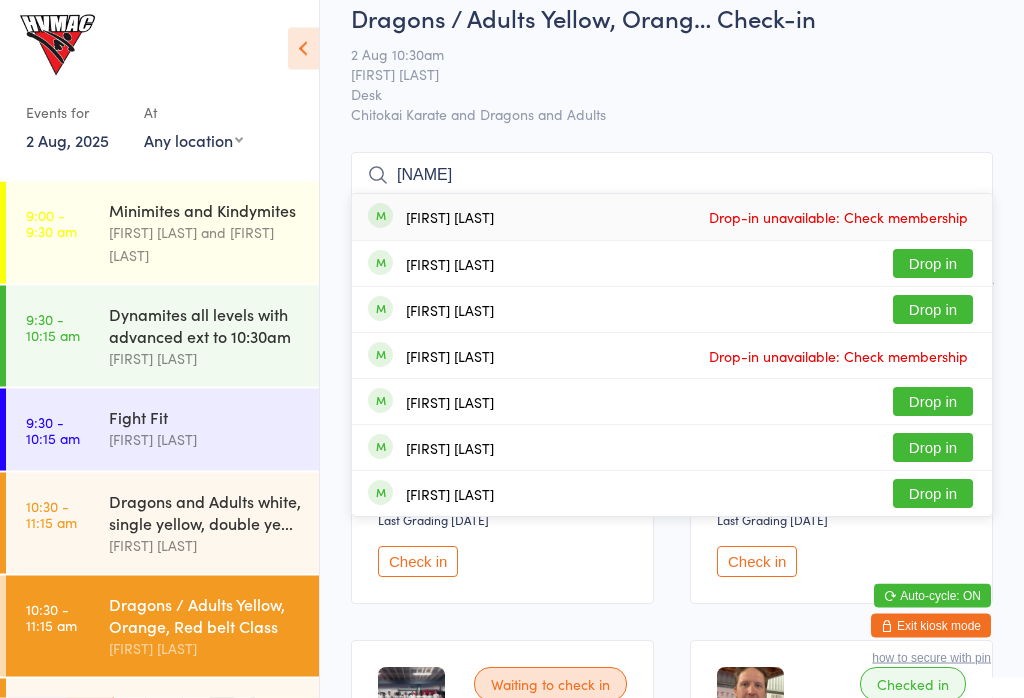 scroll, scrollTop: 0, scrollLeft: 0, axis: both 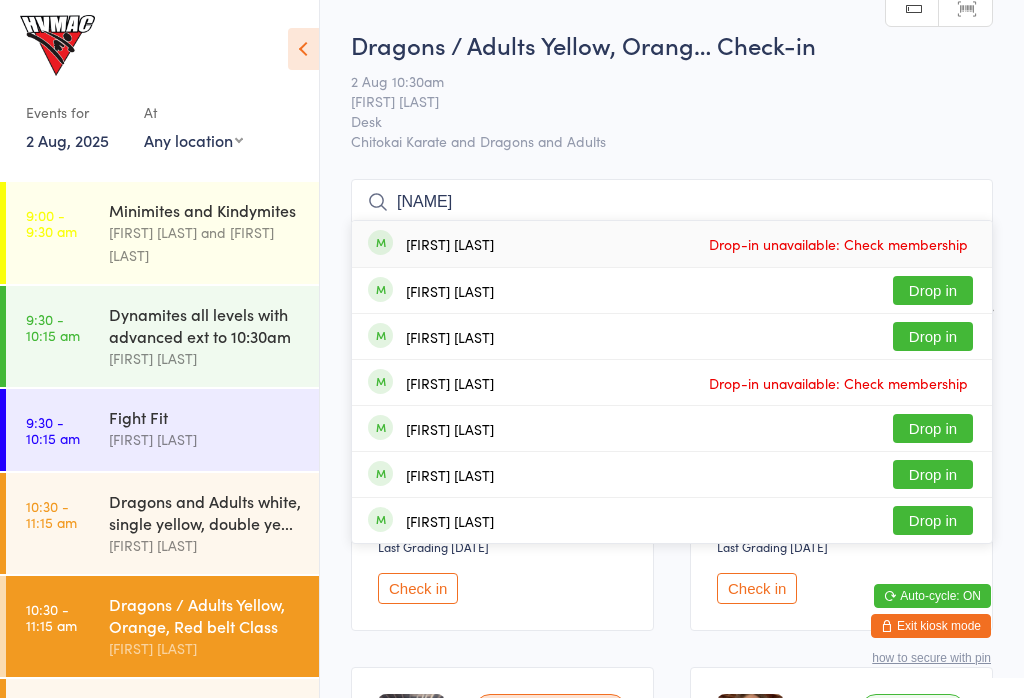 click on "Jaco" at bounding box center (672, 202) 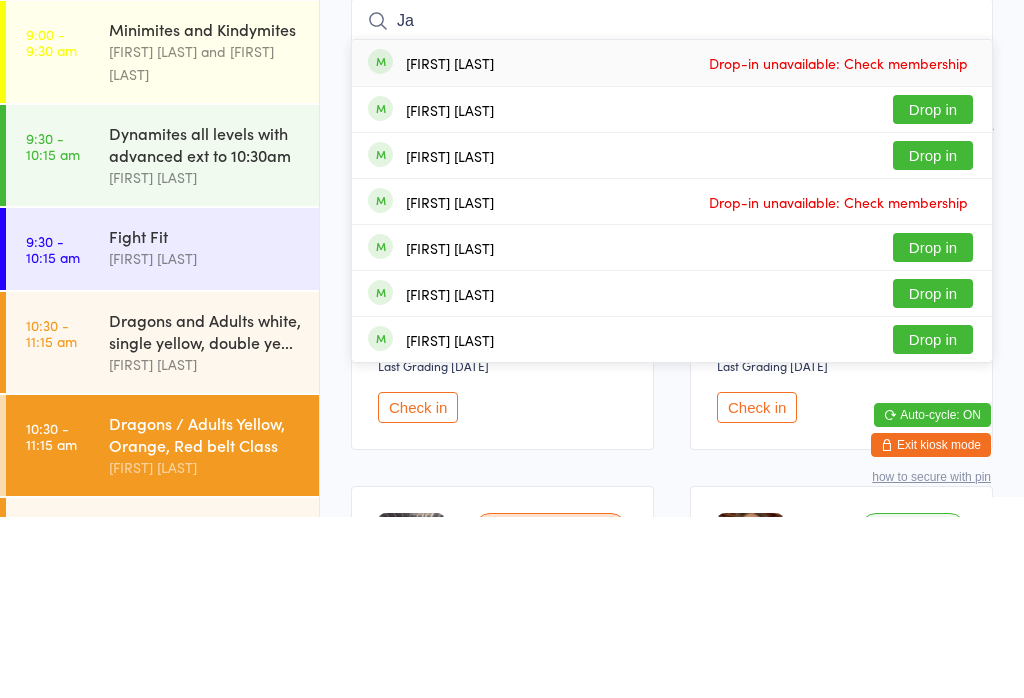 type on "J" 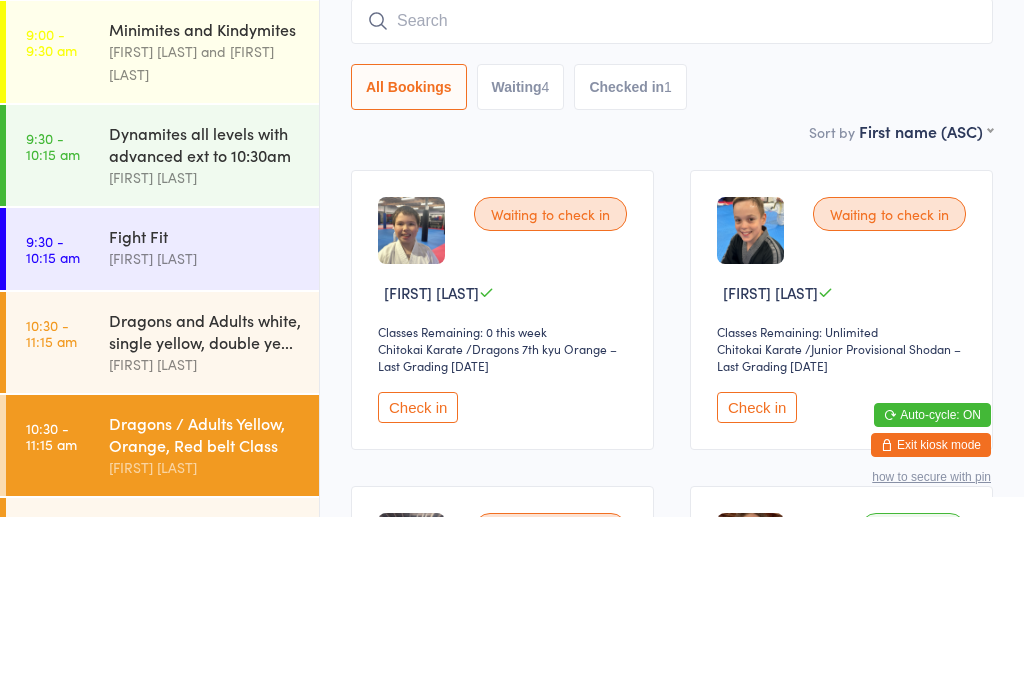 type 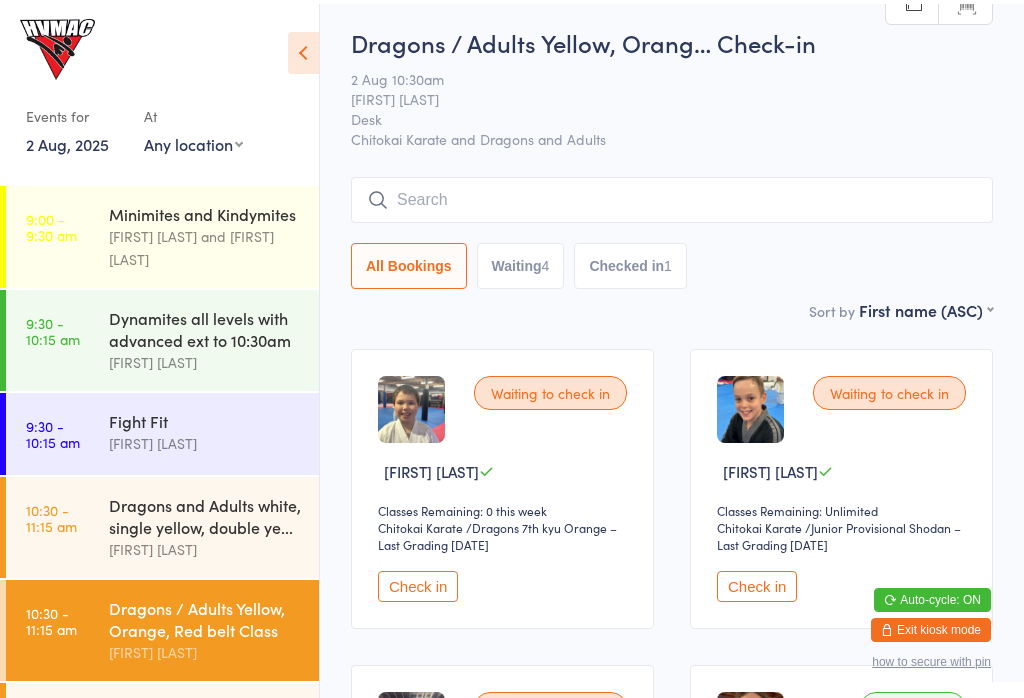 scroll, scrollTop: 0, scrollLeft: 0, axis: both 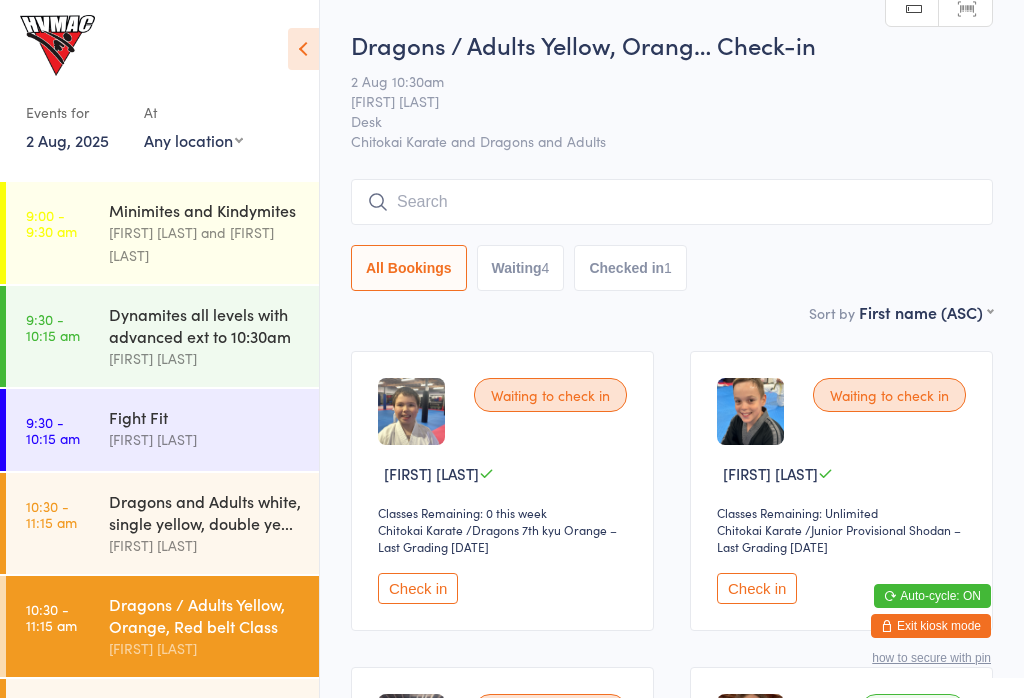 click on "10:30 - 11:15 am Dragons and Adults white, single yellow, double ye... Dallas Evans" at bounding box center [162, 523] 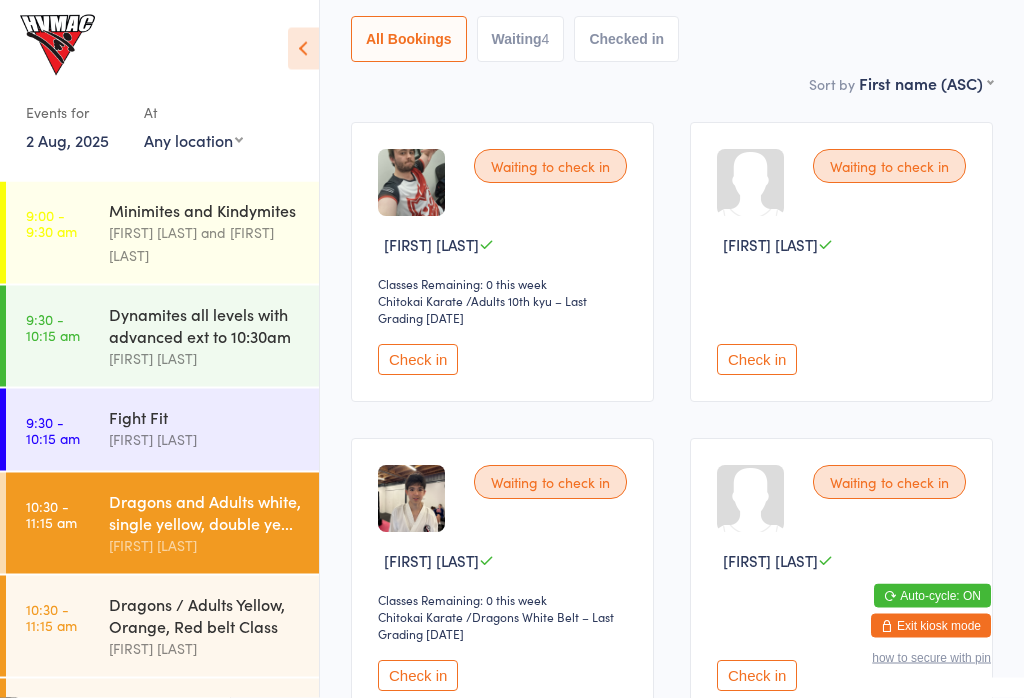 scroll, scrollTop: 229, scrollLeft: 0, axis: vertical 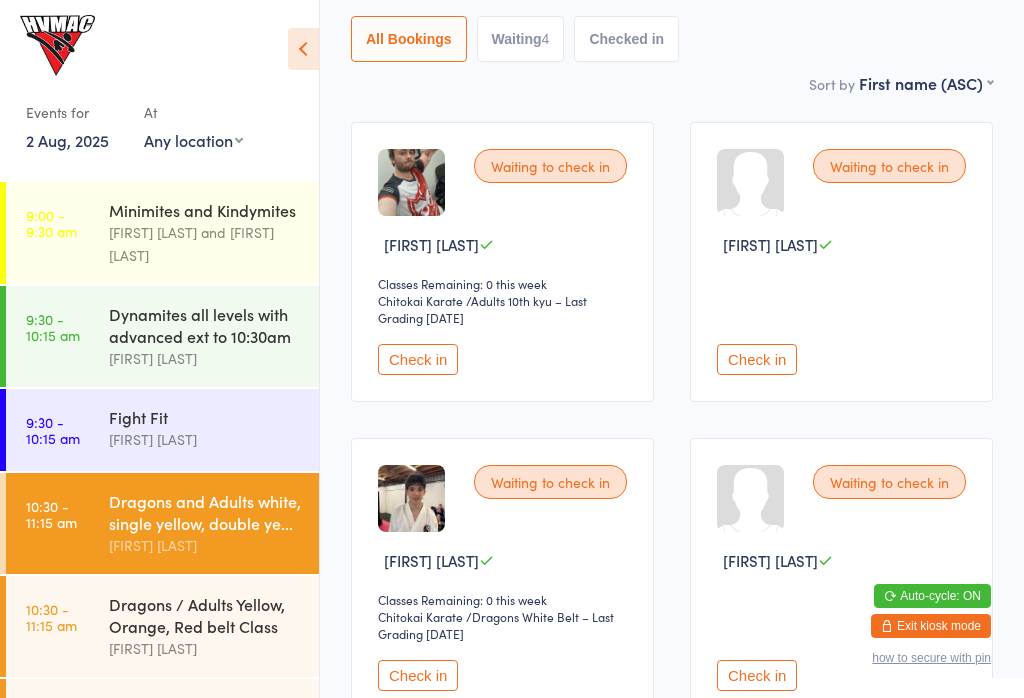 click on "Check in" at bounding box center [418, 359] 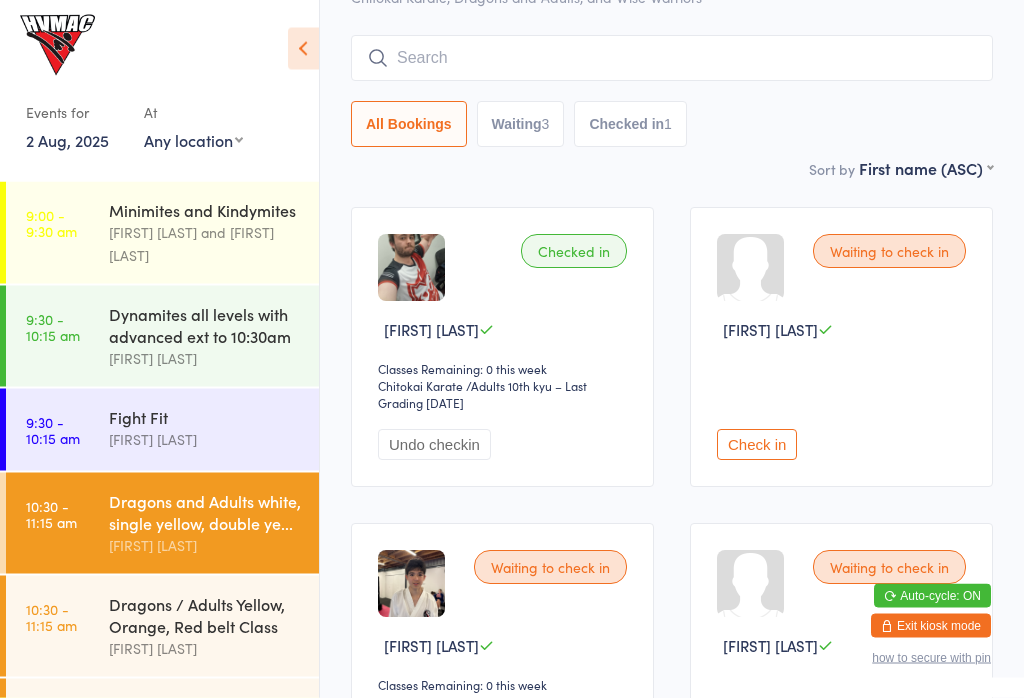 scroll, scrollTop: 153, scrollLeft: 0, axis: vertical 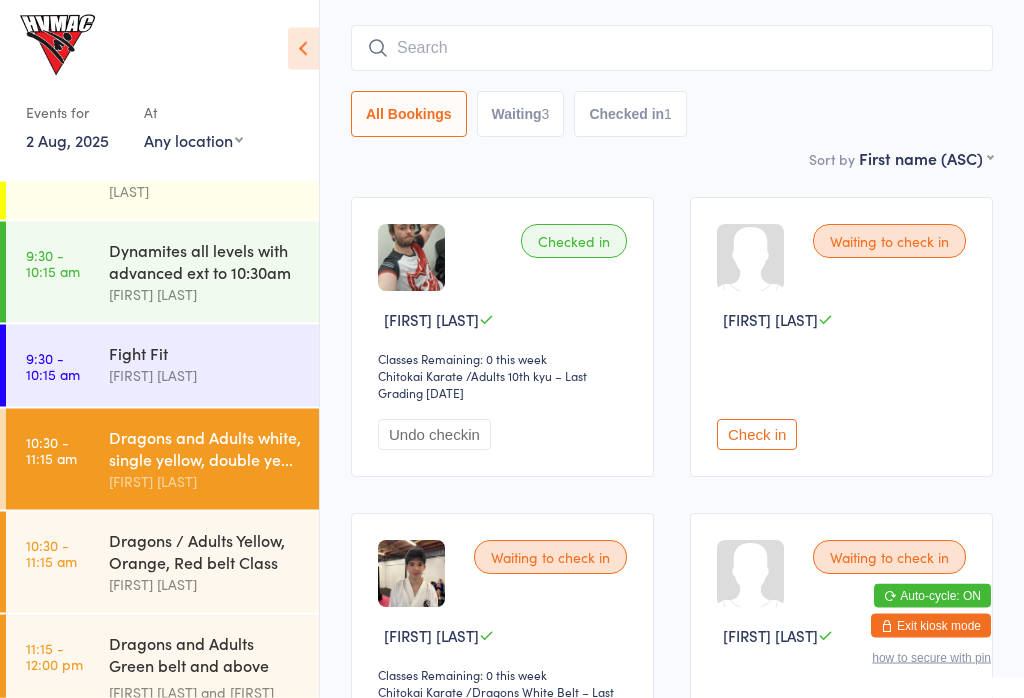 click on "10:30 - 11:15 am" at bounding box center [51, 553] 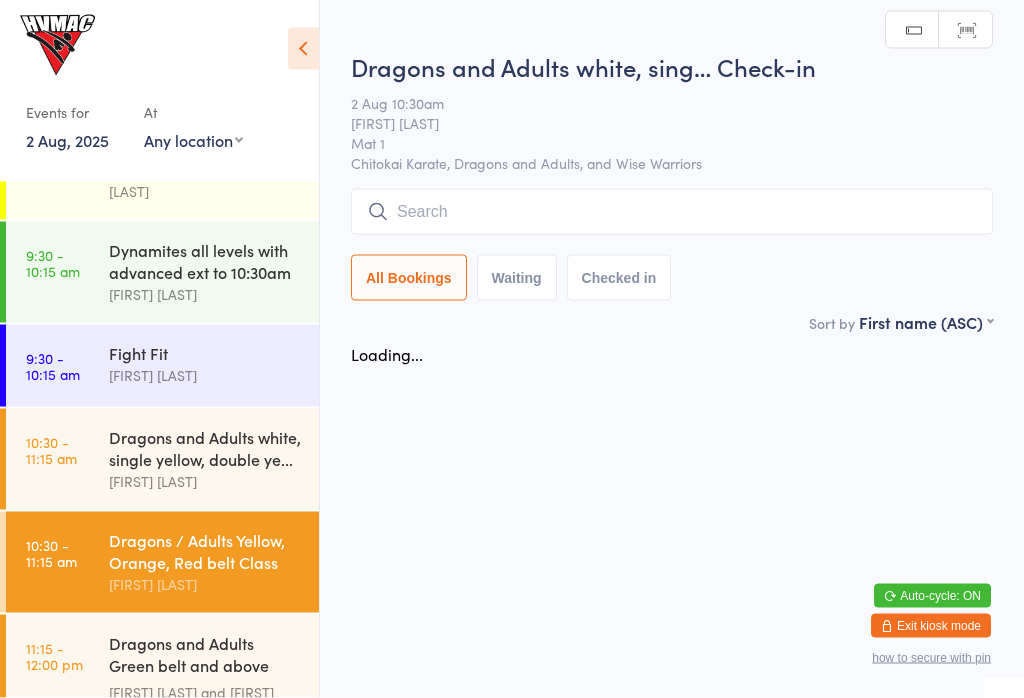 scroll, scrollTop: 0, scrollLeft: 0, axis: both 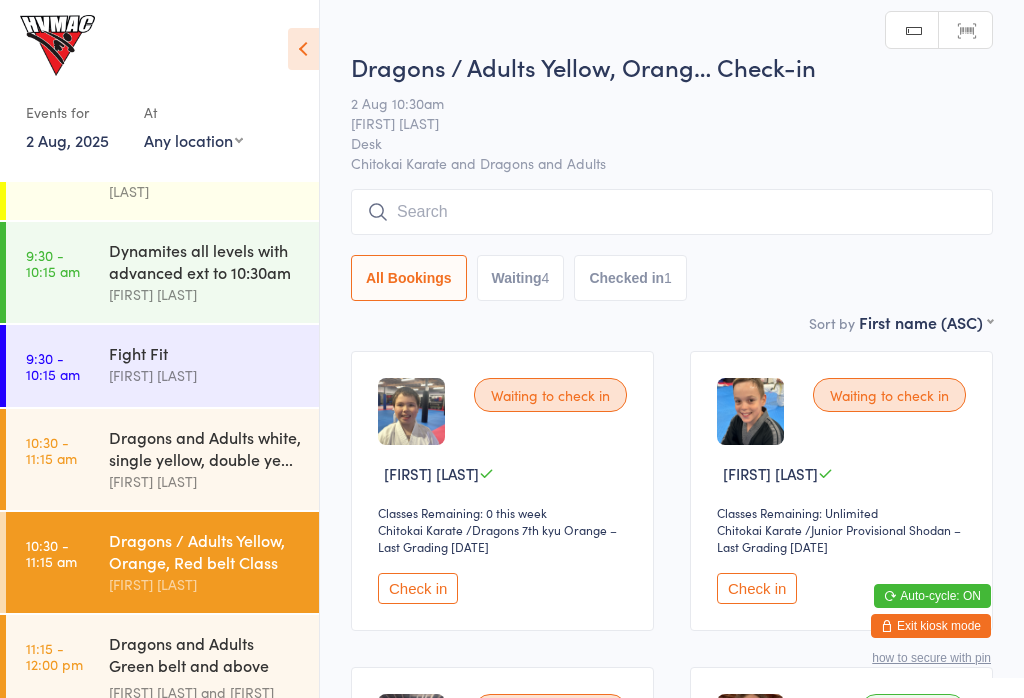 click on "Check in" at bounding box center (757, 588) 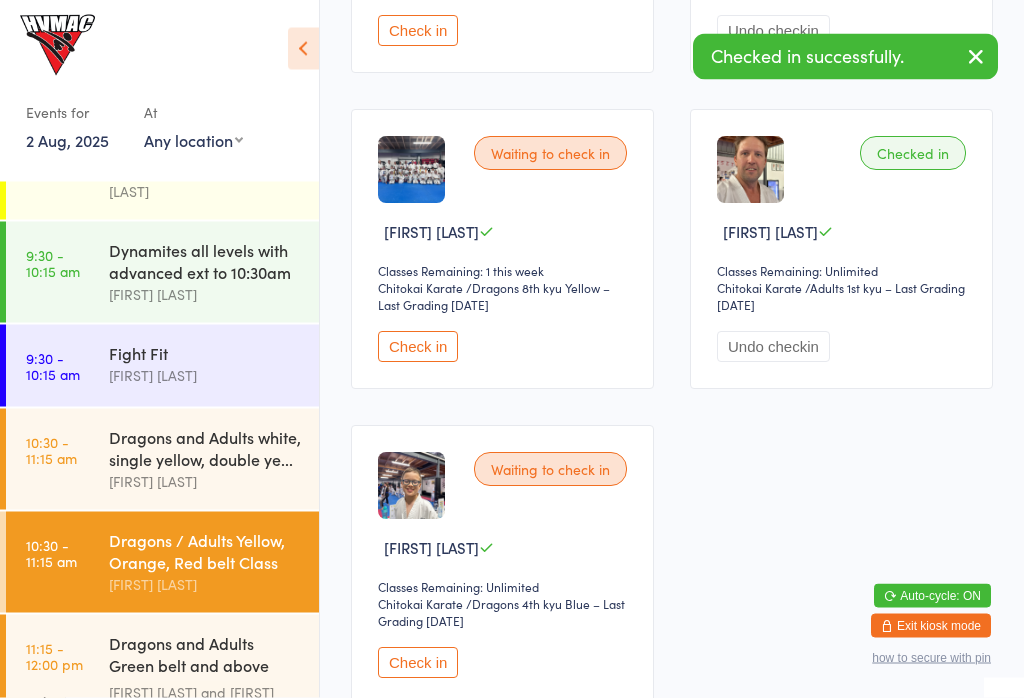 scroll, scrollTop: 525, scrollLeft: 0, axis: vertical 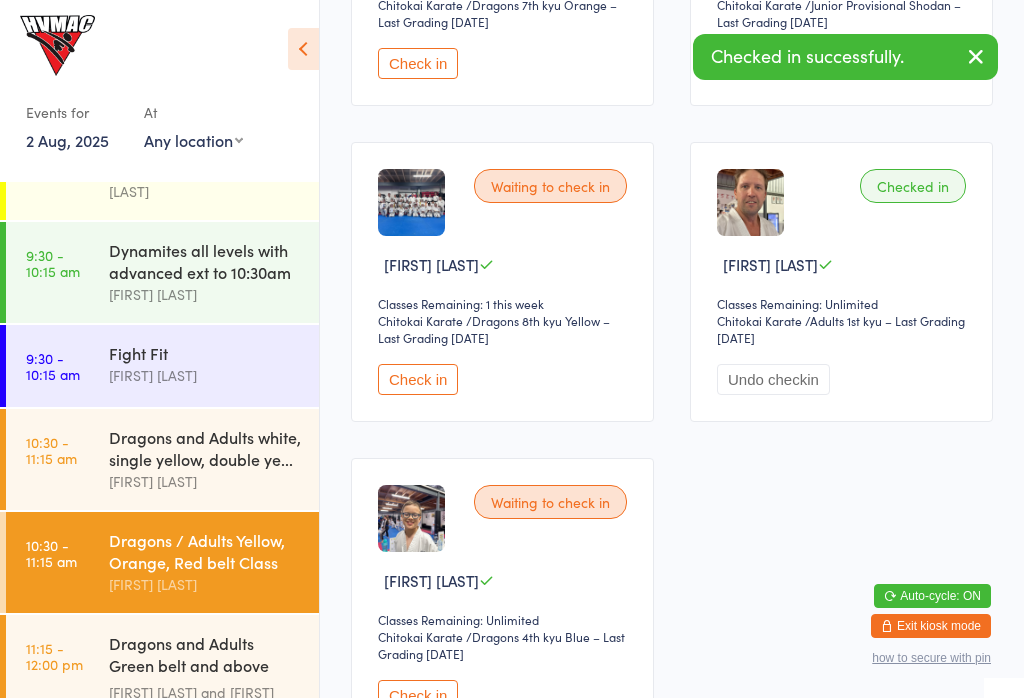 click on "Waiting to check in Vincent Chausenko  Classes Remaining: Unlimited Chitokai Karate  Chitokai Karate   /  Dragons 4th kyu Blue – Last Grading Apr 30, 2025   Check in" at bounding box center [502, 598] 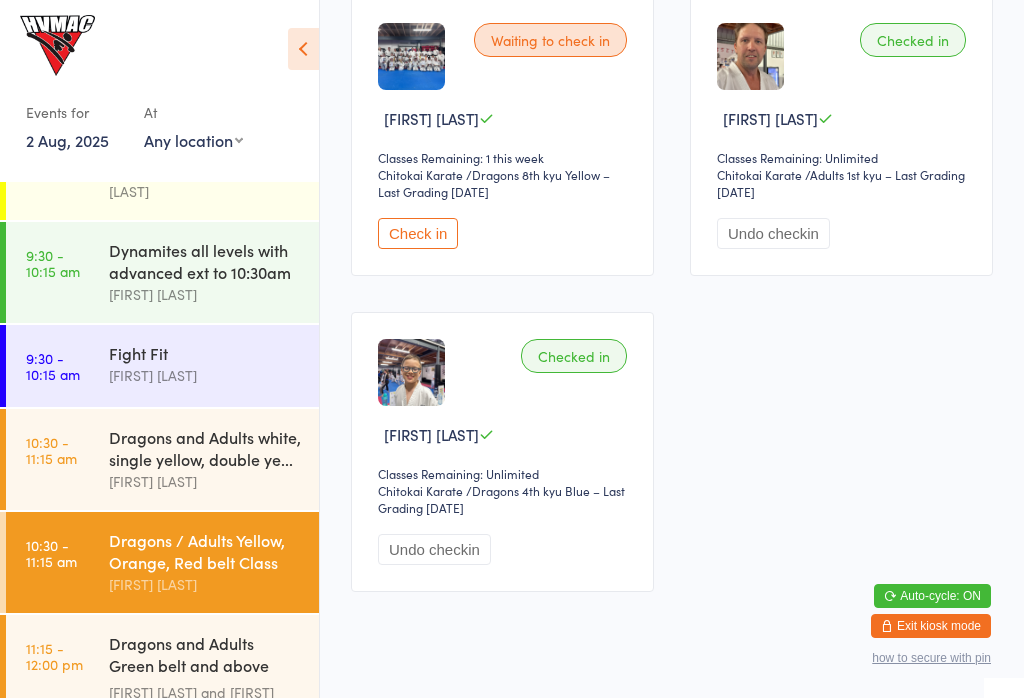 scroll, scrollTop: 704, scrollLeft: 0, axis: vertical 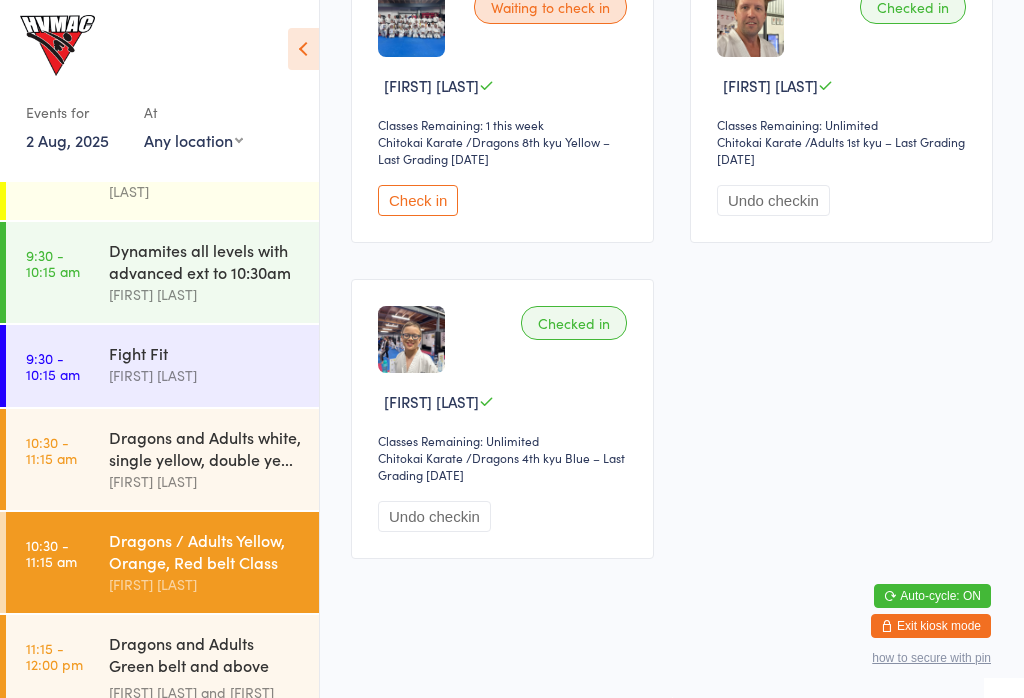 click on "Dragons and Adults white, single yellow, double ye..." at bounding box center (205, 448) 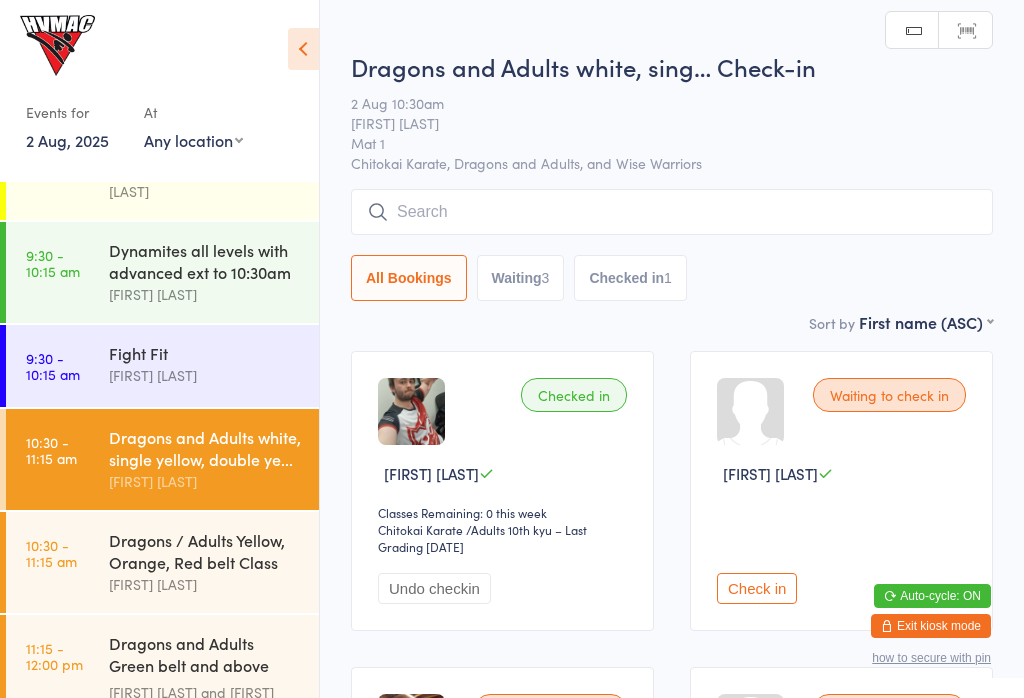 click on "Dragons and Adults Green belt and above Advanced C... Dallas Evans and Georgia Dearlove" at bounding box center [214, 679] 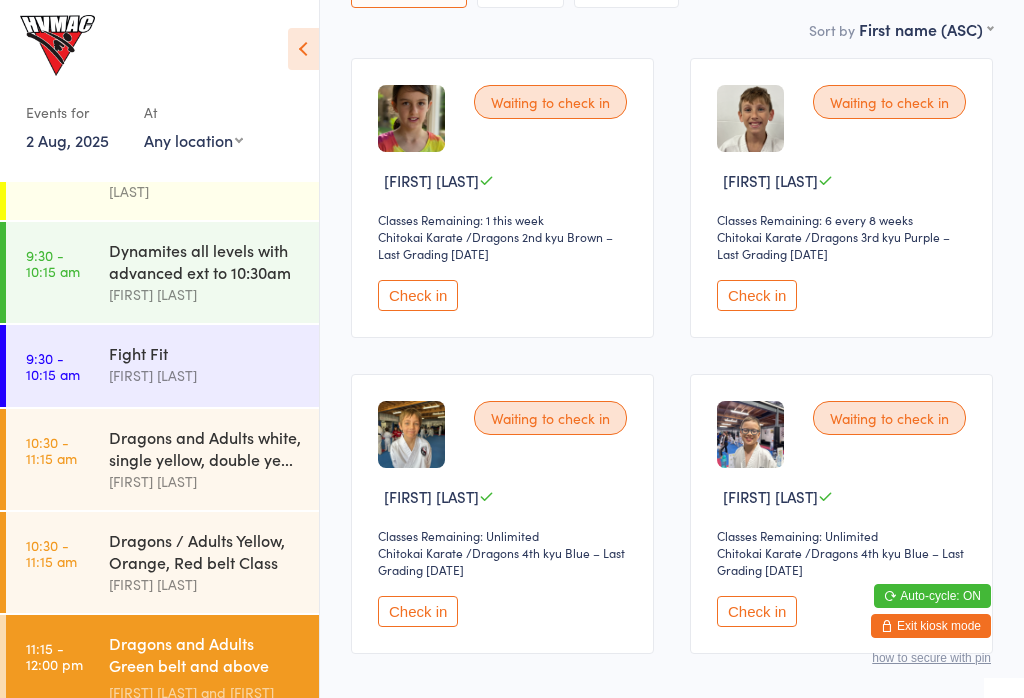 scroll, scrollTop: 384, scrollLeft: 0, axis: vertical 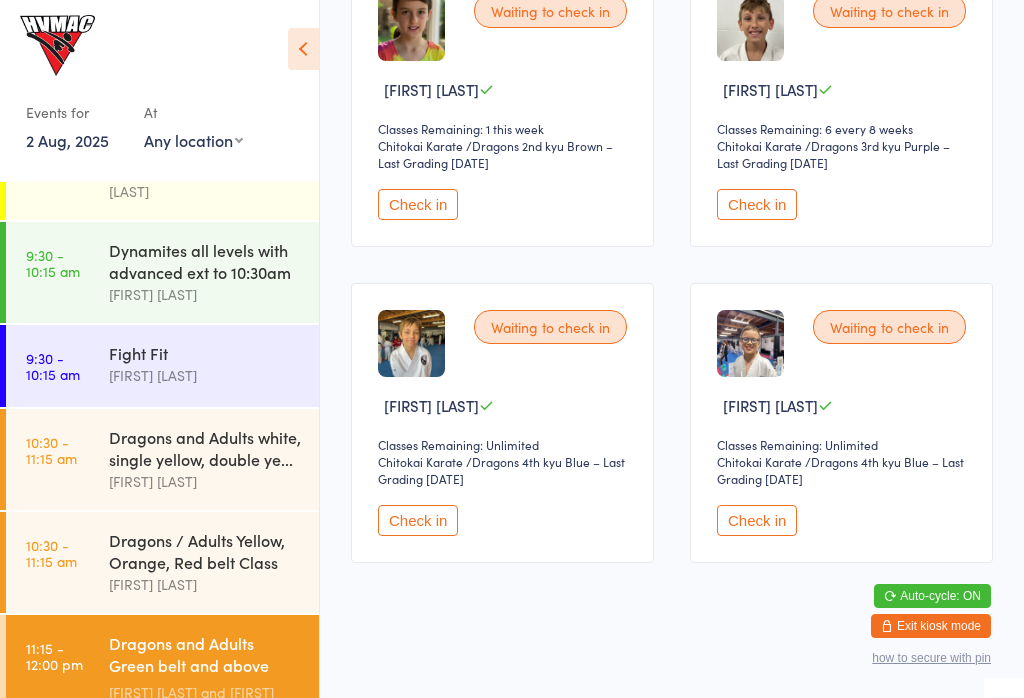 click on "Check in" at bounding box center [757, 520] 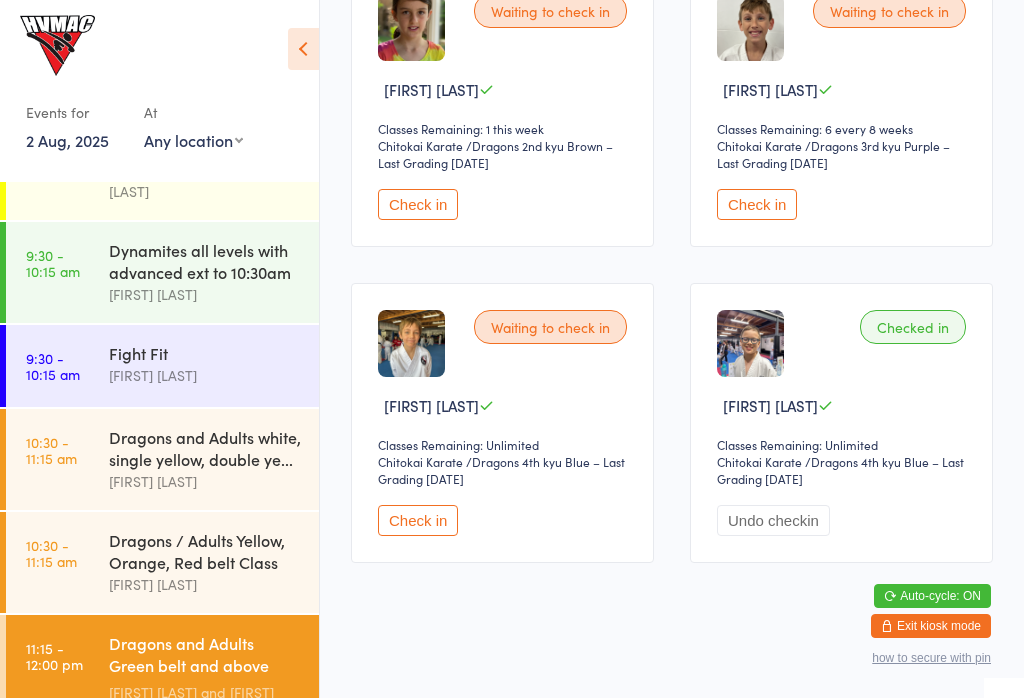 click on "[FIRST] [LAST]" at bounding box center (205, 584) 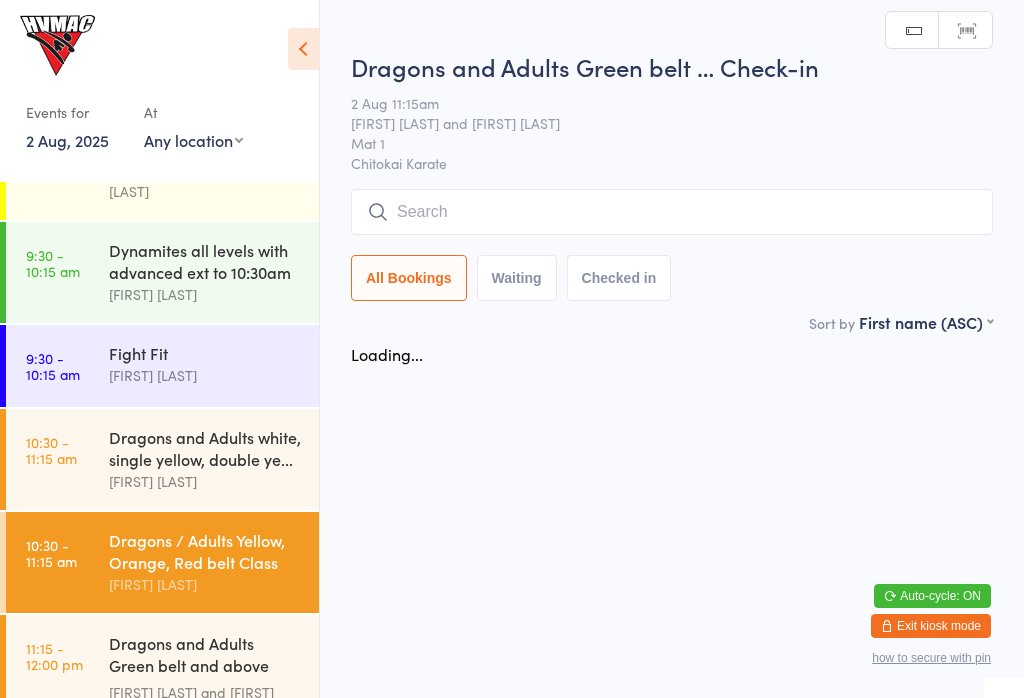 scroll, scrollTop: 0, scrollLeft: 0, axis: both 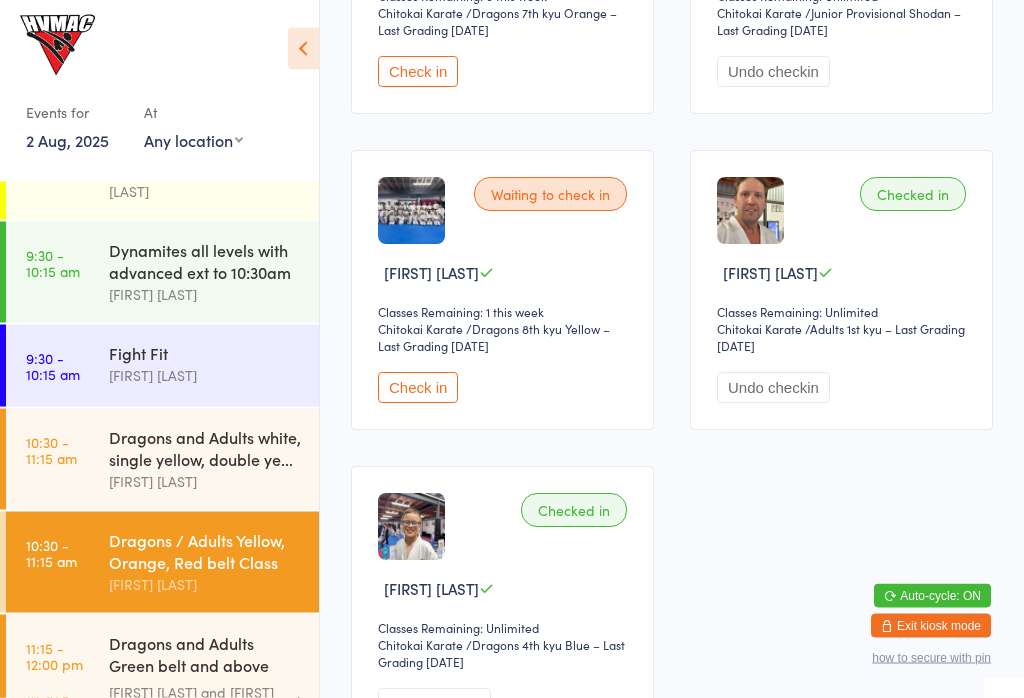 click on "Check in" at bounding box center [418, 388] 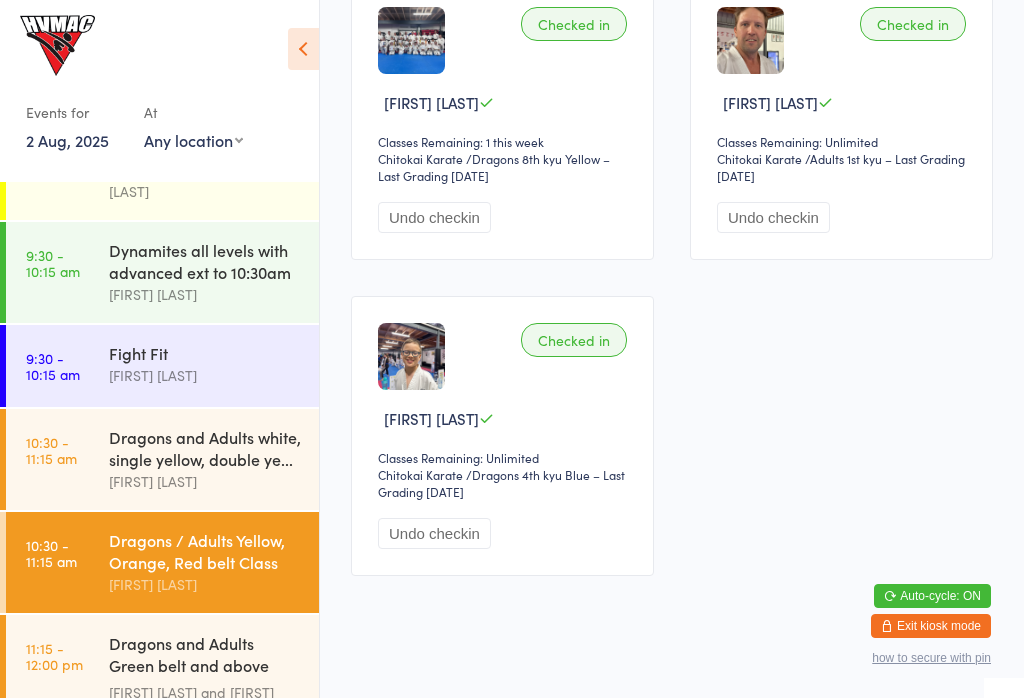 scroll, scrollTop: 686, scrollLeft: 0, axis: vertical 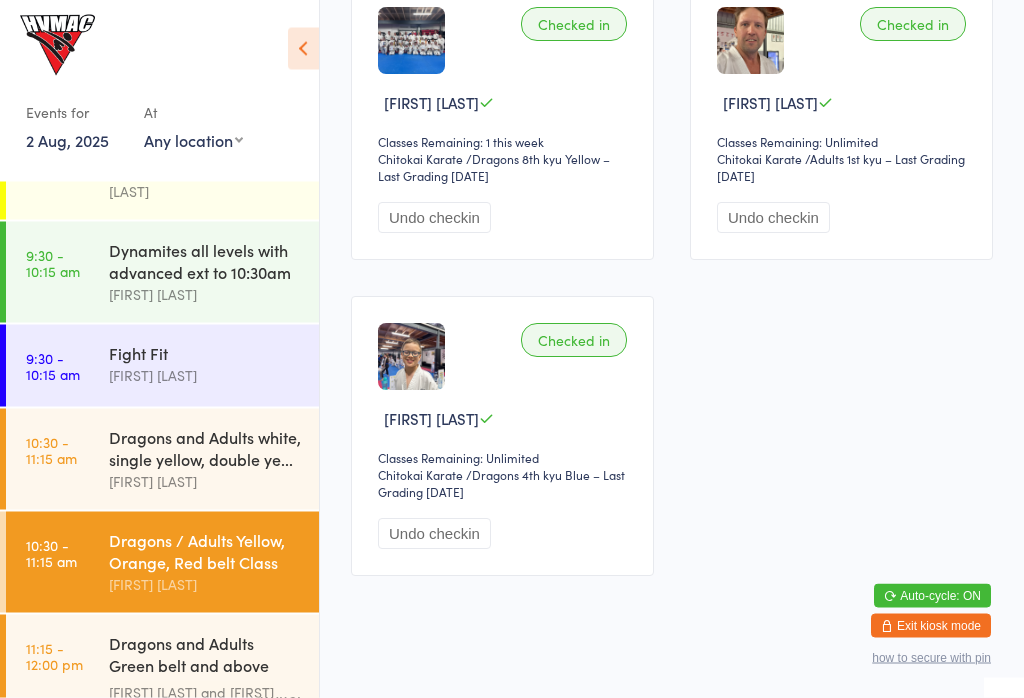 click on "Dragons and Adults white, single yellow, double ye..." at bounding box center [205, 448] 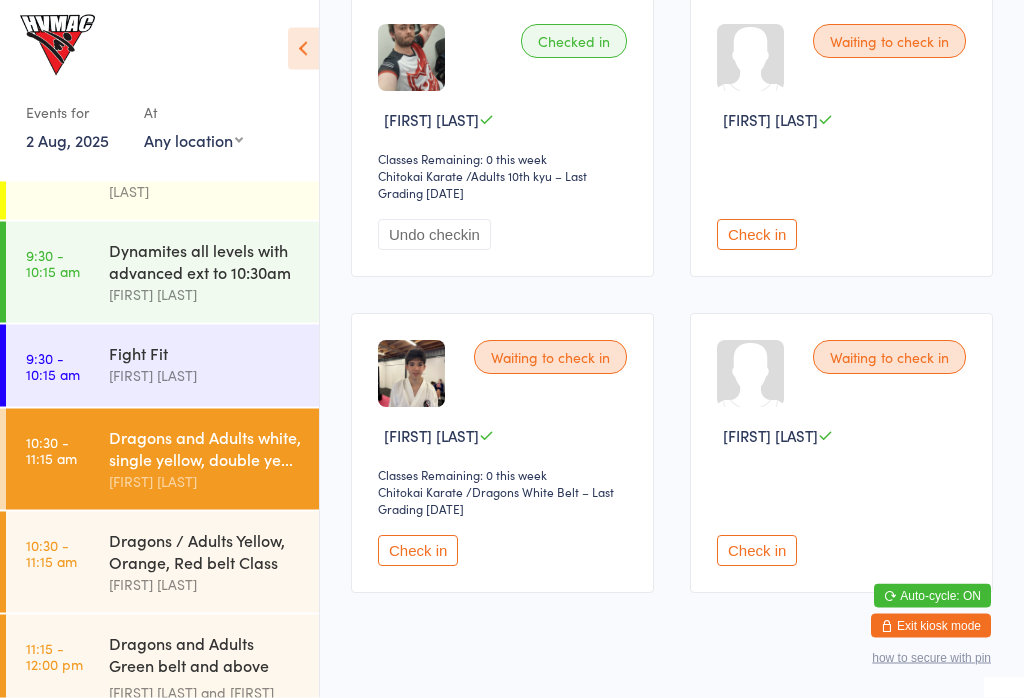 scroll, scrollTop: 384, scrollLeft: 0, axis: vertical 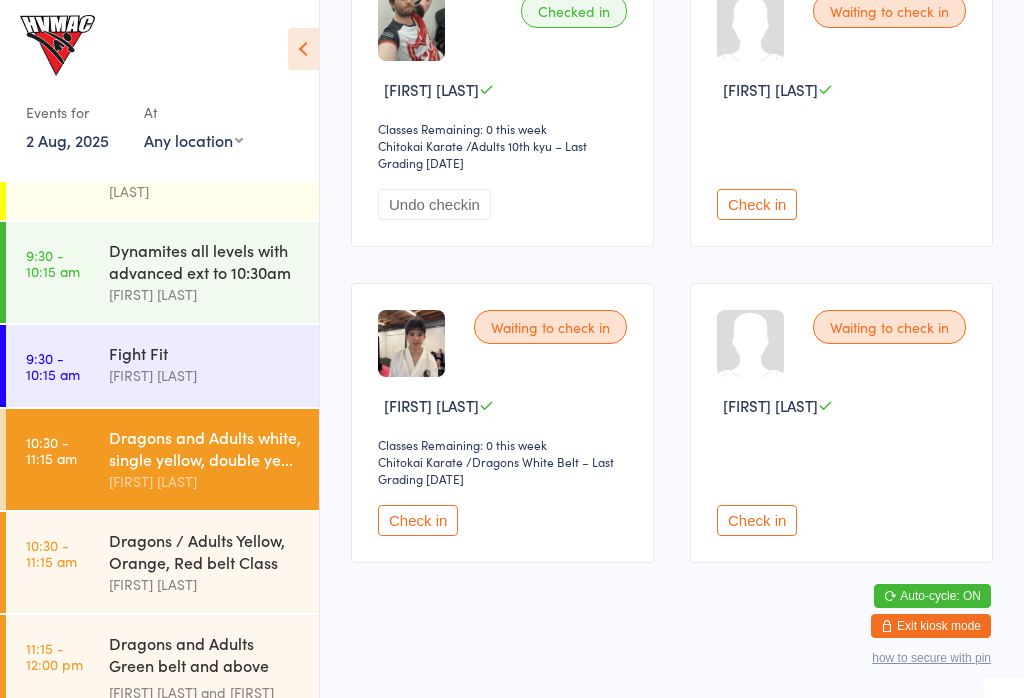 click on "Check in" at bounding box center [418, 520] 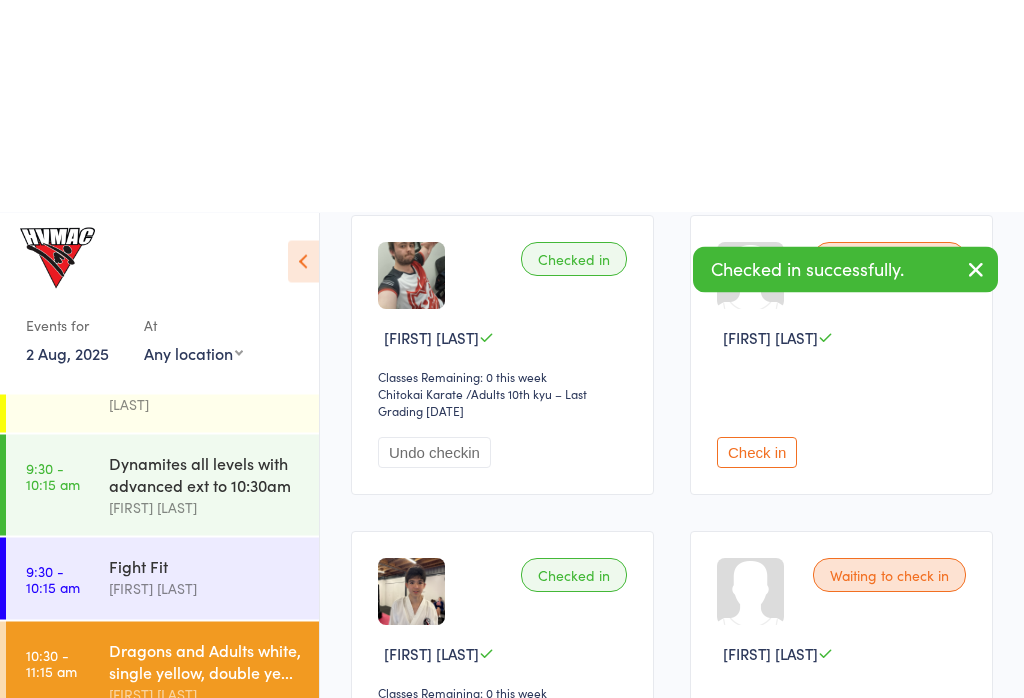 scroll, scrollTop: 0, scrollLeft: 0, axis: both 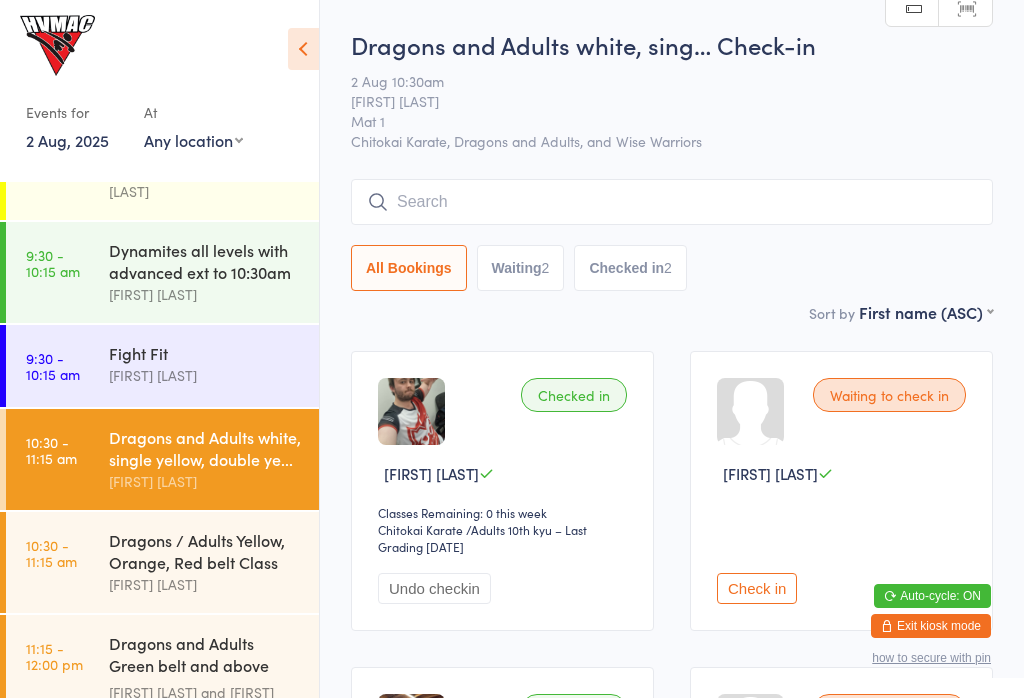 click on "Dragons and Adults white, single yellow, double ye..." at bounding box center [205, 448] 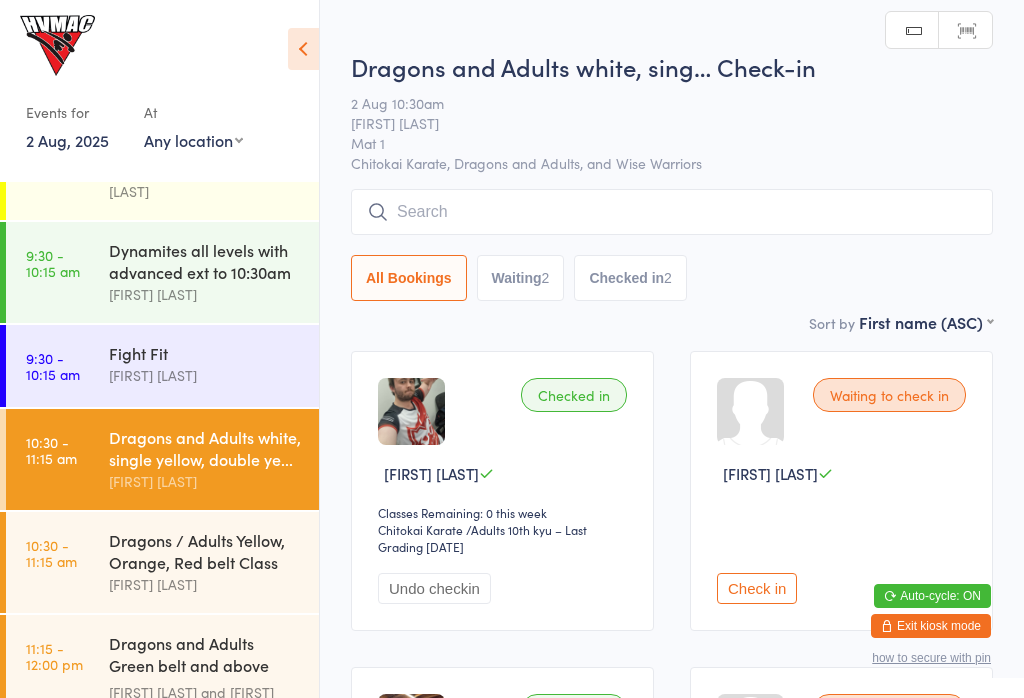click on "Check in" at bounding box center (757, 588) 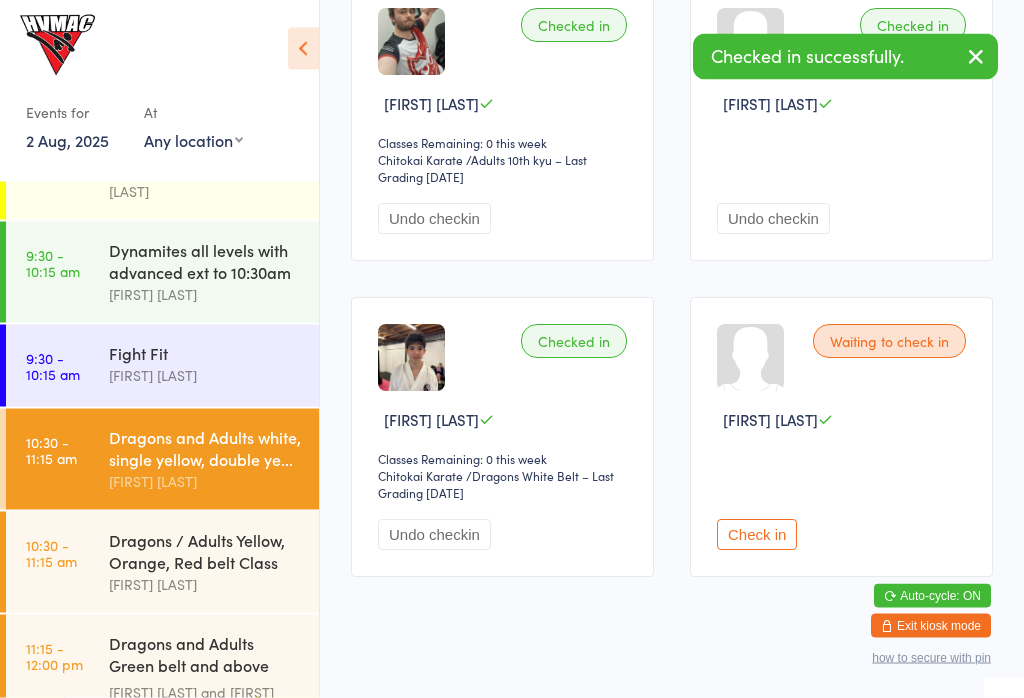 scroll, scrollTop: 384, scrollLeft: 0, axis: vertical 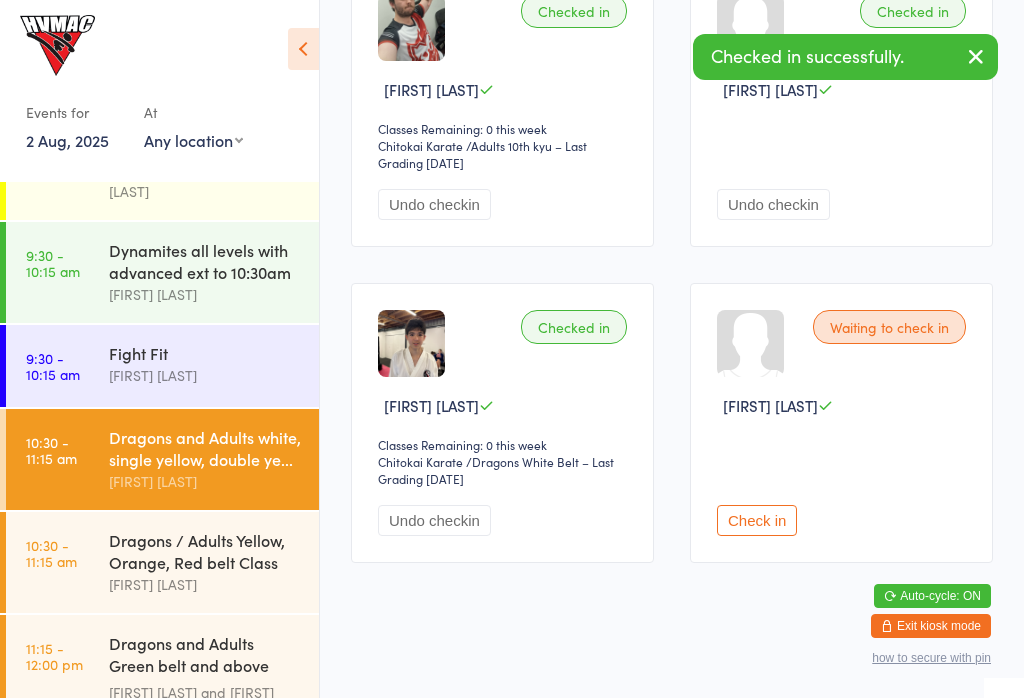 click on "Check in" at bounding box center (844, 490) 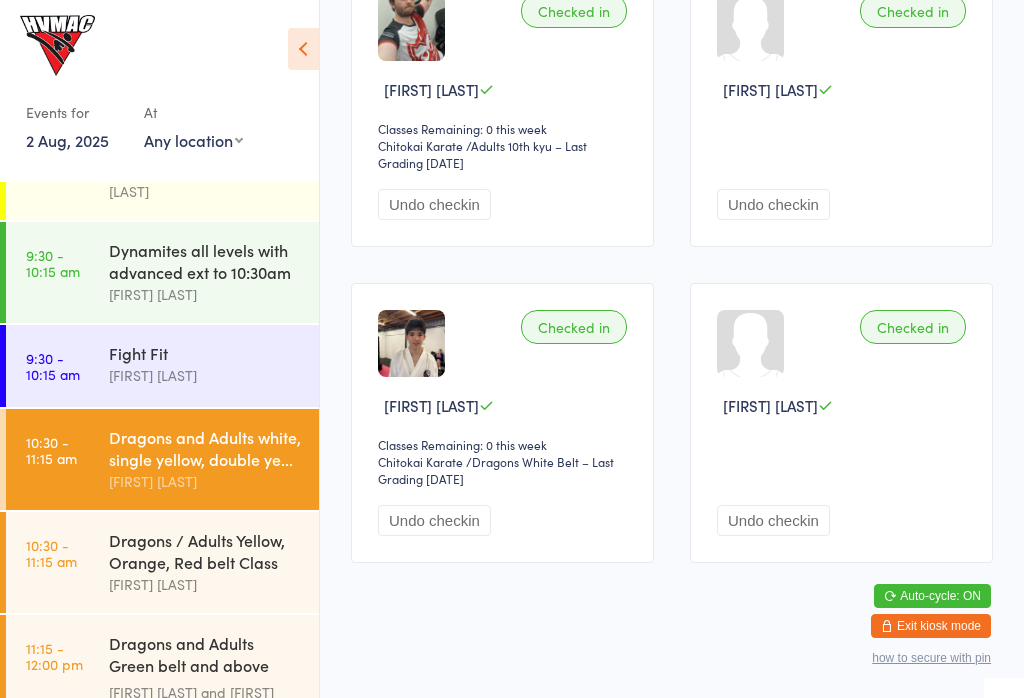 click on "Dragons / Adults Yellow, Orange, Red belt Class" at bounding box center [205, 551] 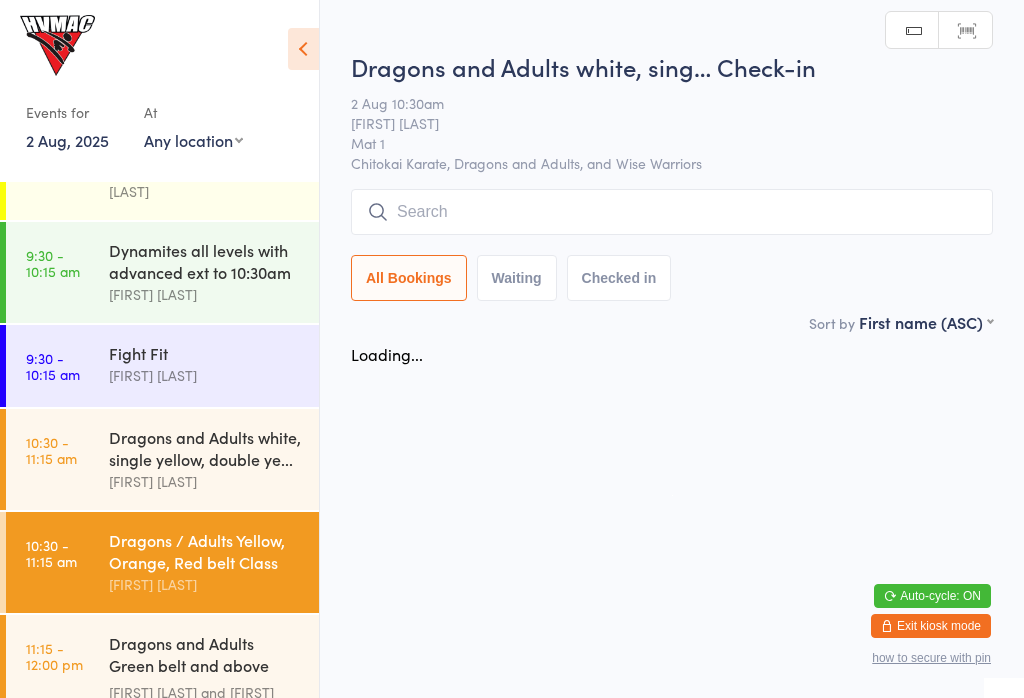 scroll, scrollTop: 0, scrollLeft: 0, axis: both 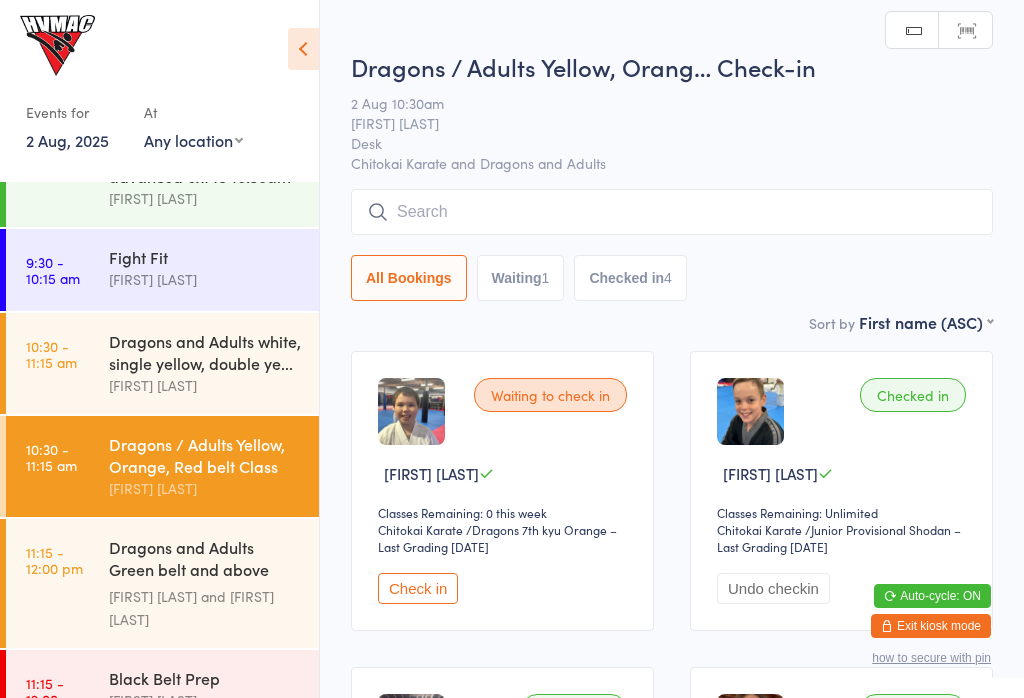 click on "[FIRST] [LAST]" at bounding box center (205, 385) 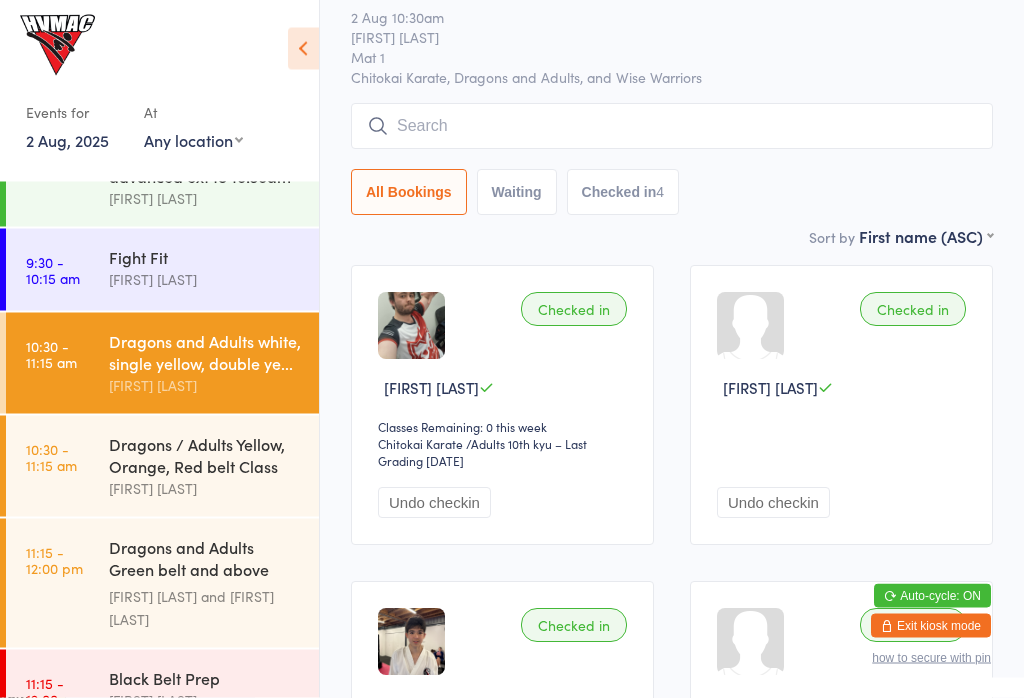 scroll, scrollTop: 80, scrollLeft: 0, axis: vertical 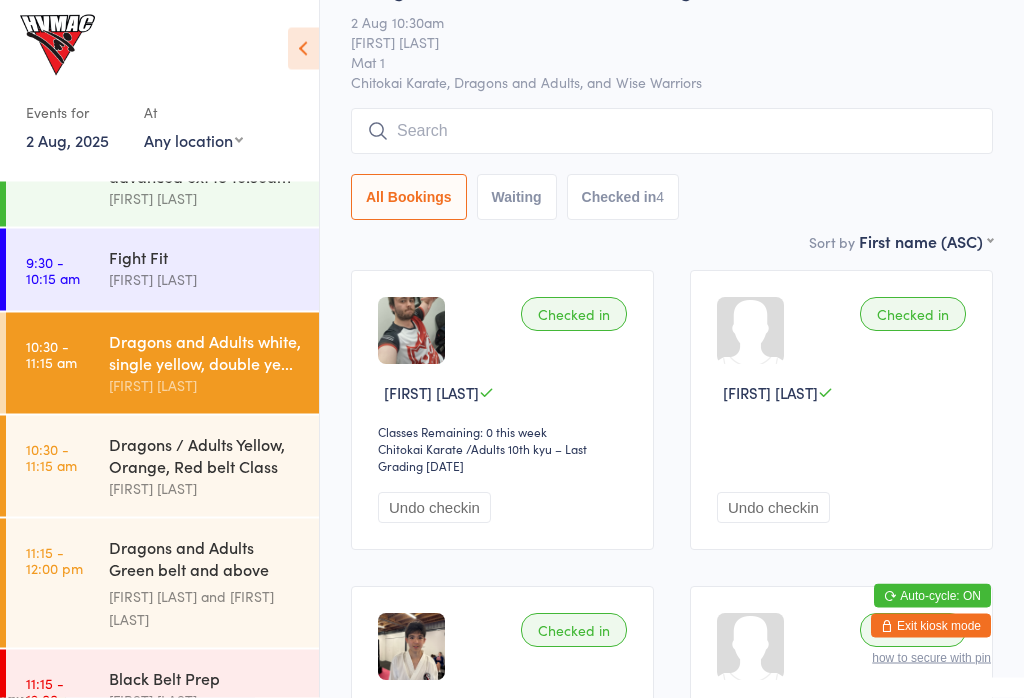 click on "Dragons / Adults Yellow, Orange, Red belt Class [PERSON]" at bounding box center [214, 466] 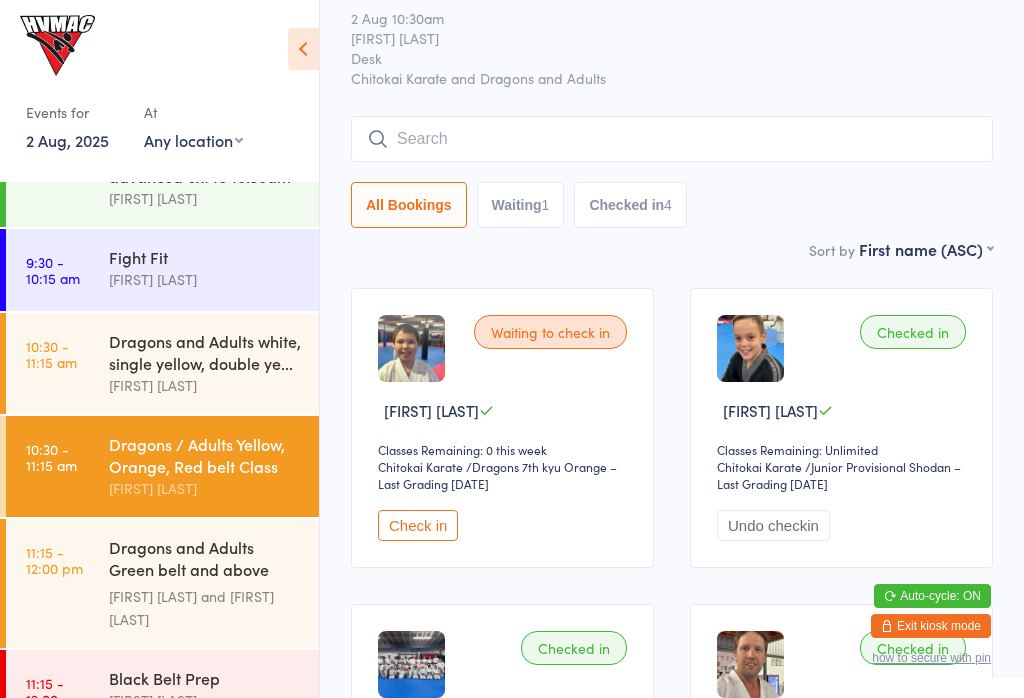 scroll, scrollTop: 64, scrollLeft: 0, axis: vertical 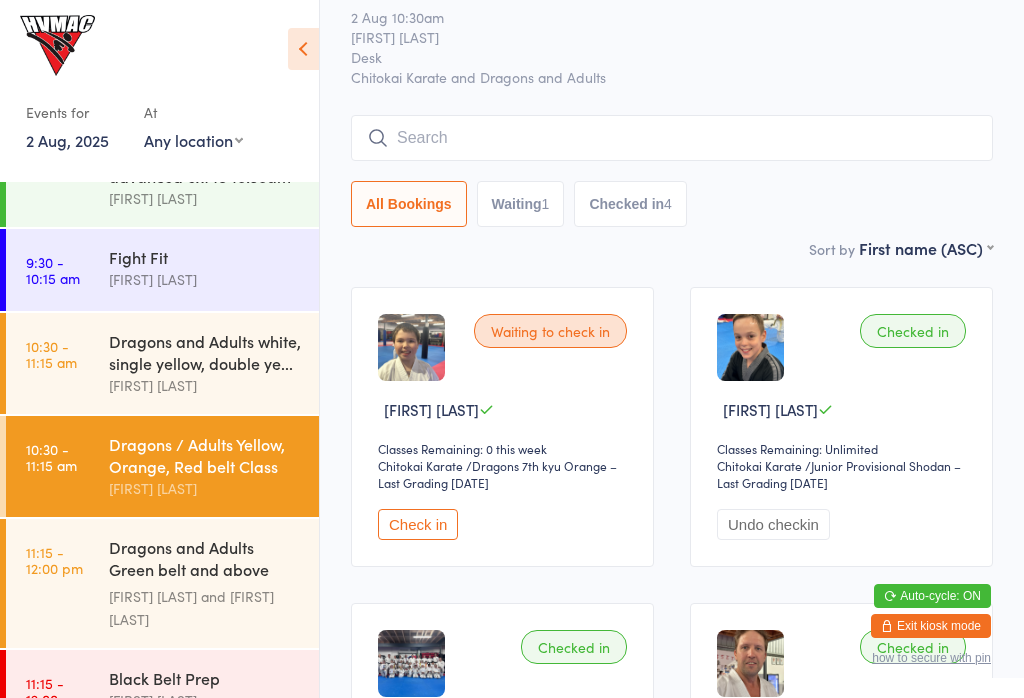 click at bounding box center [672, 138] 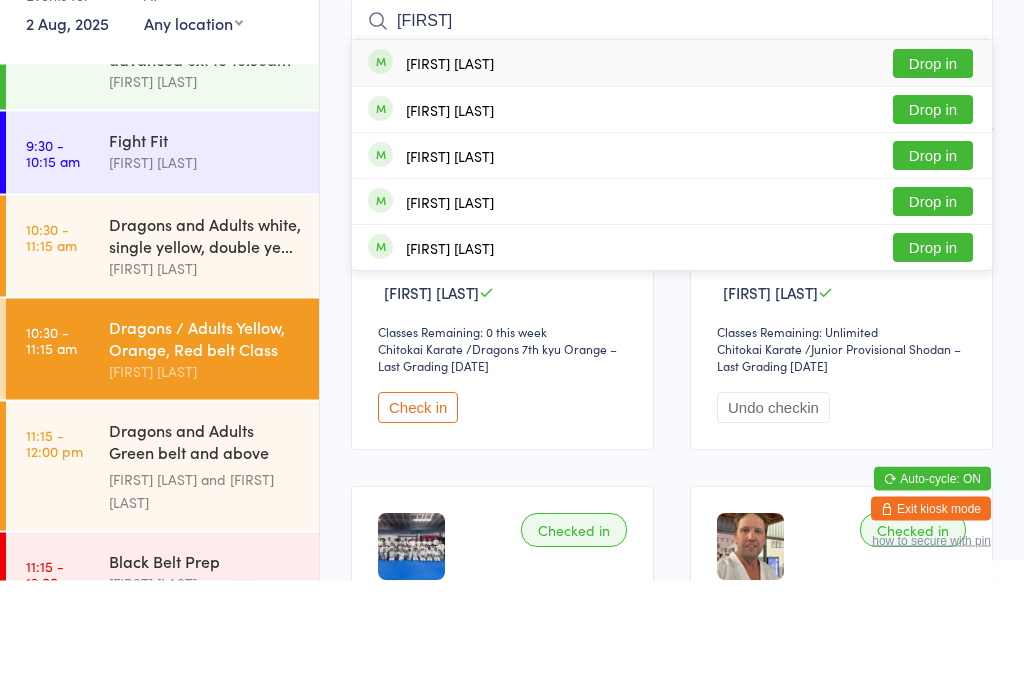 type on "Jam" 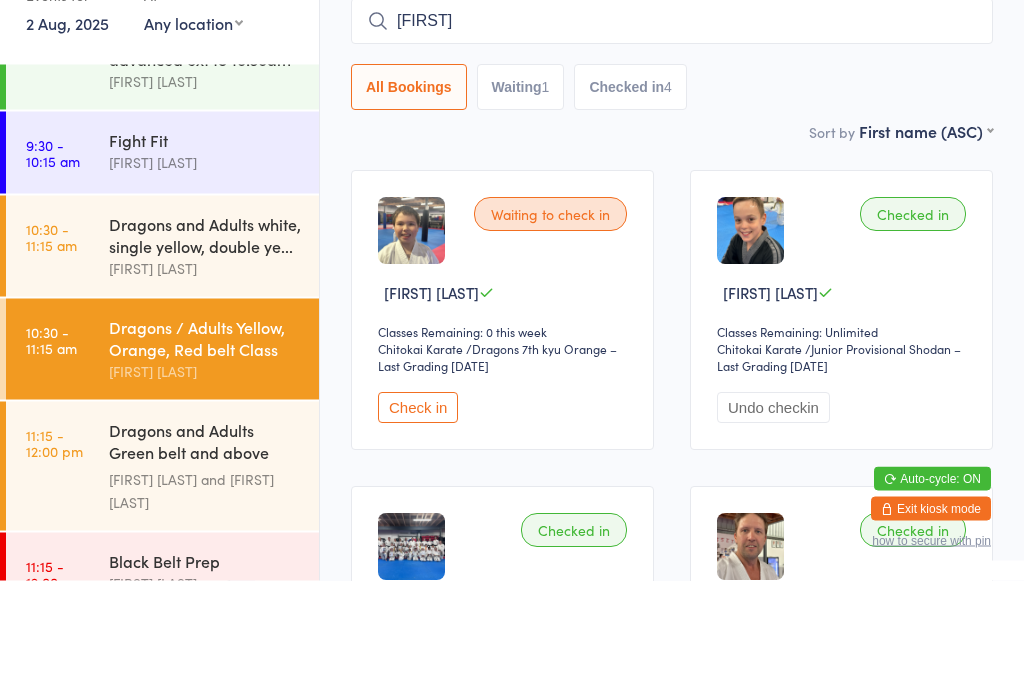 type 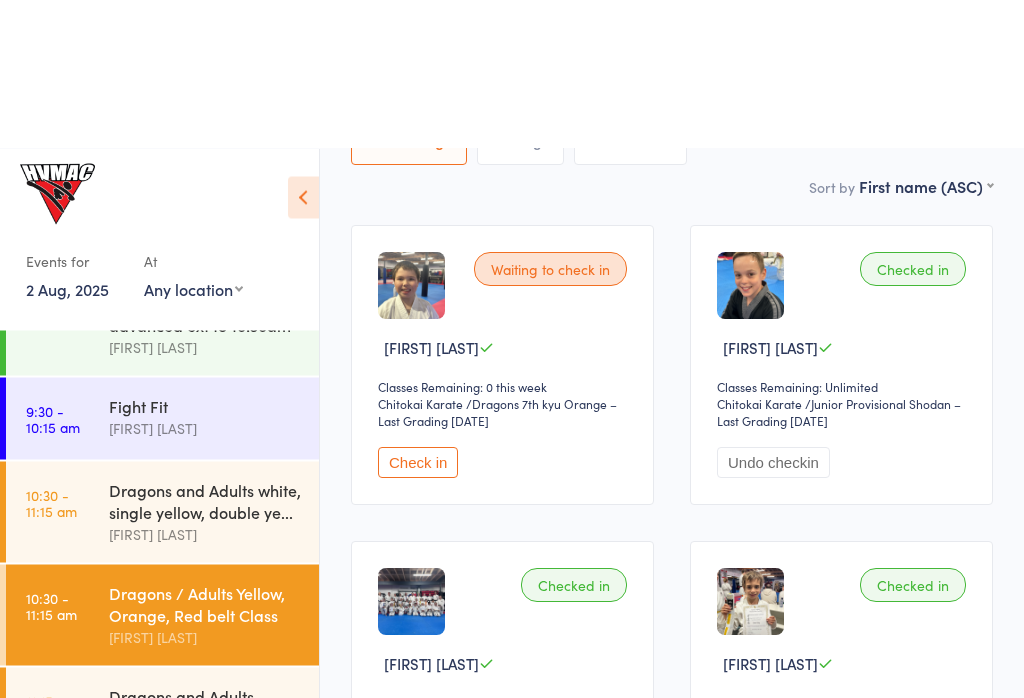 scroll, scrollTop: 276, scrollLeft: 0, axis: vertical 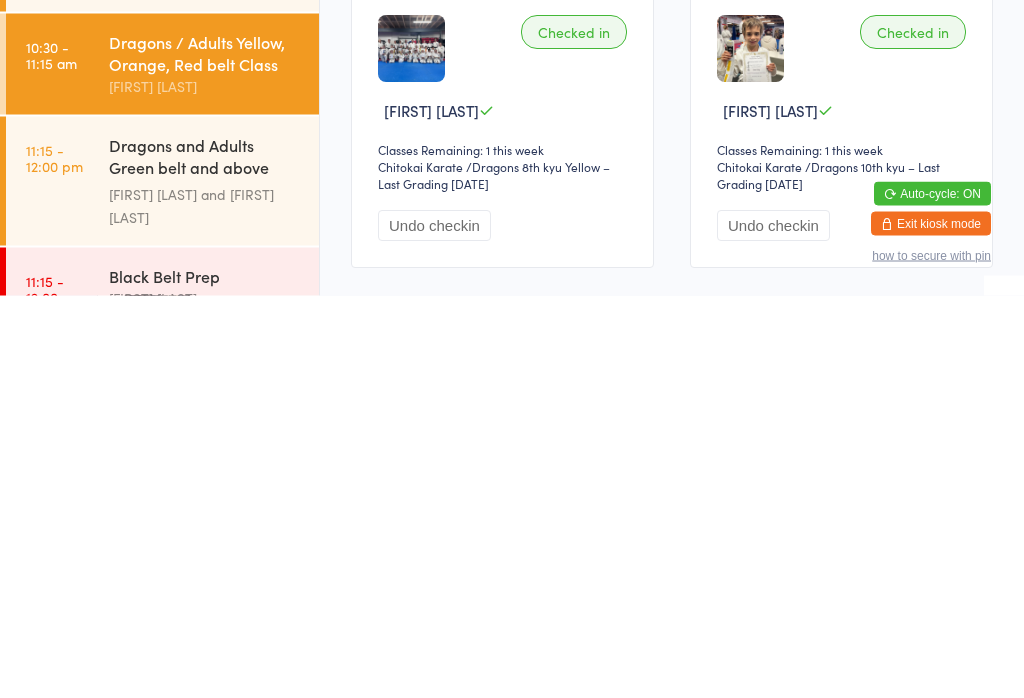 click on "Checked in" at bounding box center [913, 435] 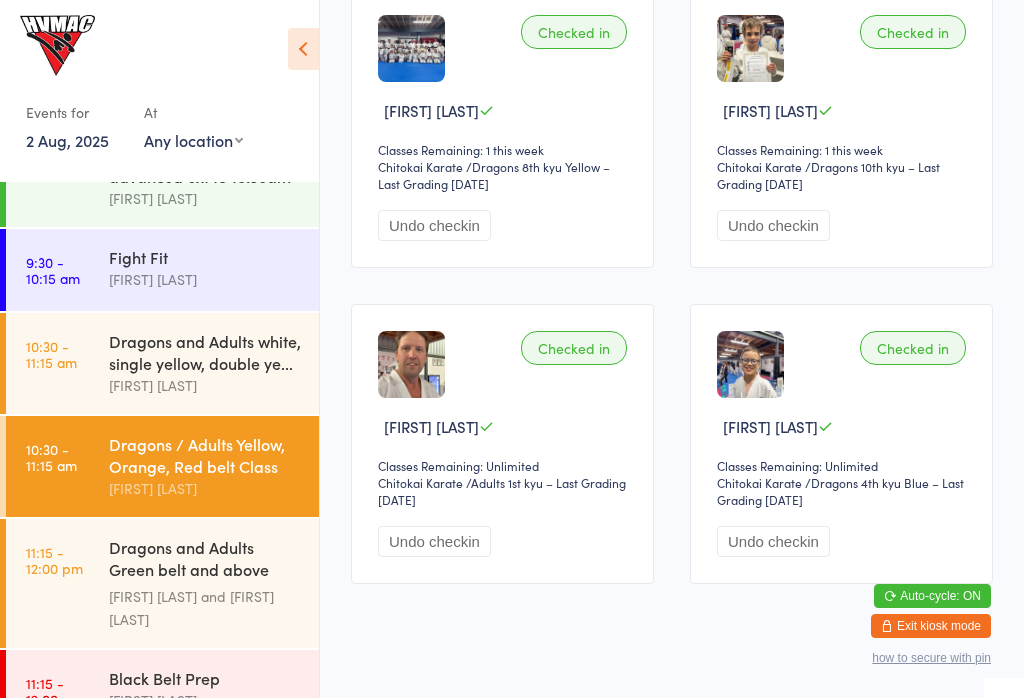 click on "Checked in" at bounding box center (913, 32) 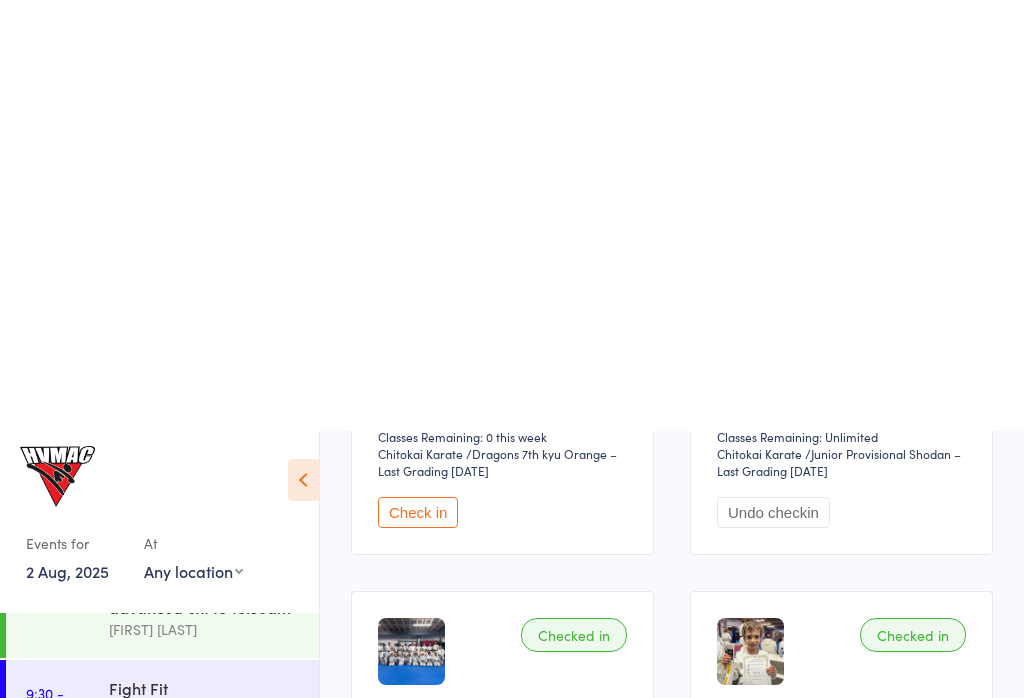 scroll, scrollTop: 0, scrollLeft: 0, axis: both 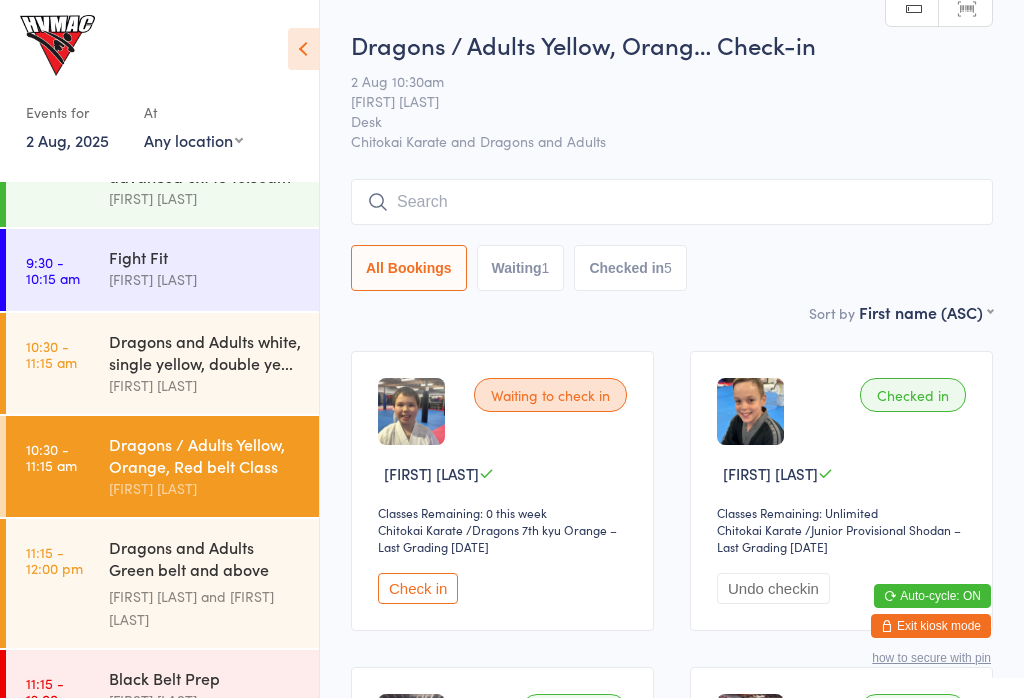 click on "Waiting  1" at bounding box center (521, 268) 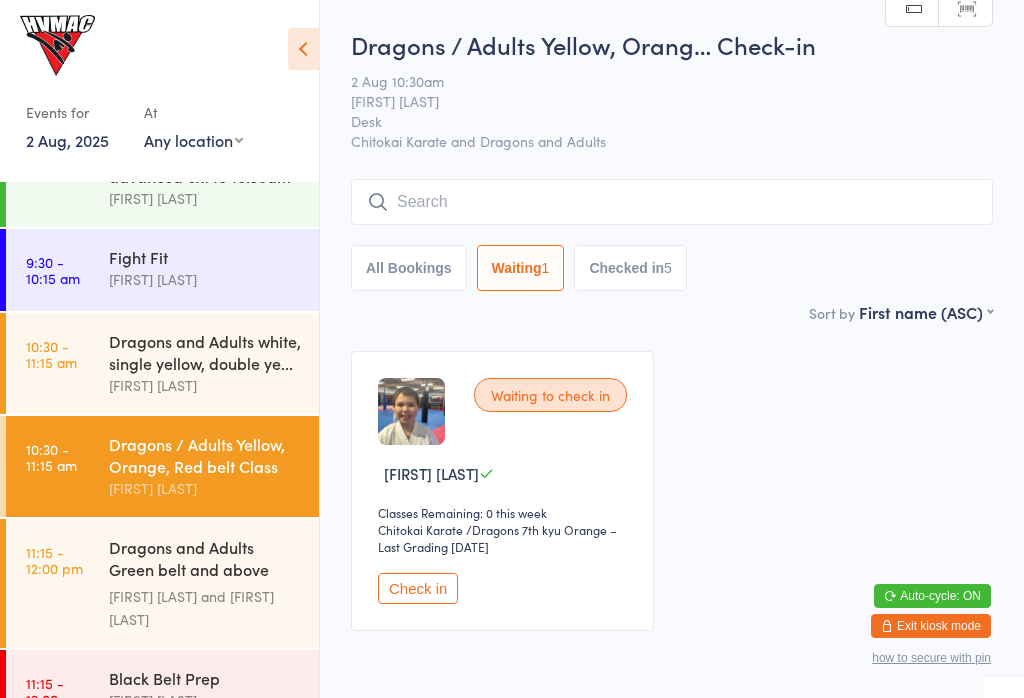 click on "Check in" at bounding box center [418, 588] 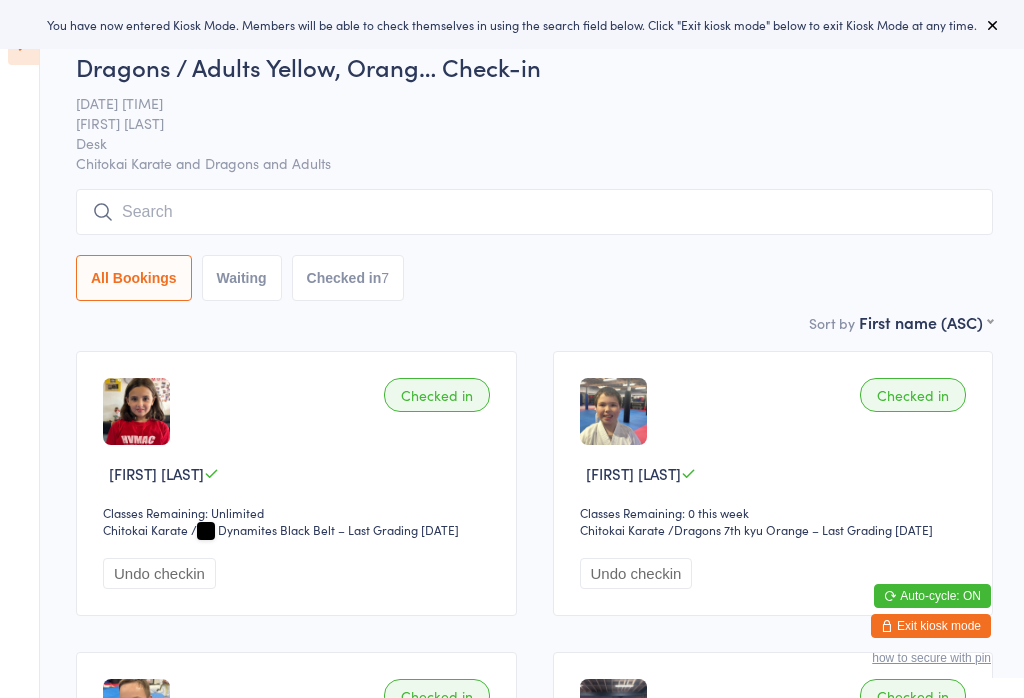 scroll, scrollTop: 0, scrollLeft: 0, axis: both 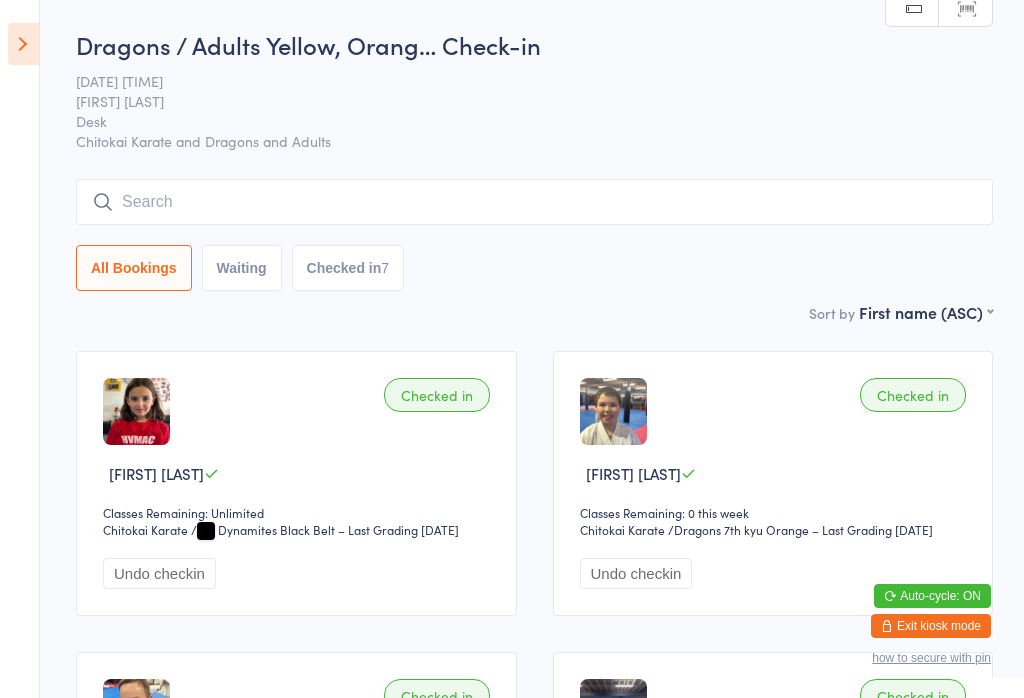 click at bounding box center [23, 44] 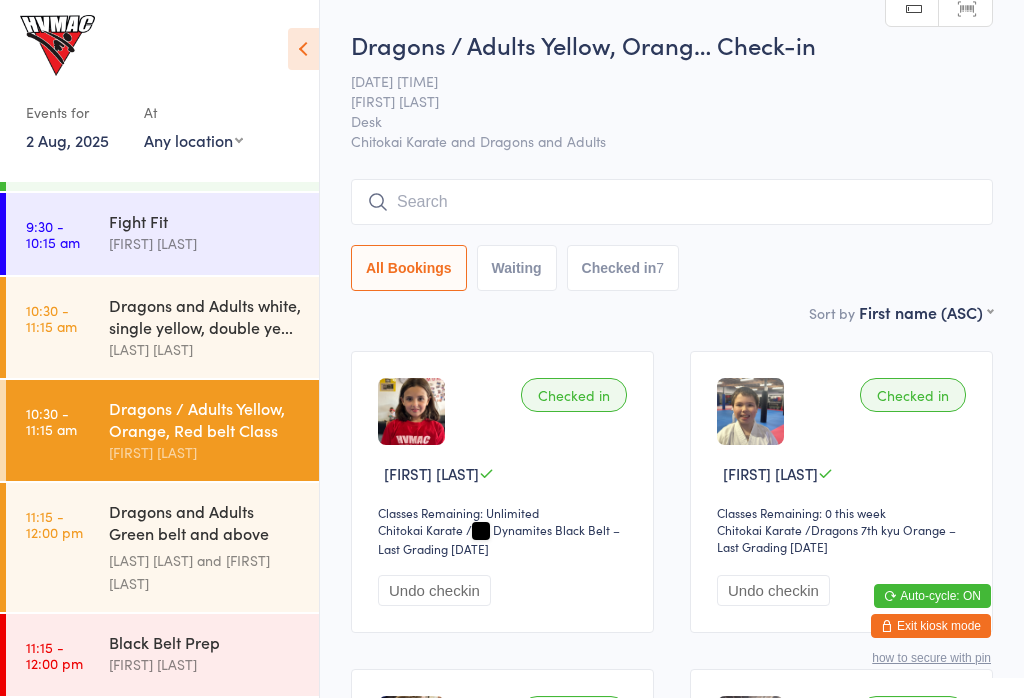 scroll, scrollTop: 210, scrollLeft: 0, axis: vertical 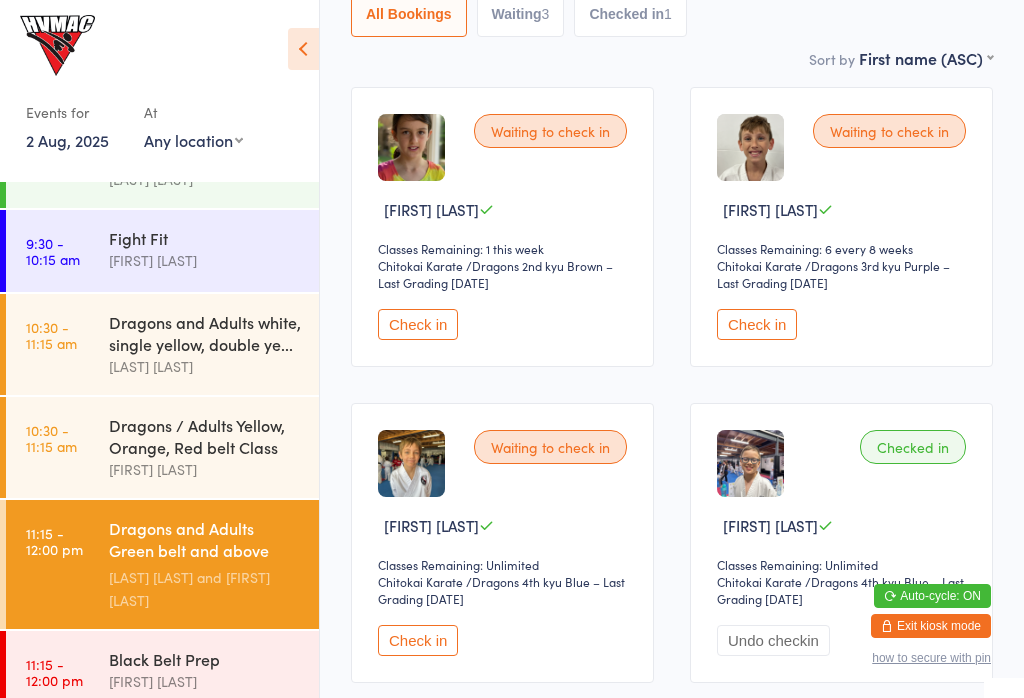 click on "Check in" at bounding box center (418, 640) 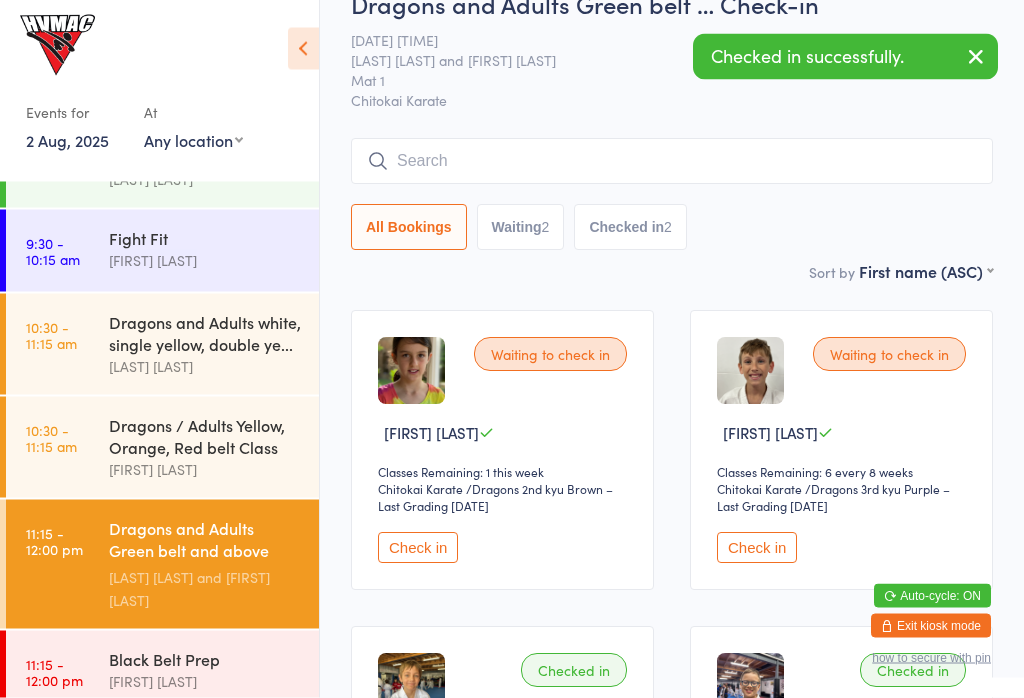 scroll, scrollTop: 0, scrollLeft: 0, axis: both 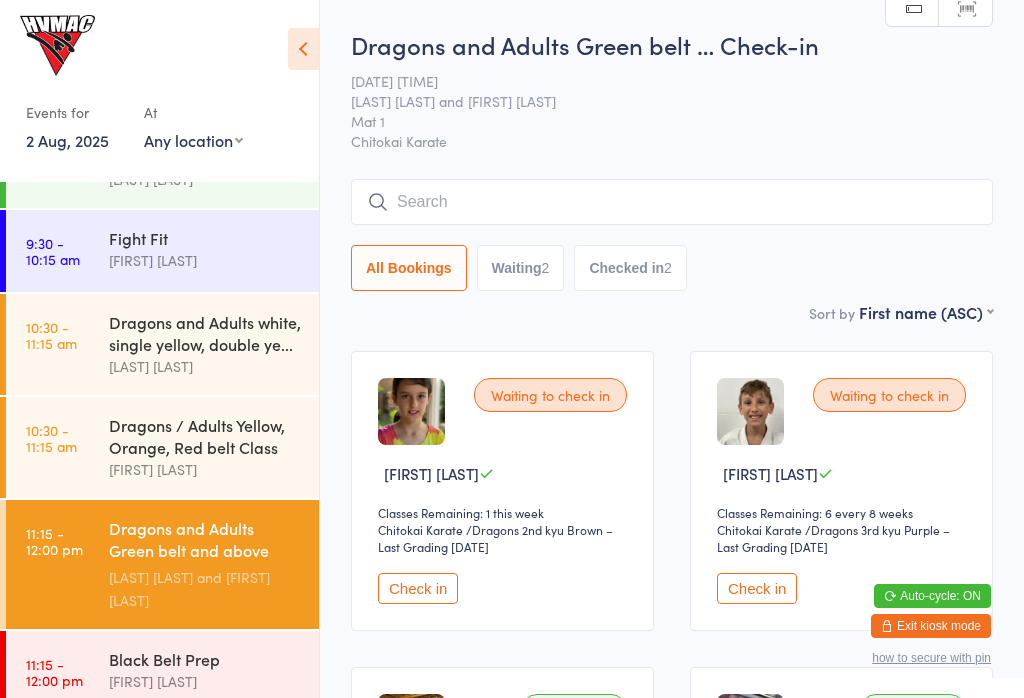 click on "Check in" at bounding box center (757, 588) 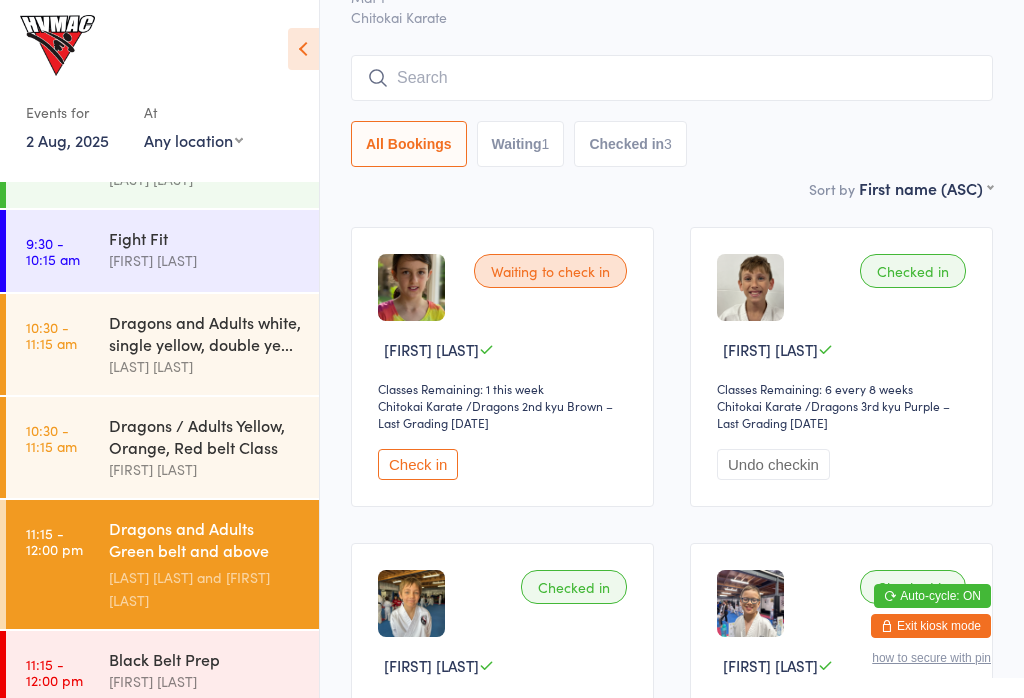 scroll, scrollTop: 0, scrollLeft: 0, axis: both 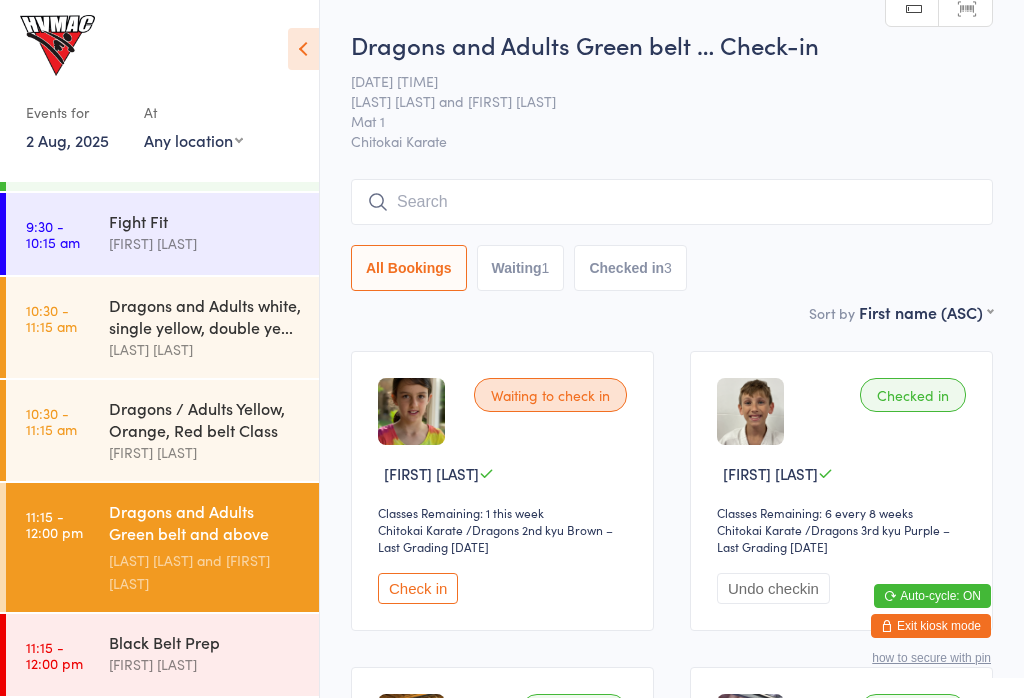 click on "Check in" at bounding box center (418, 588) 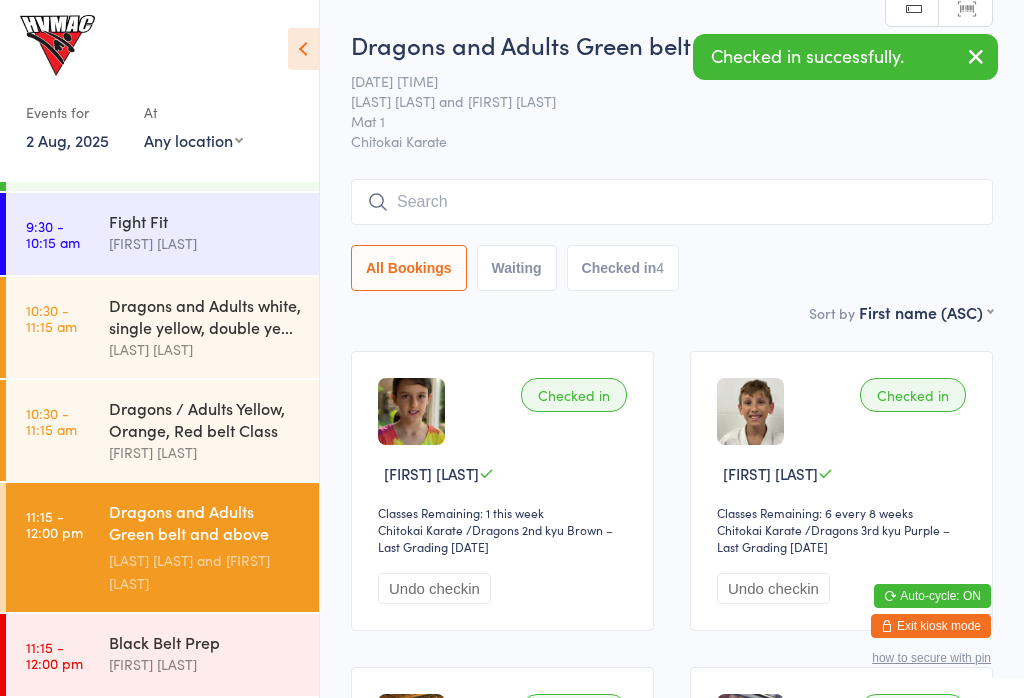 click on "Waiting" at bounding box center [517, 268] 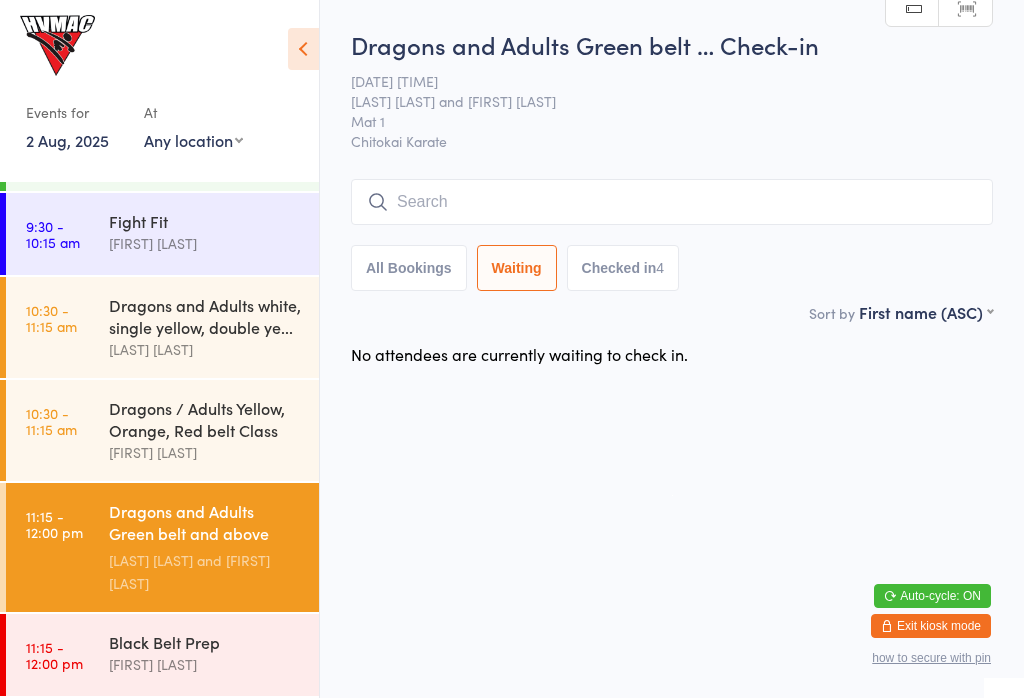 click on "Checked in  4" at bounding box center [623, 268] 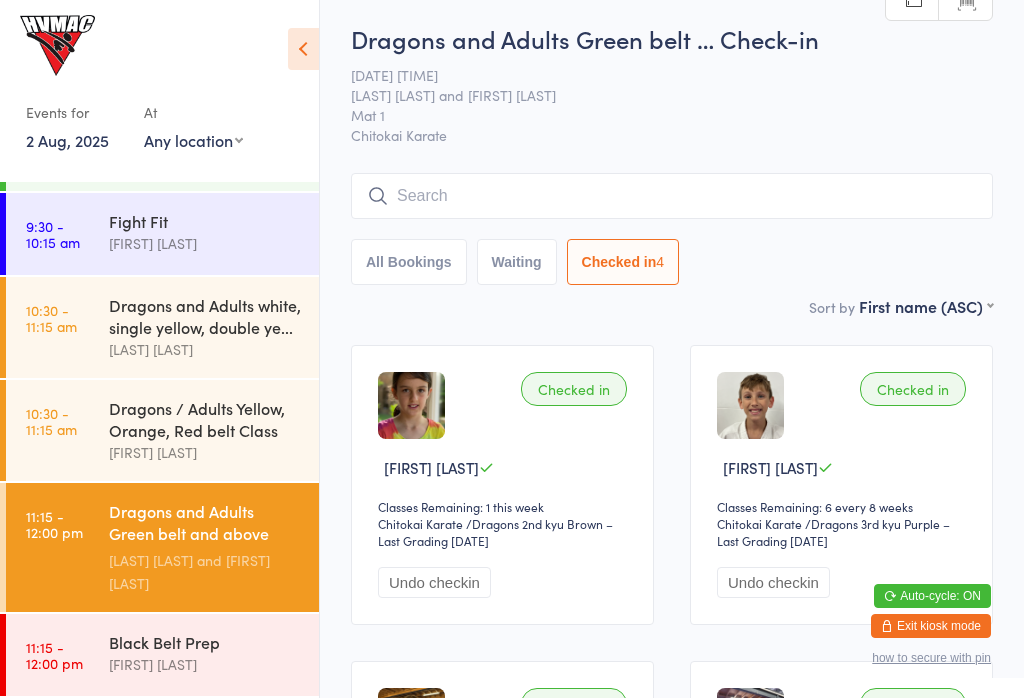 scroll, scrollTop: 0, scrollLeft: 0, axis: both 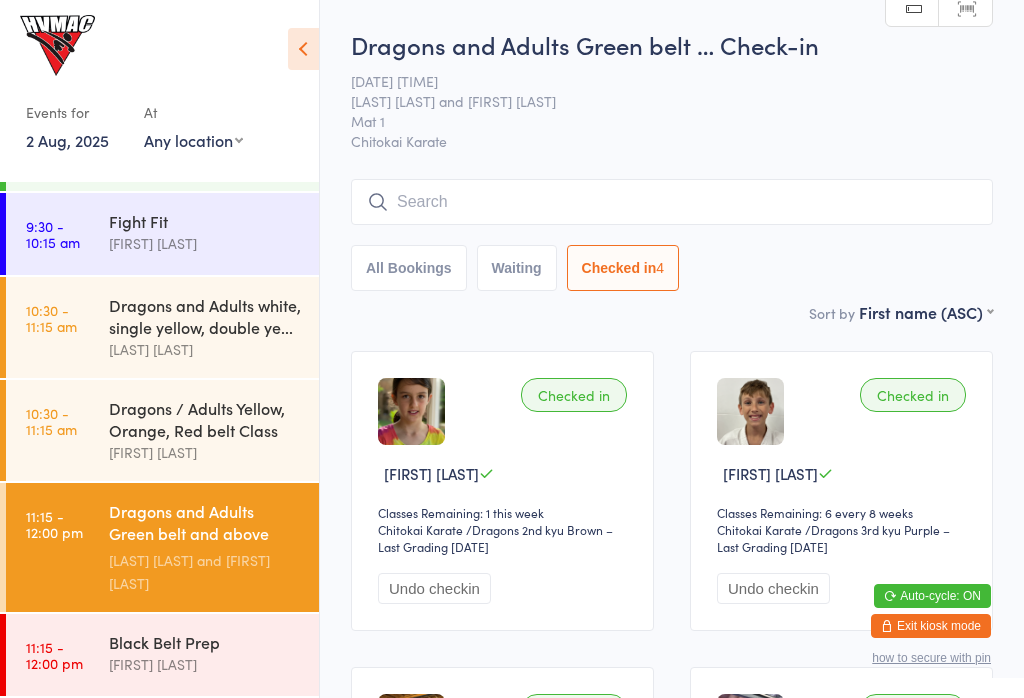click on "All Bookings" at bounding box center (409, 268) 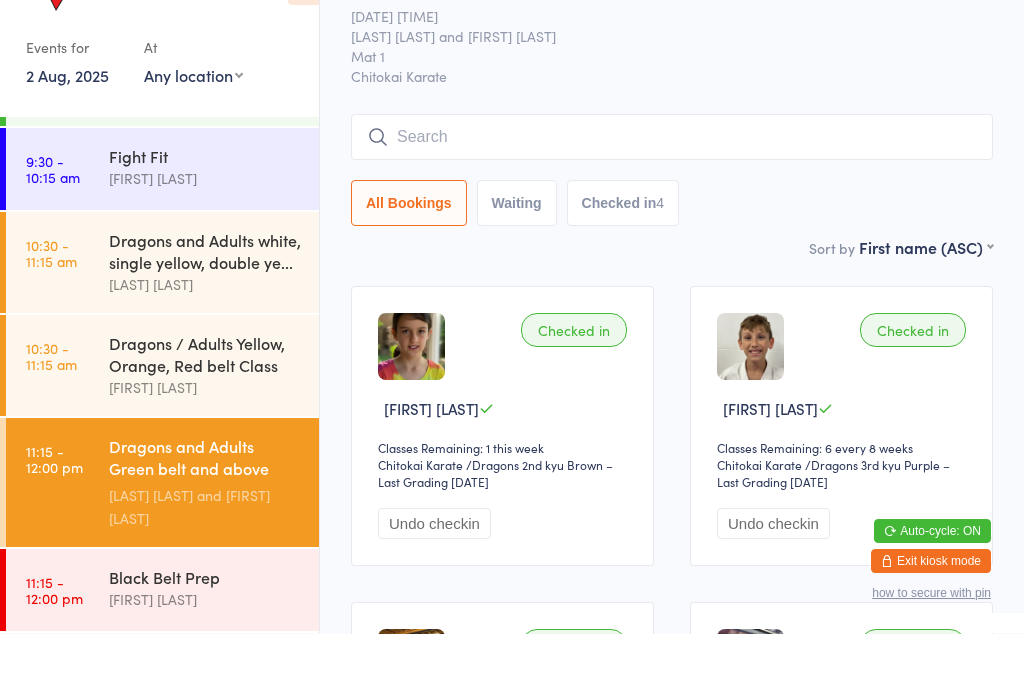 scroll, scrollTop: 333, scrollLeft: 0, axis: vertical 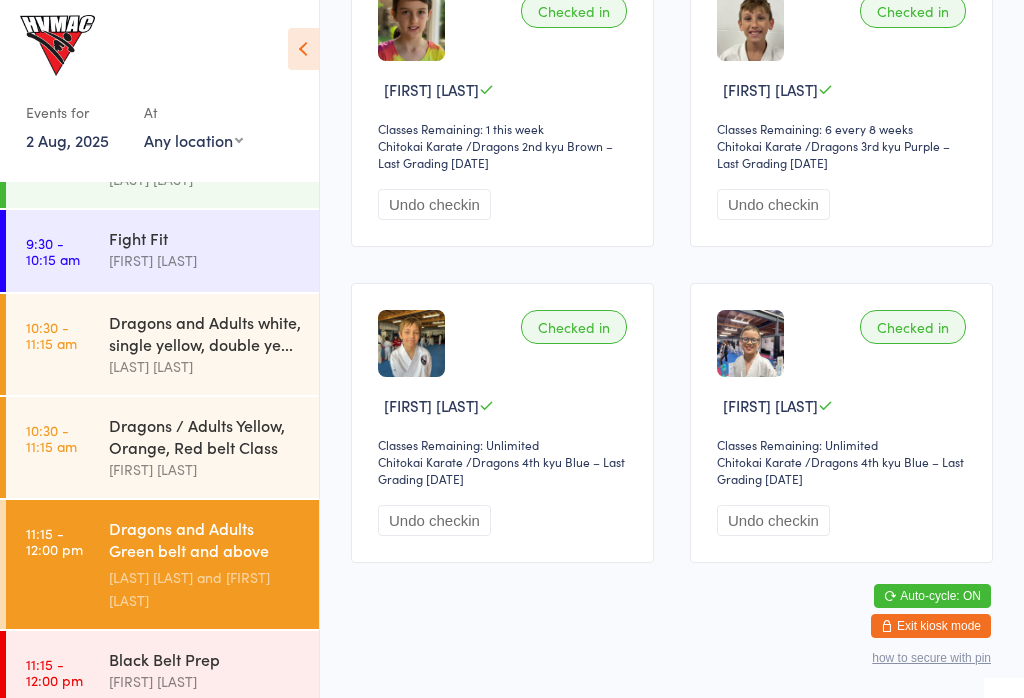 click on "[TIME] - [TIME] am Dragons / Adults Yellow, Orange, Red belt Class [PERSON]" at bounding box center (162, 447) 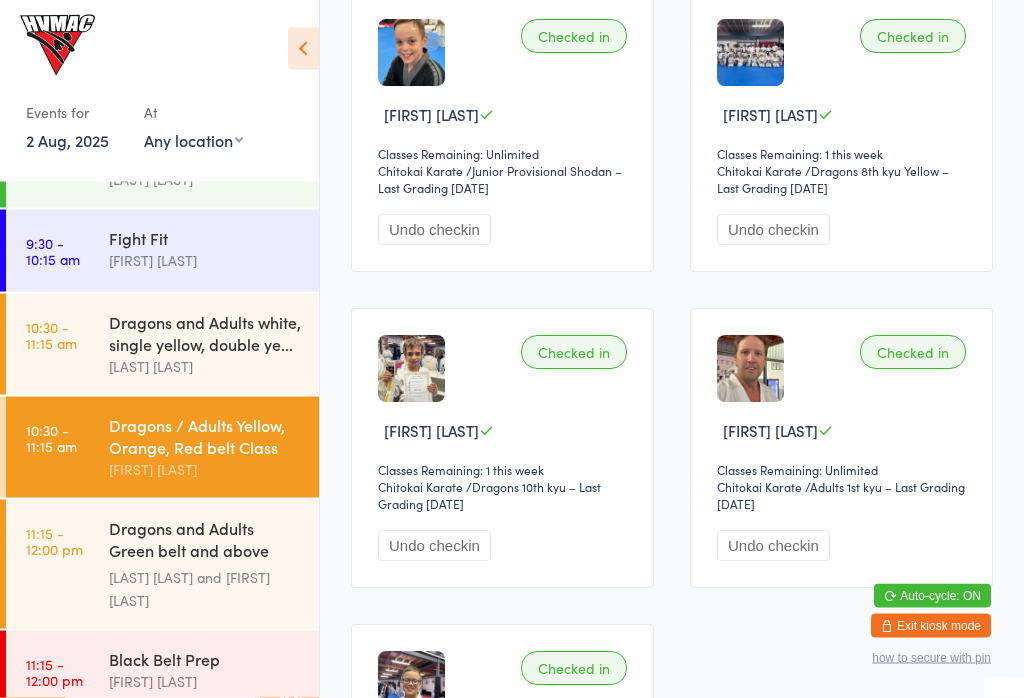 scroll, scrollTop: 676, scrollLeft: 0, axis: vertical 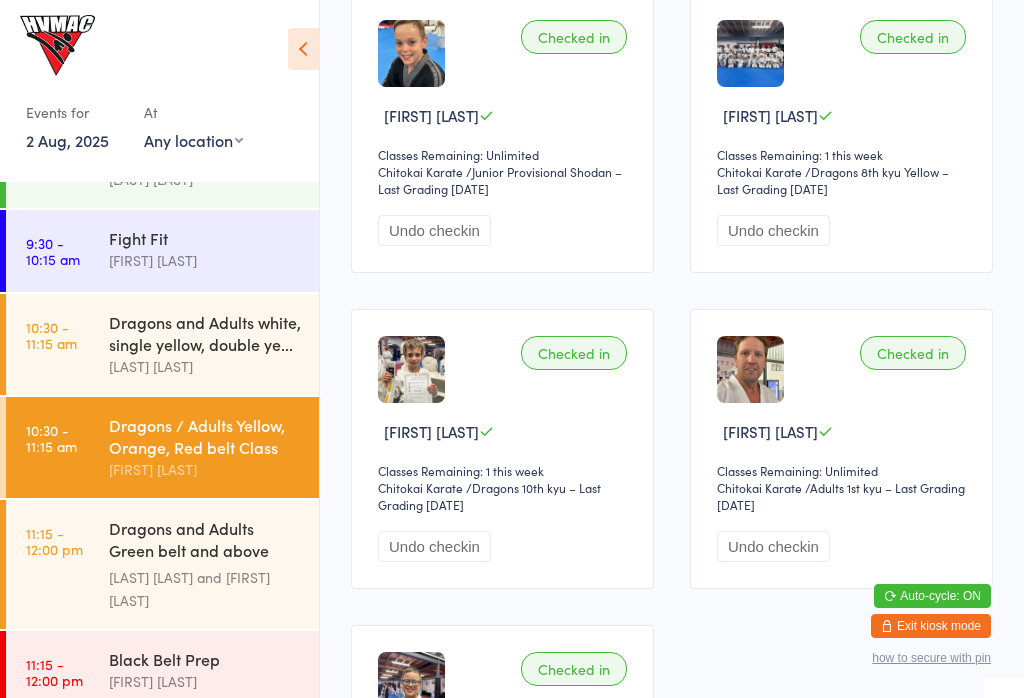 click on "10:30 - 11:15 am Dragons and Adults white, single yellow, double ye... Dallas Evans" at bounding box center [162, 344] 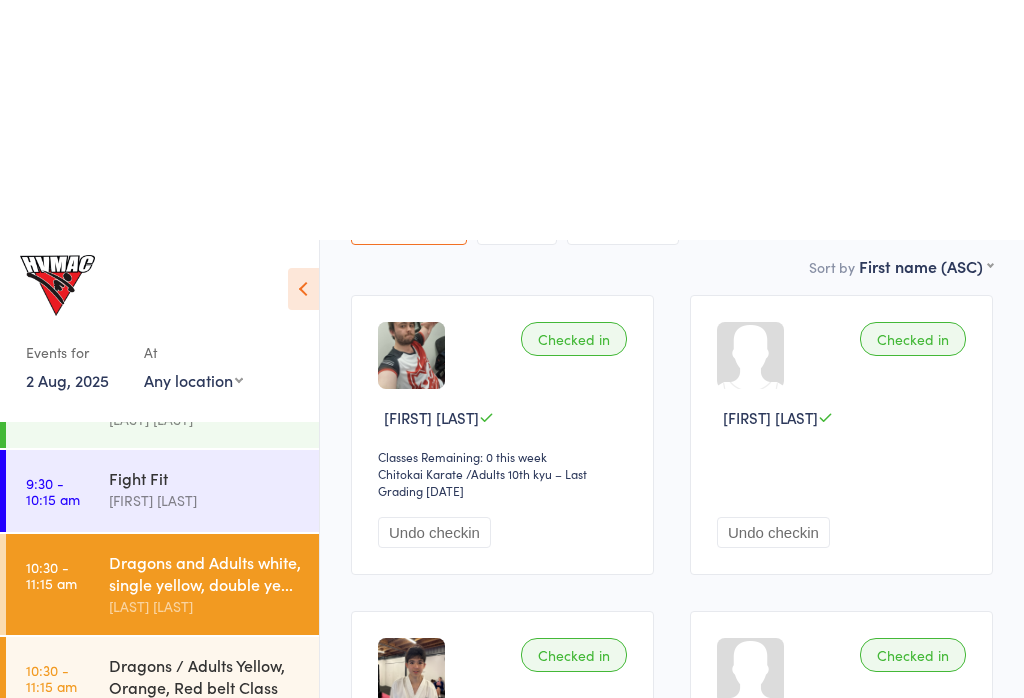 scroll, scrollTop: 0, scrollLeft: 0, axis: both 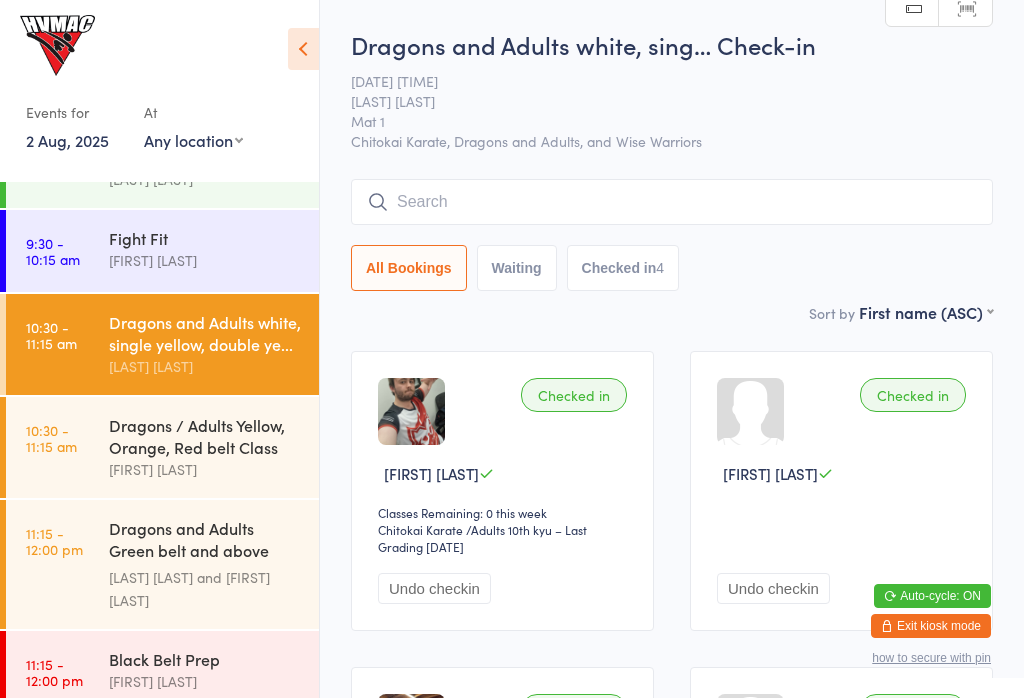 click on "Dragons and Adults white, sing… Check-in 2 Aug 10:30am  Dallas Evans  Mat 1  Chitokai Karate, Dragons and Adults, and Wise Warriors  Manual search Scanner input All Bookings Waiting  Checked in  4" at bounding box center [672, 164] 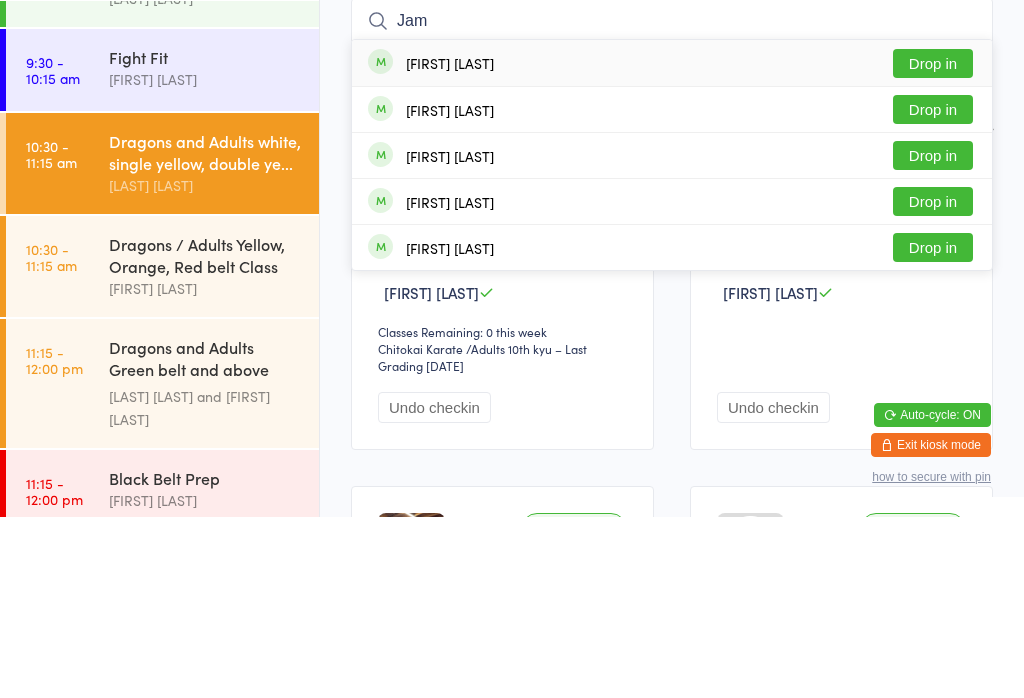 type on "Jam" 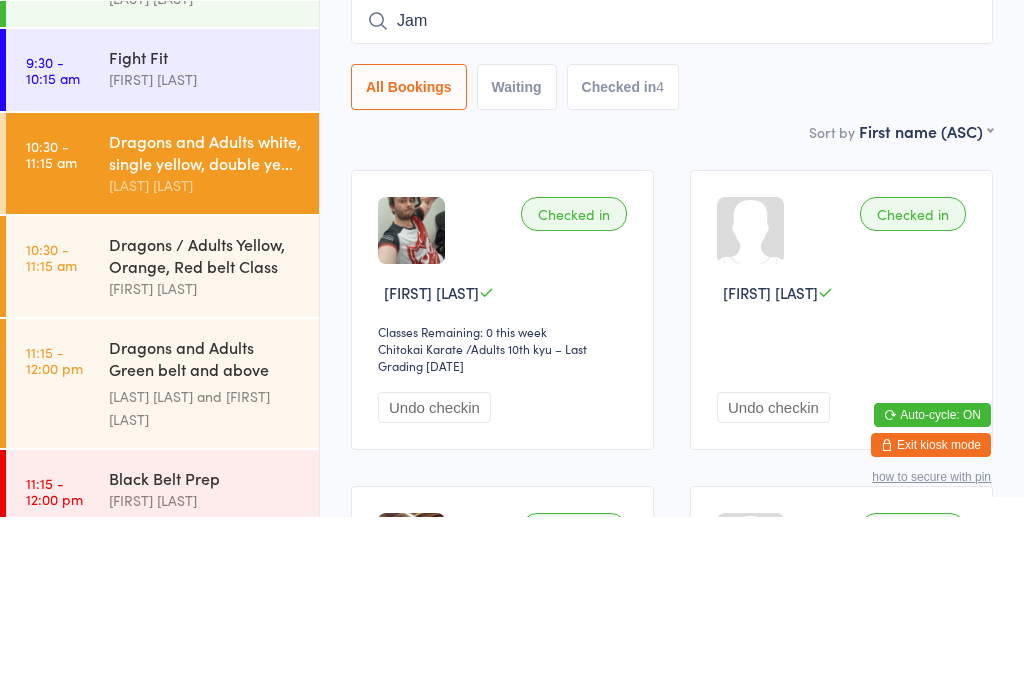 type 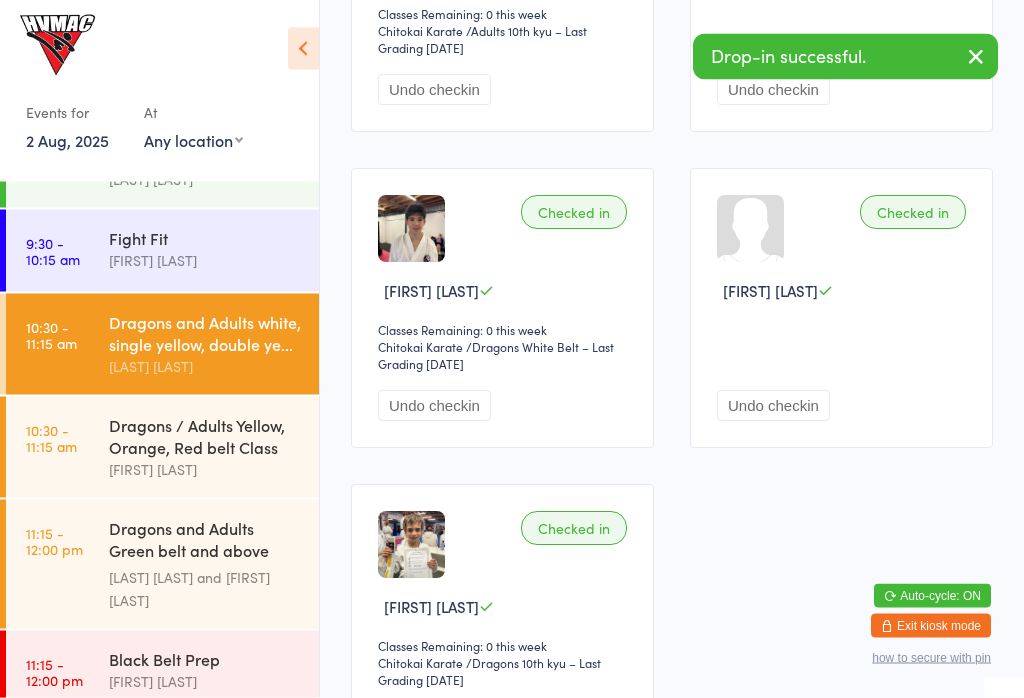 scroll, scrollTop: 499, scrollLeft: 0, axis: vertical 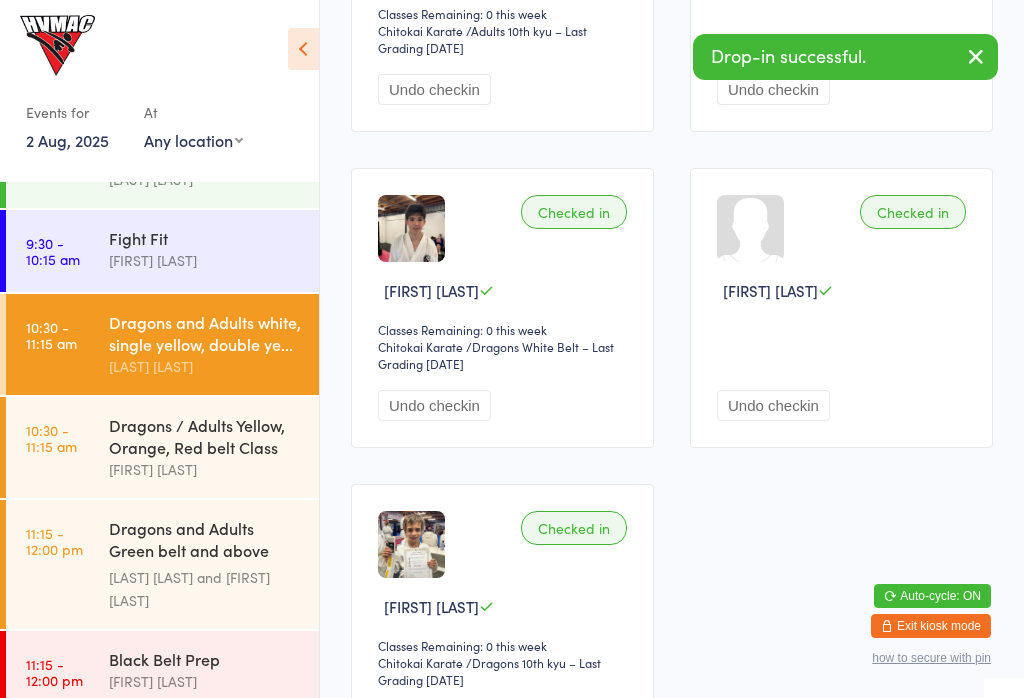 click on "[TIME] - [TIME] am Dragons / Adults Yellow, Orange, Red belt Class [PERSON]" at bounding box center (162, 447) 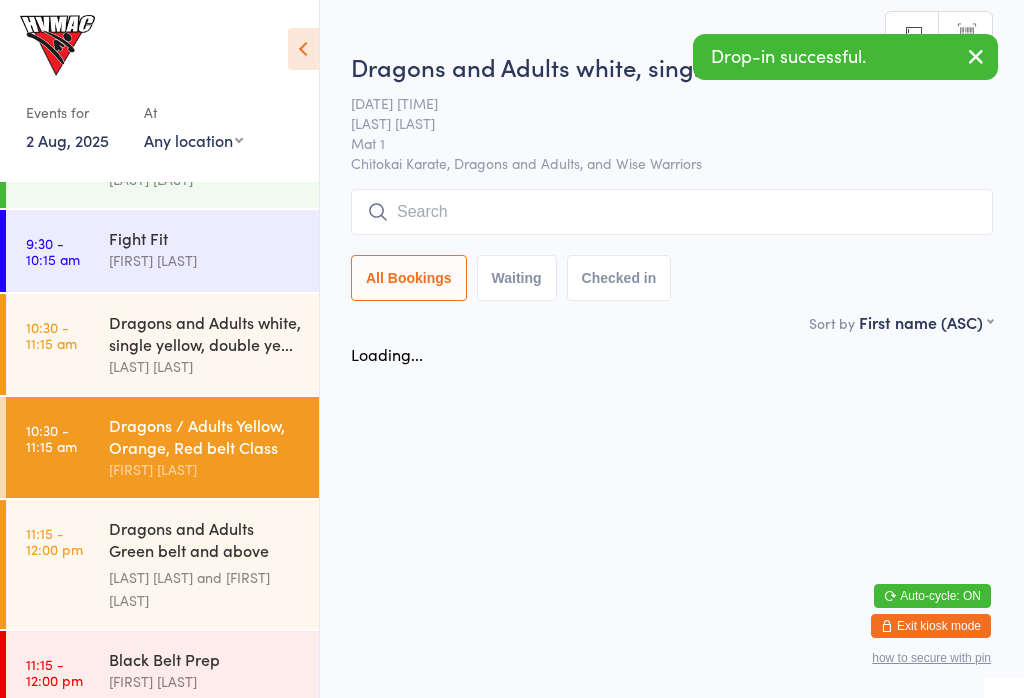 scroll, scrollTop: 0, scrollLeft: 0, axis: both 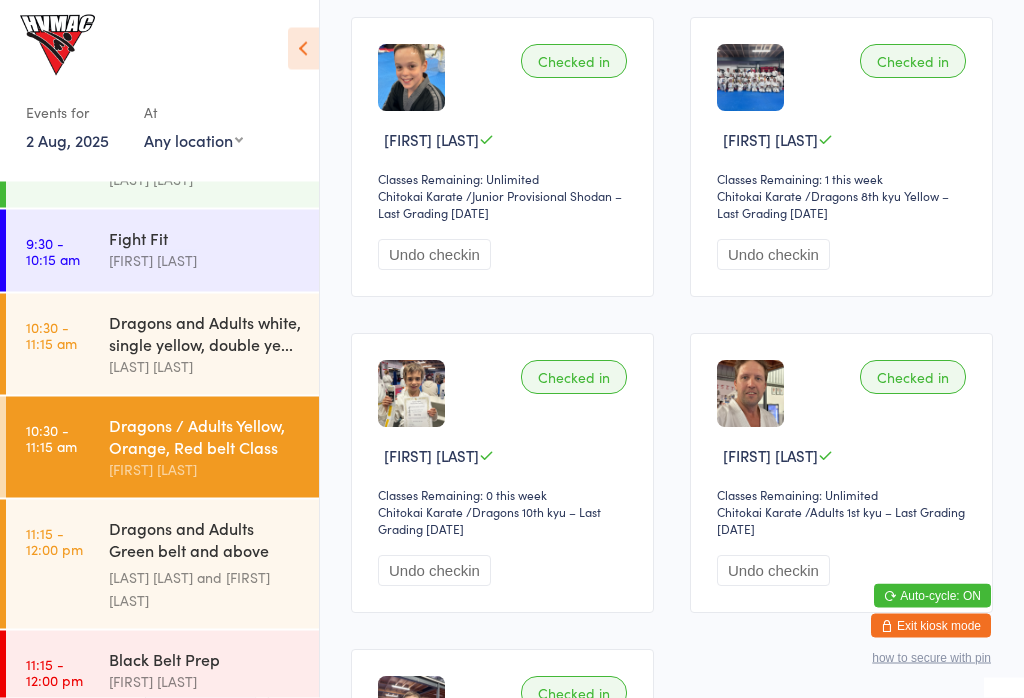 click on "Undo checkin" at bounding box center [434, 571] 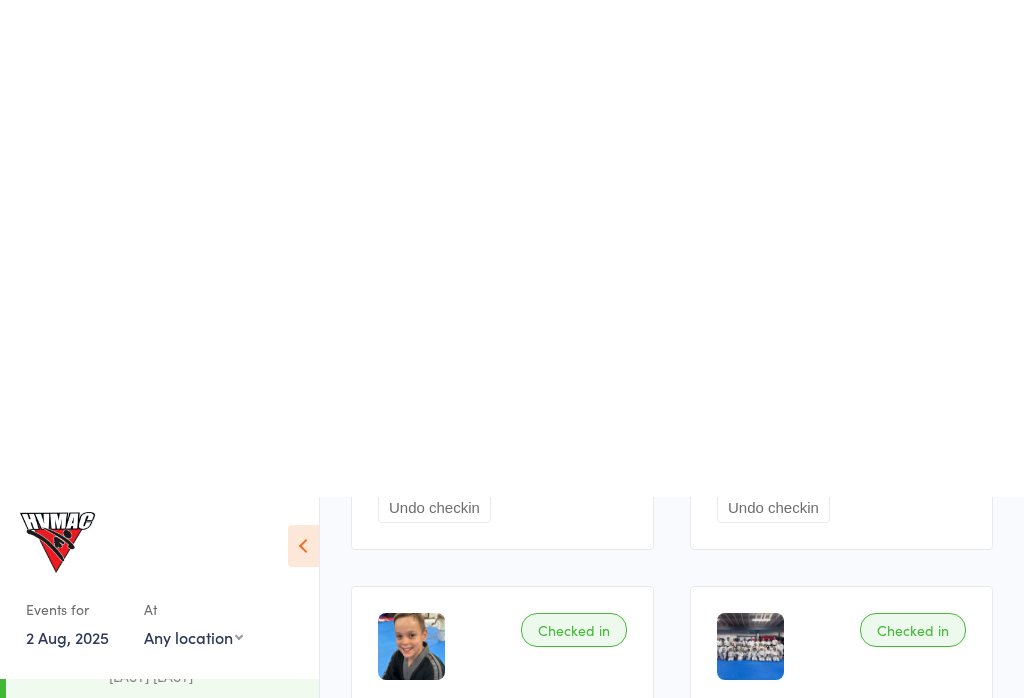 scroll, scrollTop: 0, scrollLeft: 0, axis: both 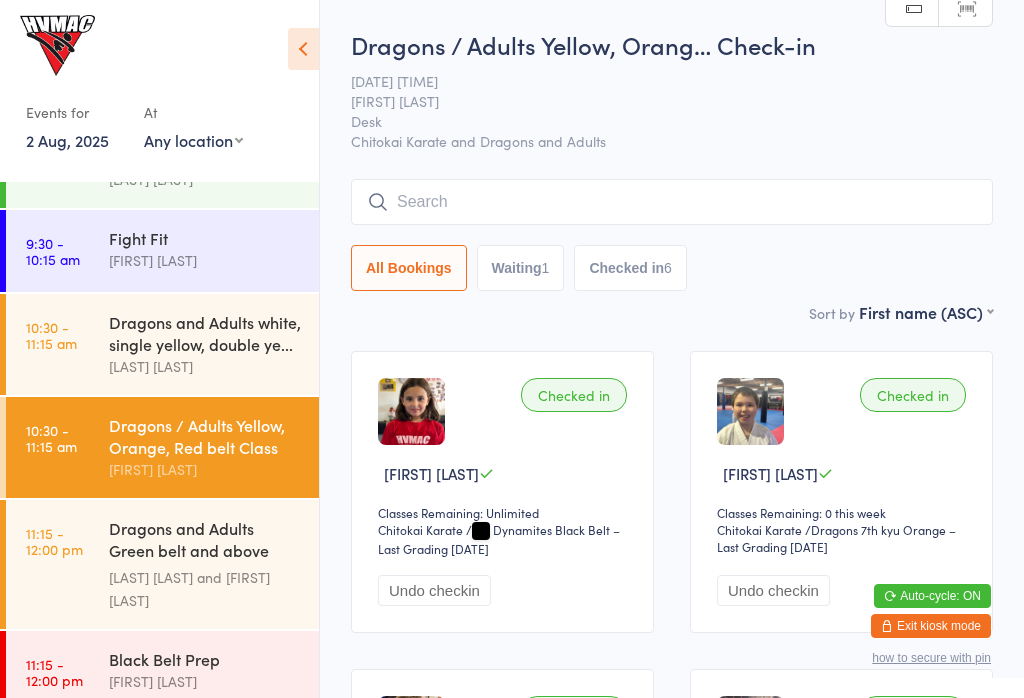 click at bounding box center [672, 202] 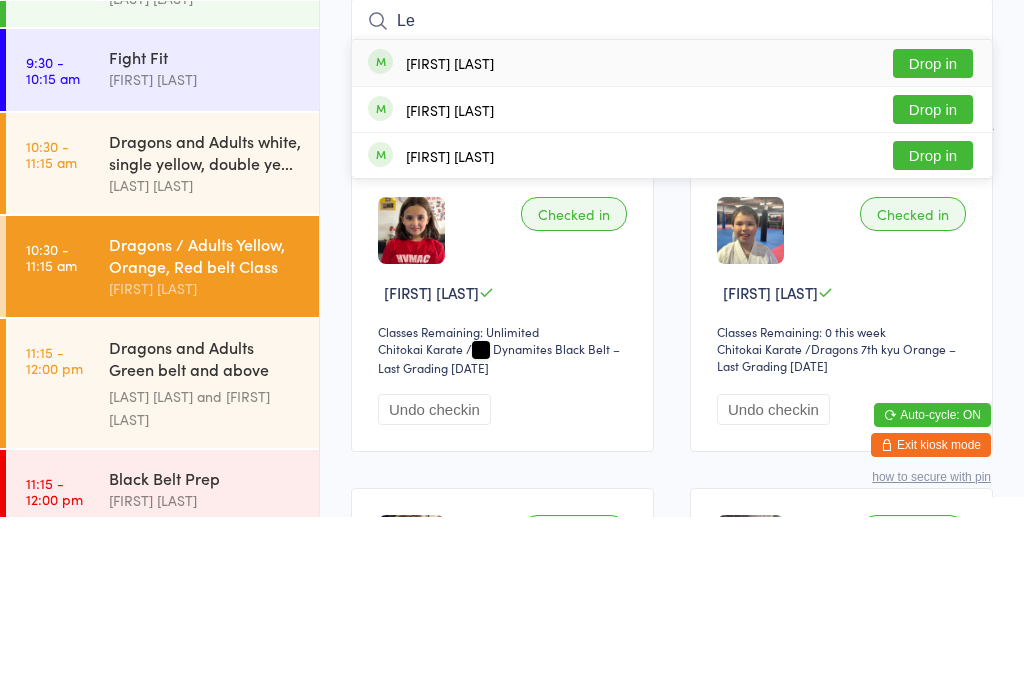 type on "Le" 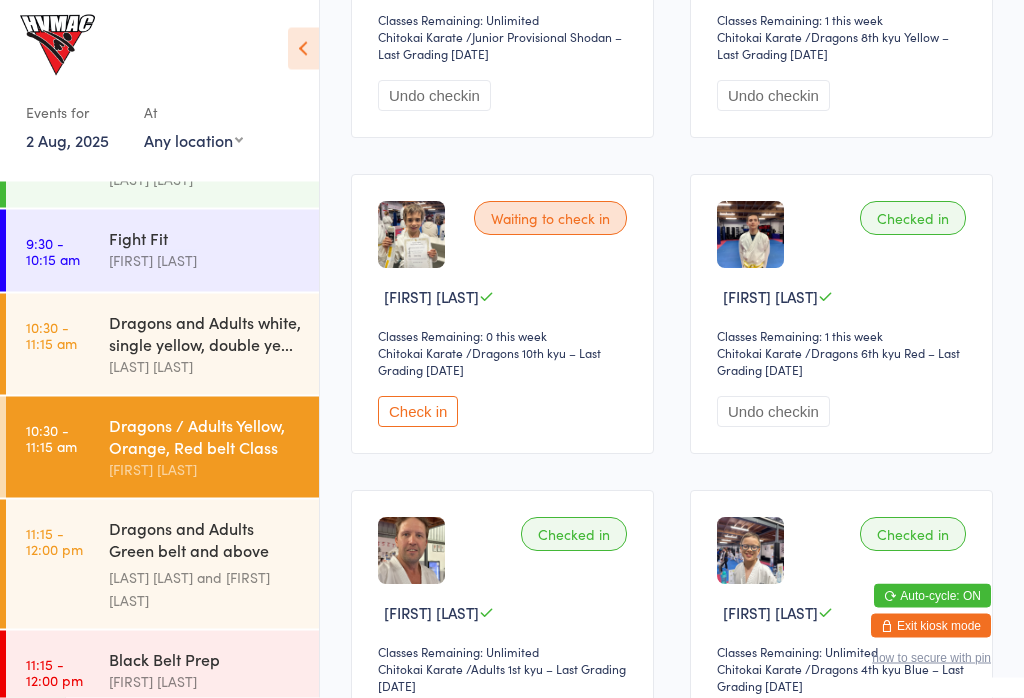 scroll, scrollTop: 811, scrollLeft: 0, axis: vertical 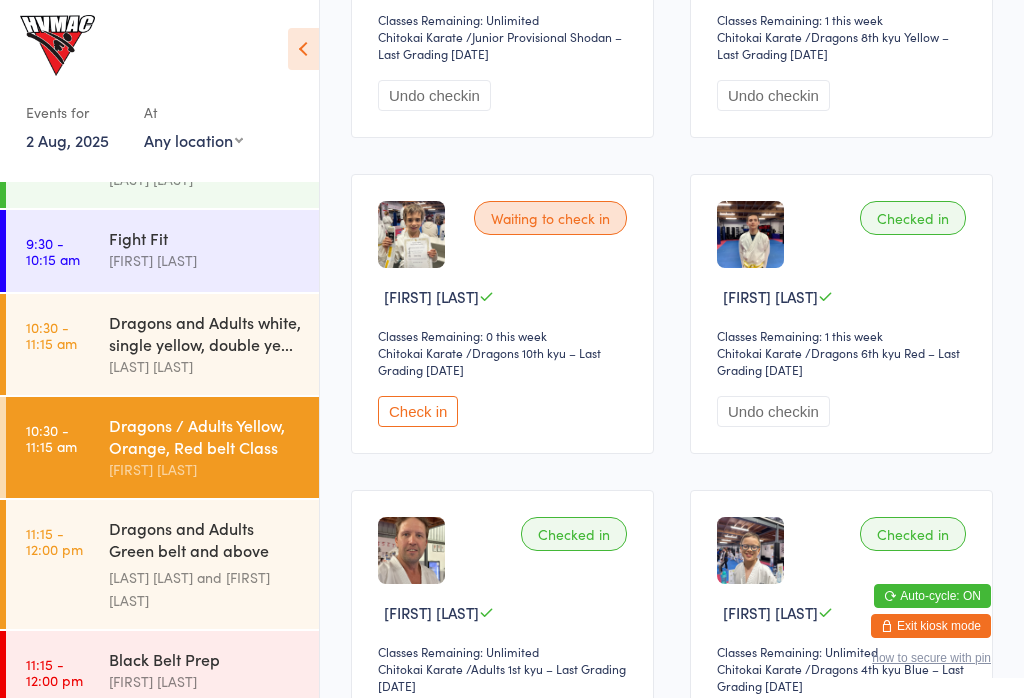 click on "Undo checkin" at bounding box center (773, 411) 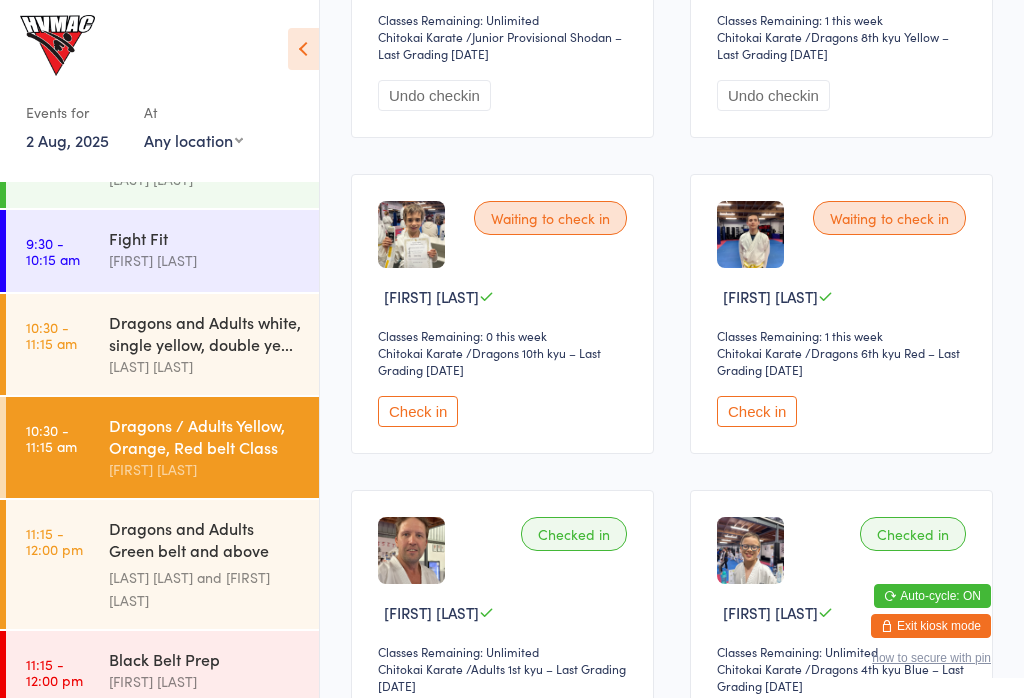 click on "11:15 - 12:00 pm Dragons and Adults Green belt and above Advanced C... Dallas Evans and Georgia Dearlove" at bounding box center [162, 564] 